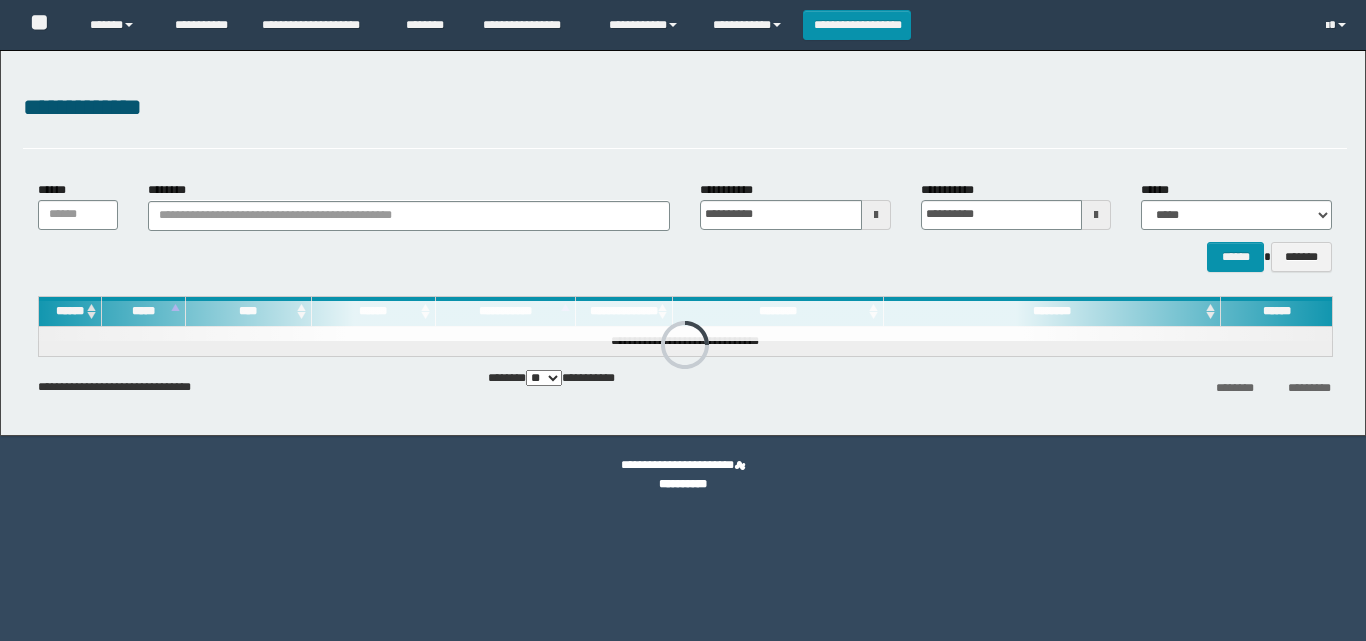 scroll, scrollTop: 0, scrollLeft: 0, axis: both 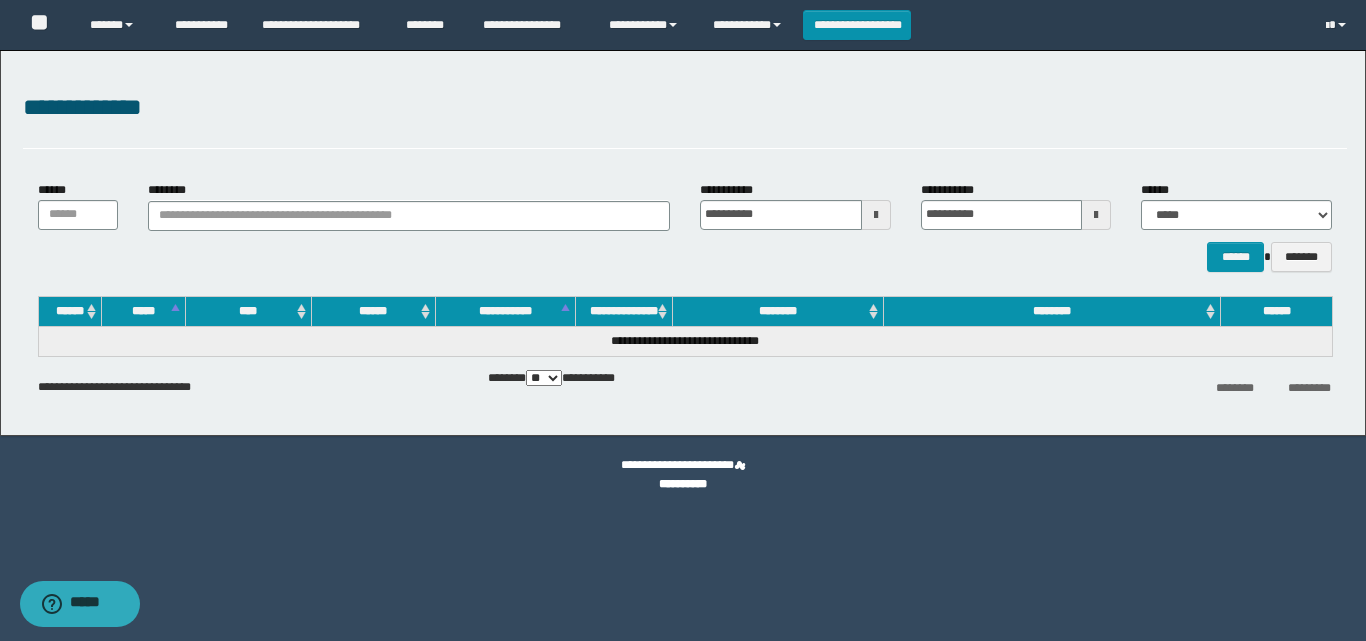 click on "**********" at bounding box center (685, 108) 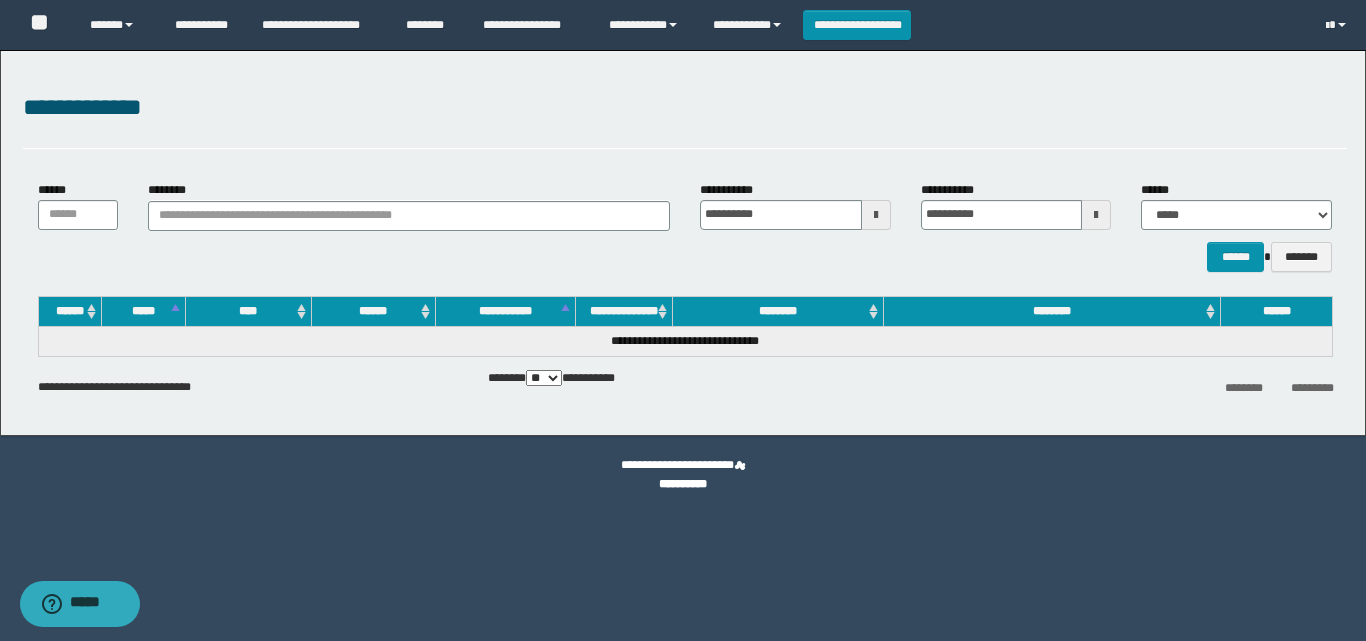 click on "**********" at bounding box center [685, 108] 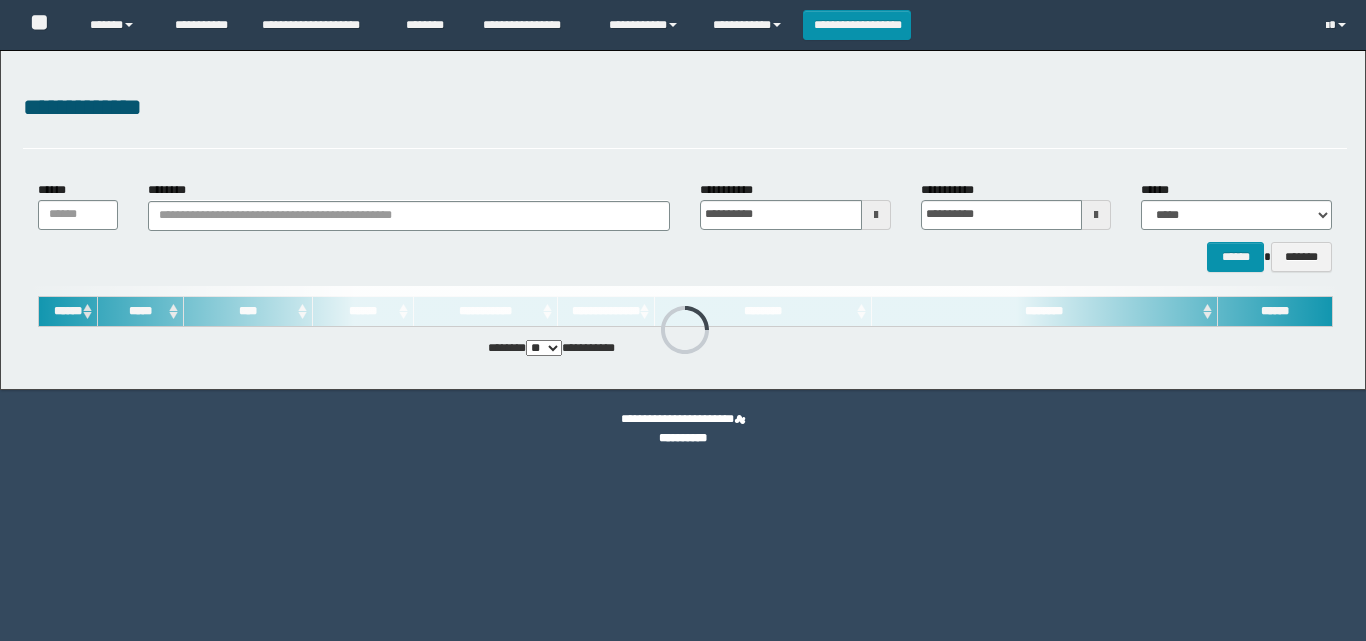 scroll, scrollTop: 0, scrollLeft: 0, axis: both 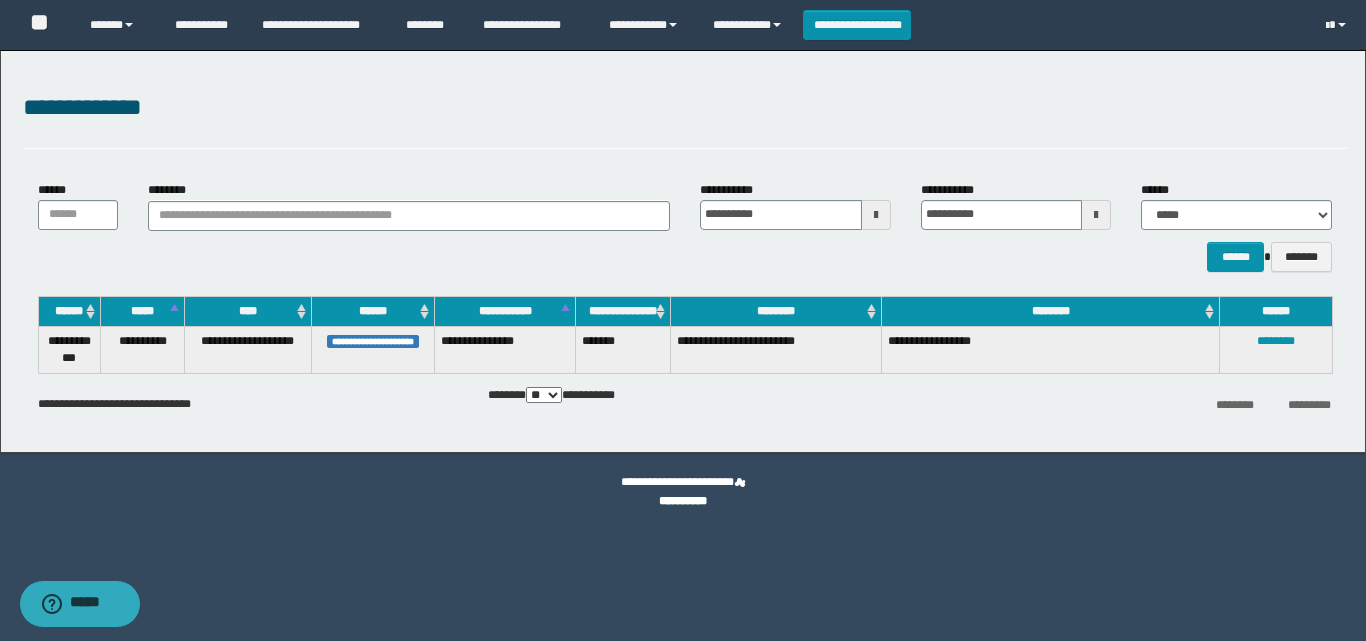 click on "[FIRST] [LAST] [PHONE] [EMAIL] [ADDRESS] [CITY] [STATE] [ZIP] [COUNTRY]
[PASSPORT] [LICENSE] [CREDITCARD] [BIRTHDATE] [AGE] [PERSONAL_GEO] [PERSONAL_TIME] [SSN]
[BRAND] [PRODUCT] [PRICE] [CURRENCY]" at bounding box center [685, 365] 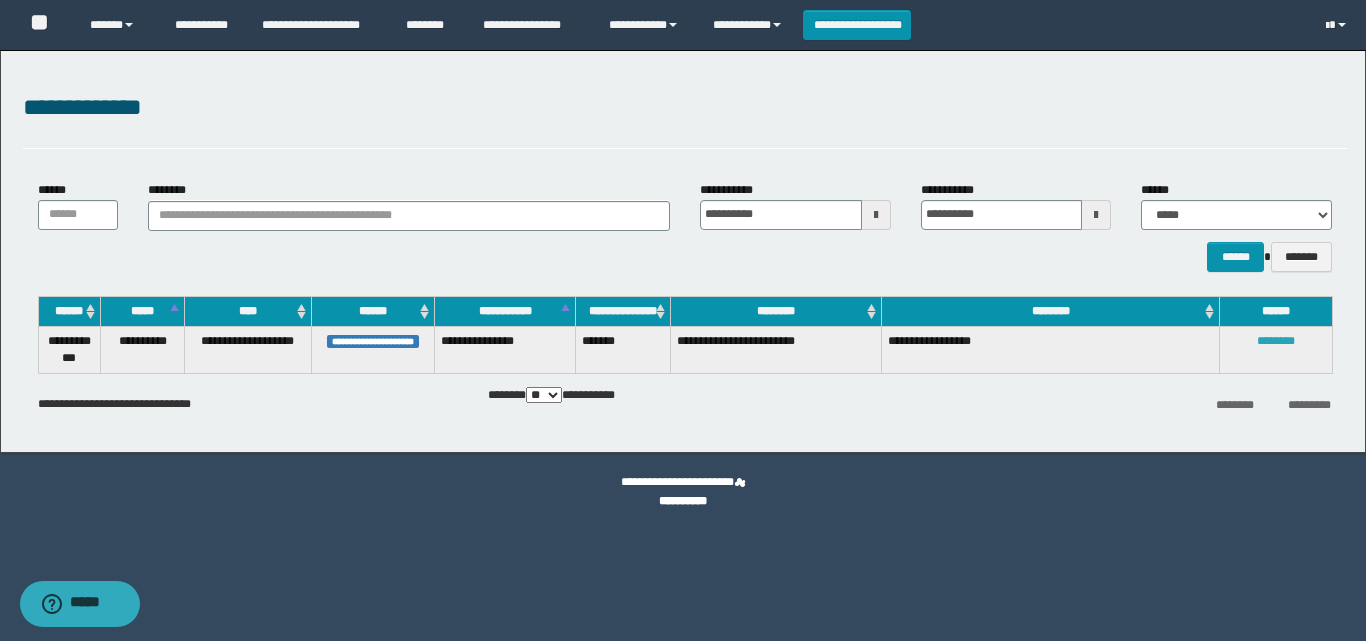 click on "********" at bounding box center [1276, 341] 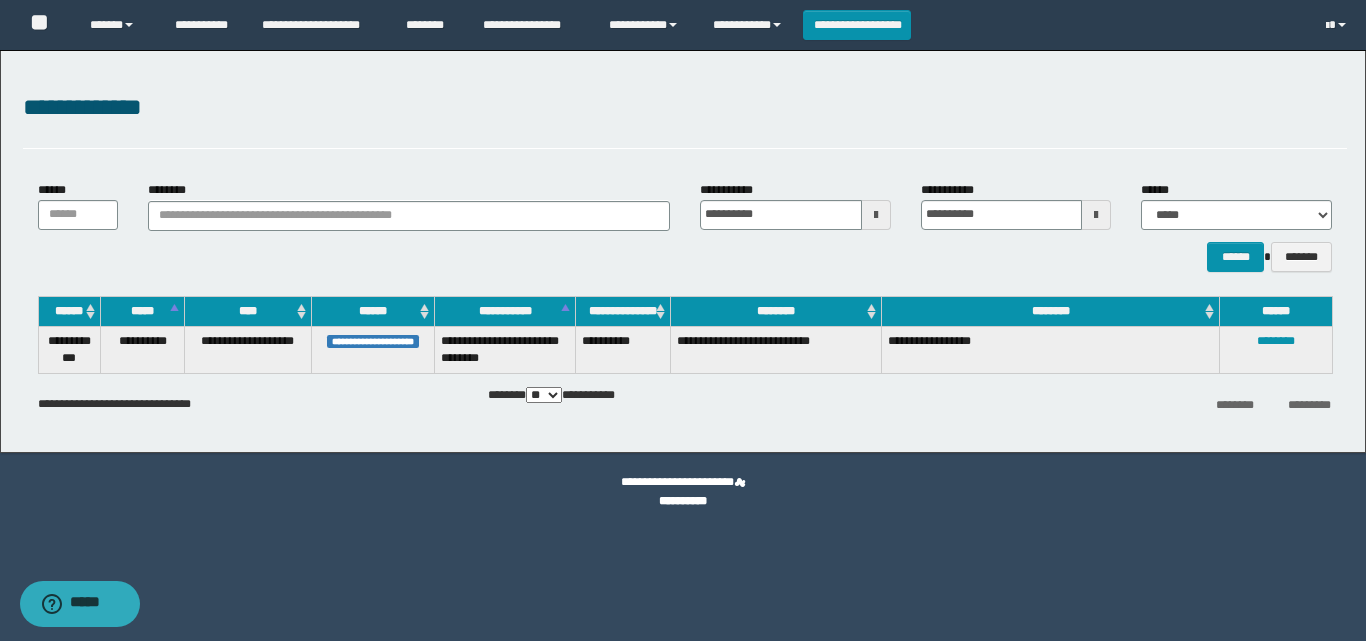 click on "**********" at bounding box center [683, 251] 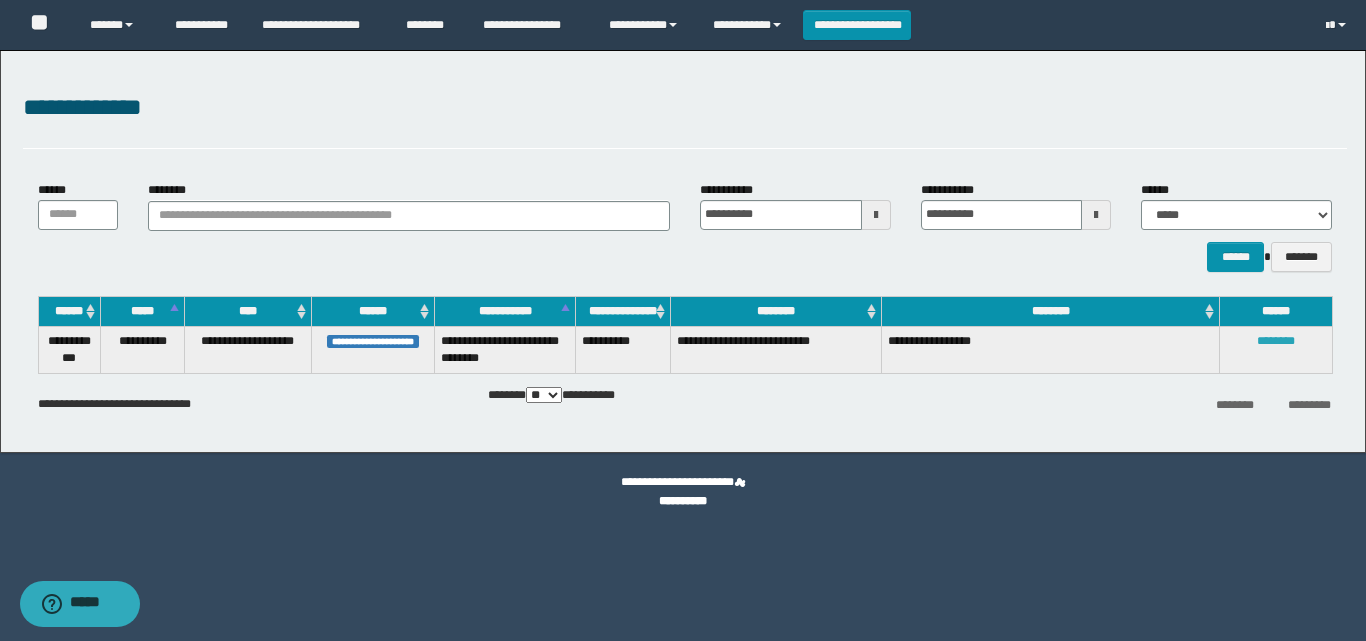 click on "********" at bounding box center (1276, 341) 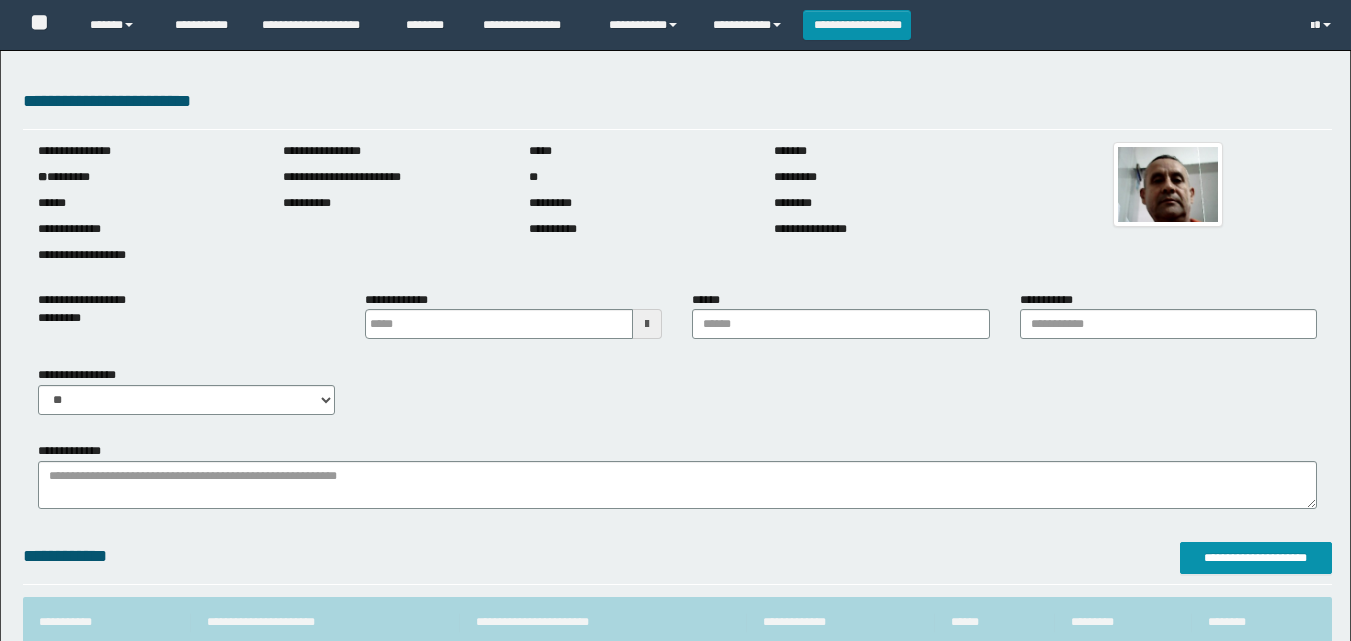 scroll, scrollTop: 0, scrollLeft: 0, axis: both 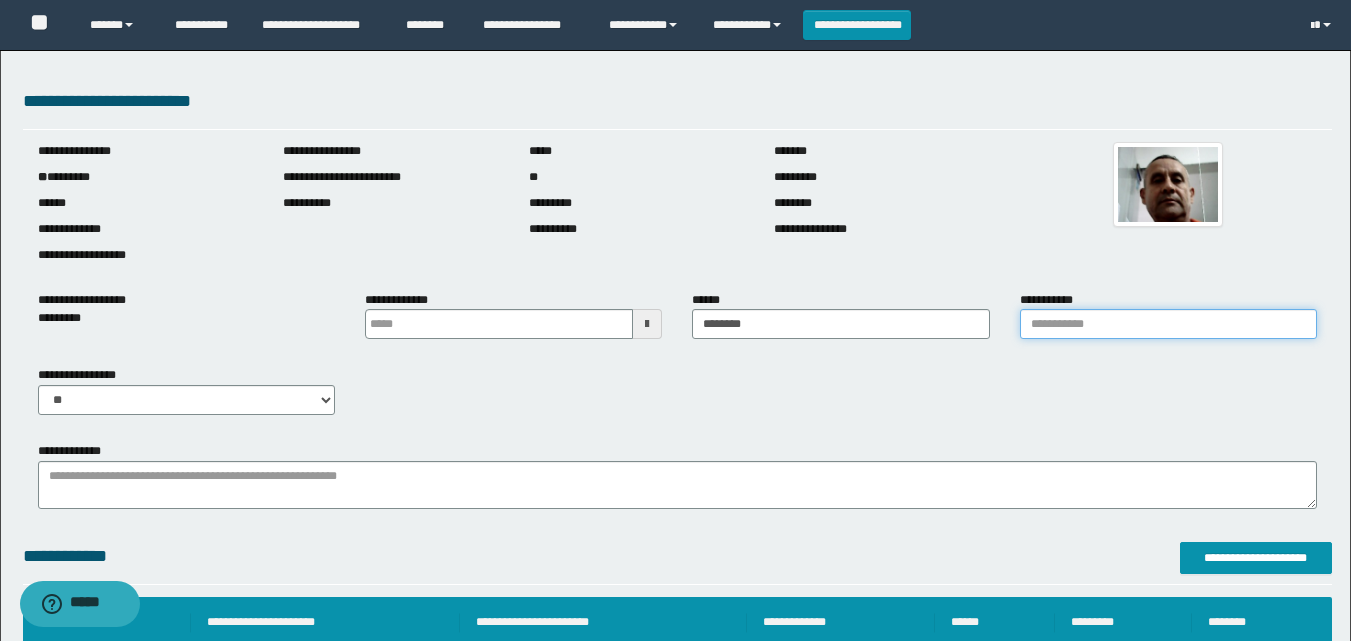 click on "**********" at bounding box center (1168, 324) 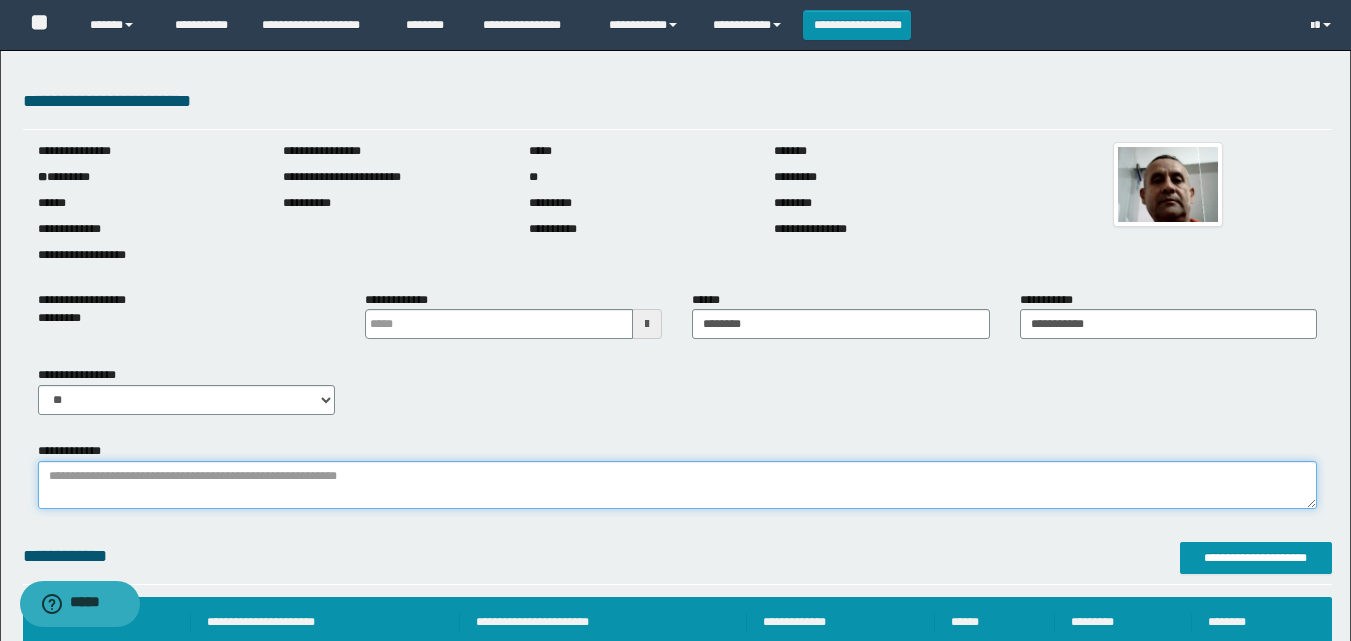 click on "**********" at bounding box center [677, 485] 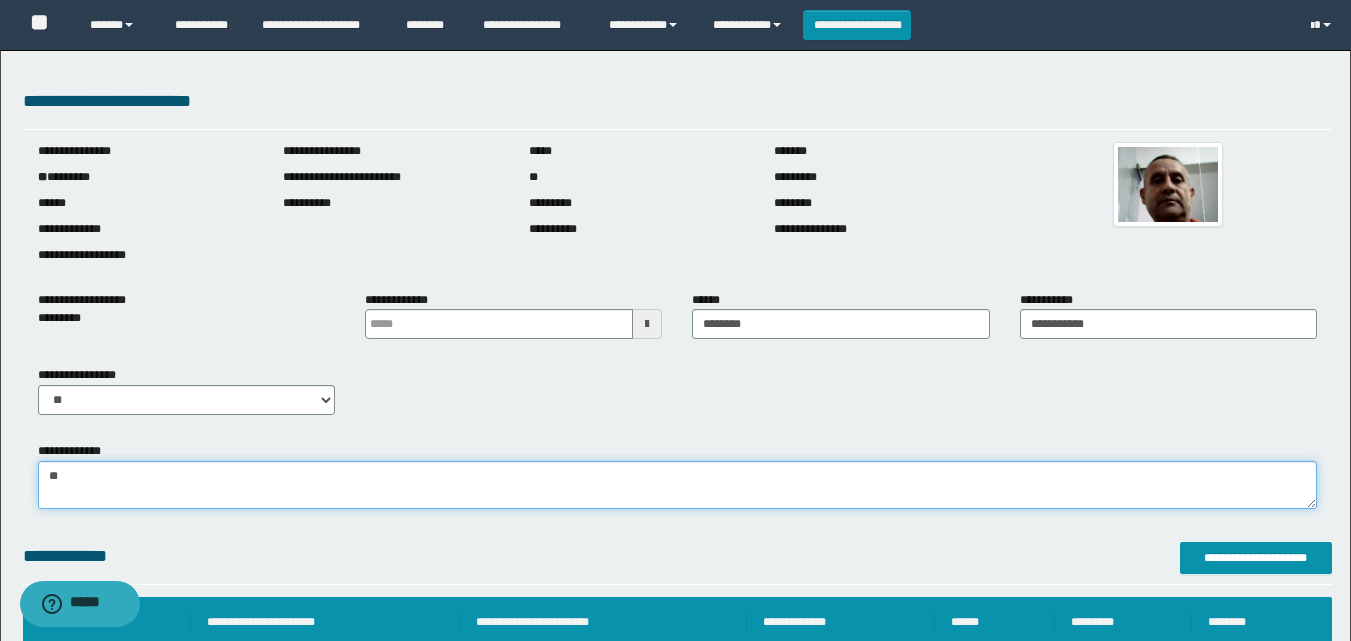 type on "*" 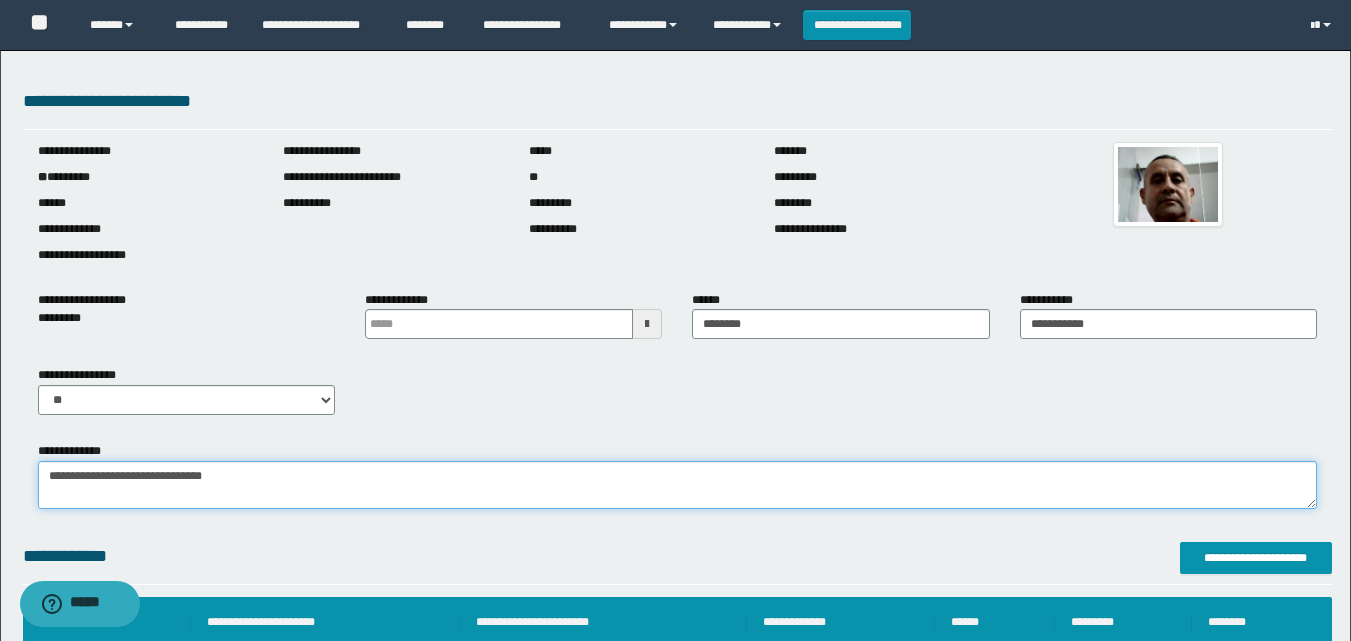 click on "**********" at bounding box center [677, 485] 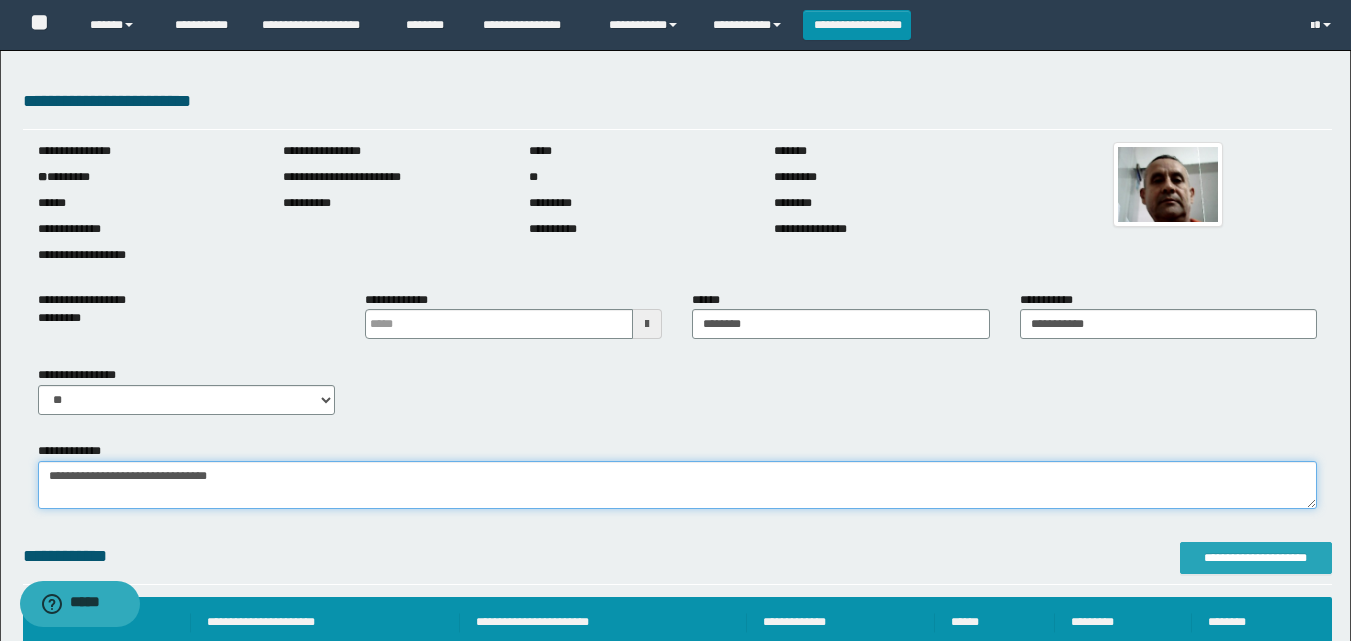 type on "**********" 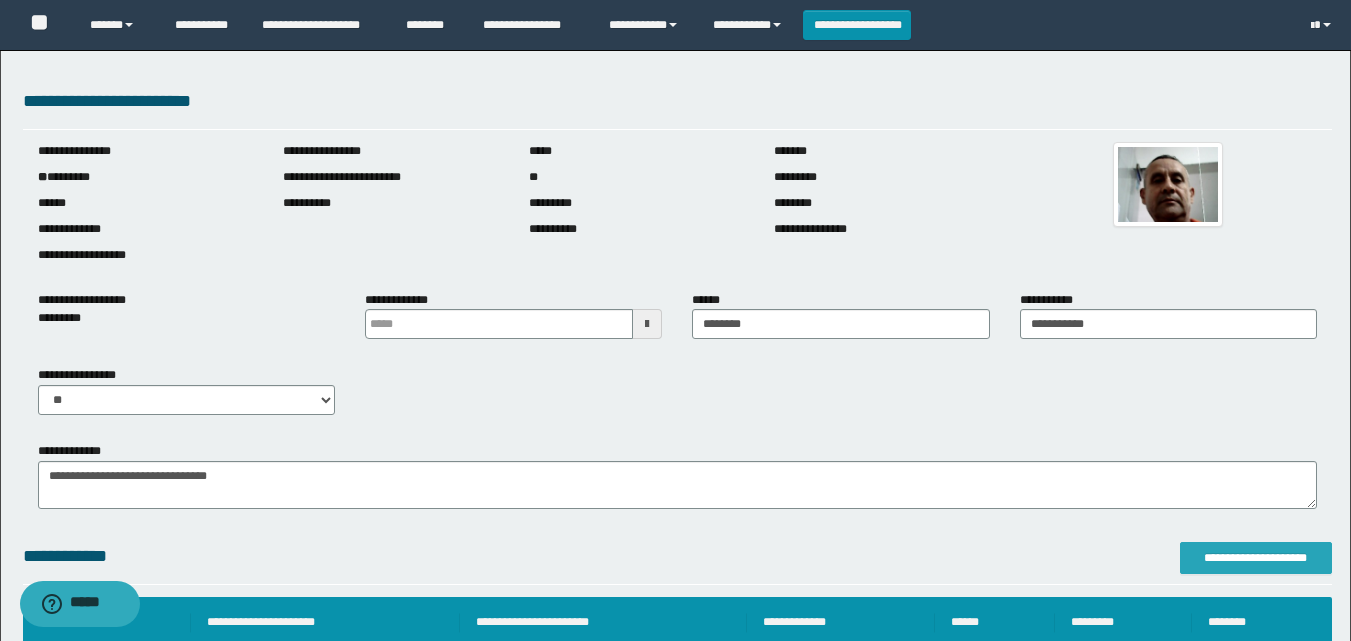 click on "**********" at bounding box center (1256, 558) 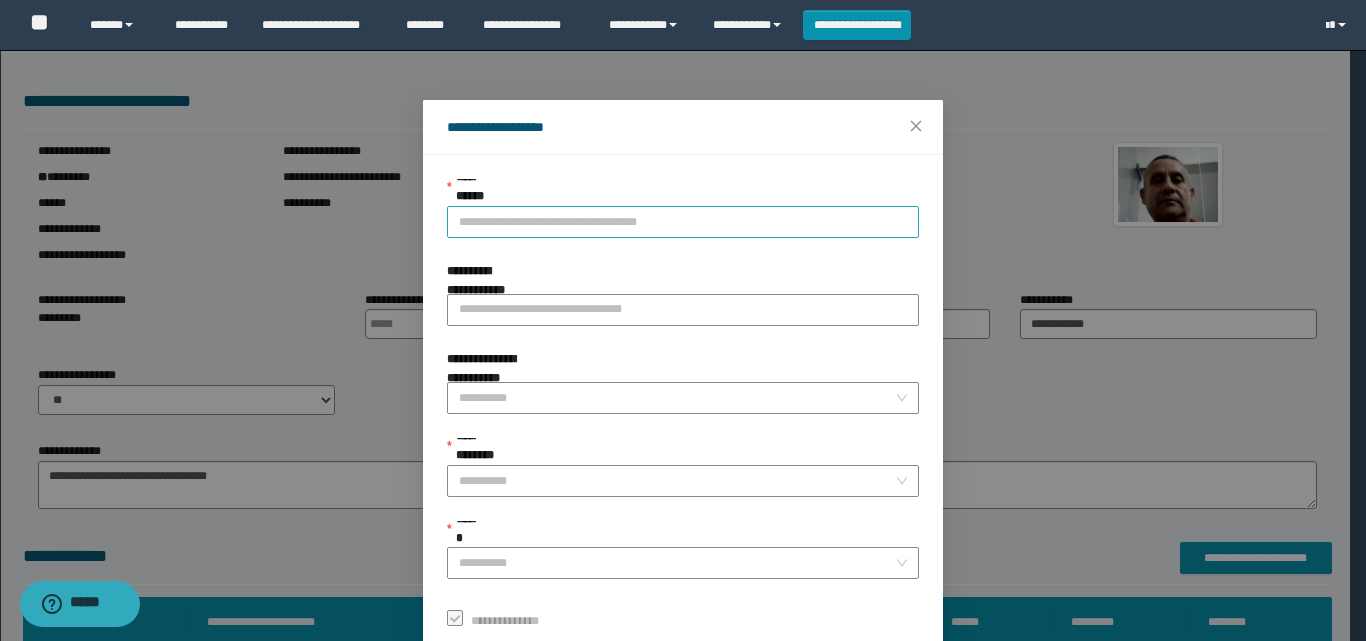click on "**********" at bounding box center [683, 222] 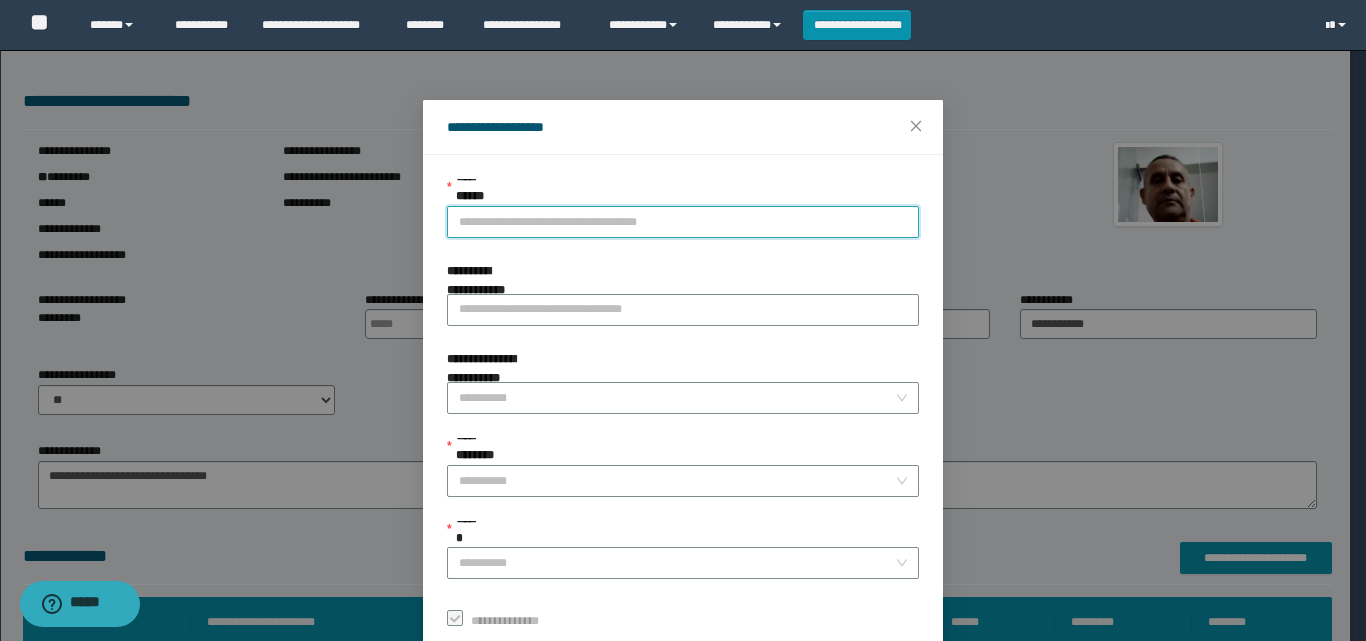 click on "**********" at bounding box center [683, 222] 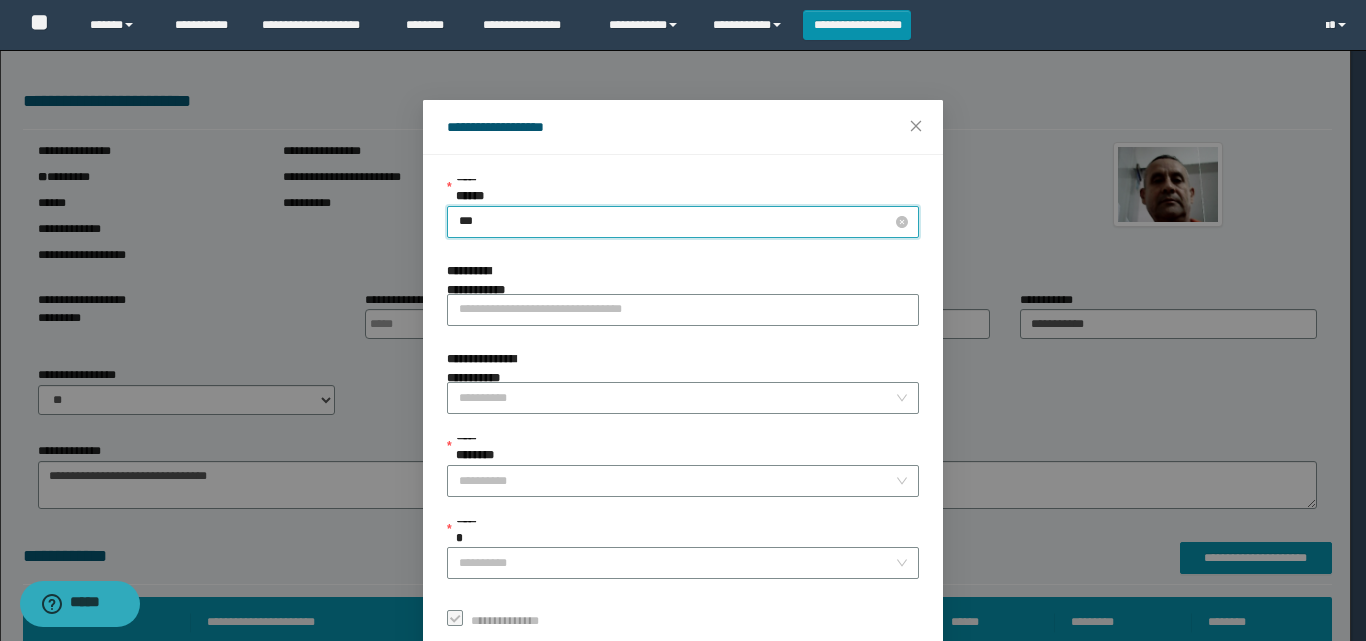 type on "****" 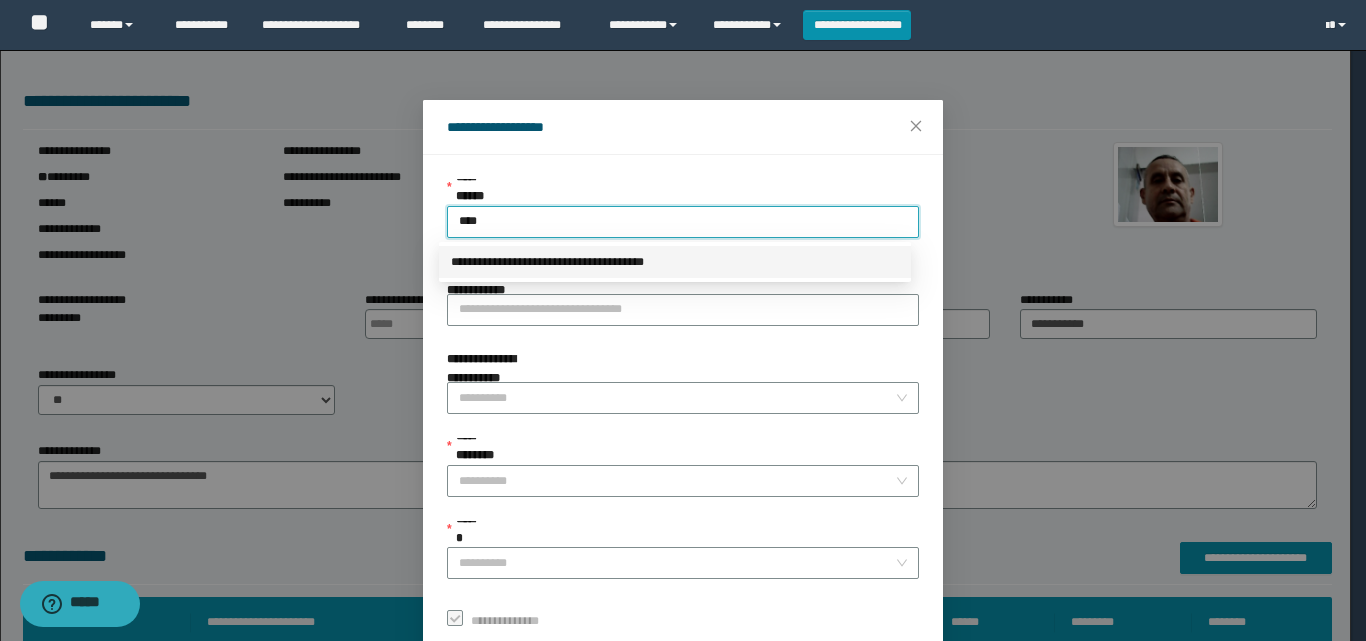 click on "**********" at bounding box center [675, 262] 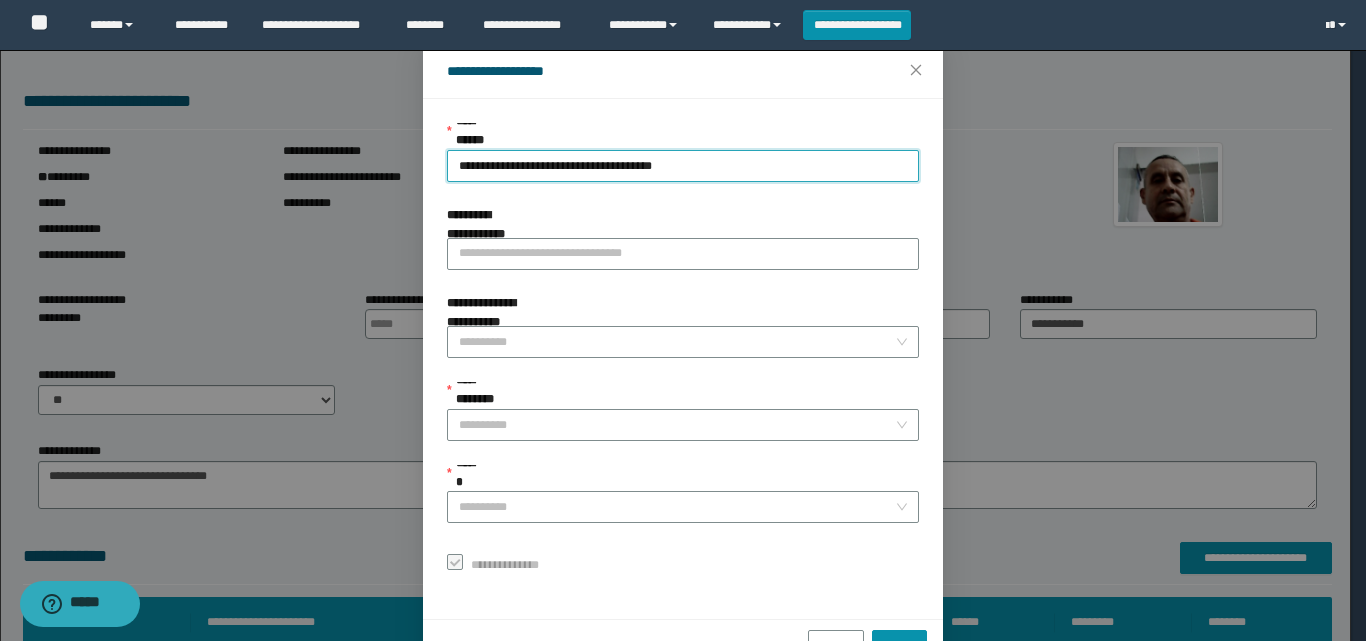 scroll, scrollTop: 111, scrollLeft: 0, axis: vertical 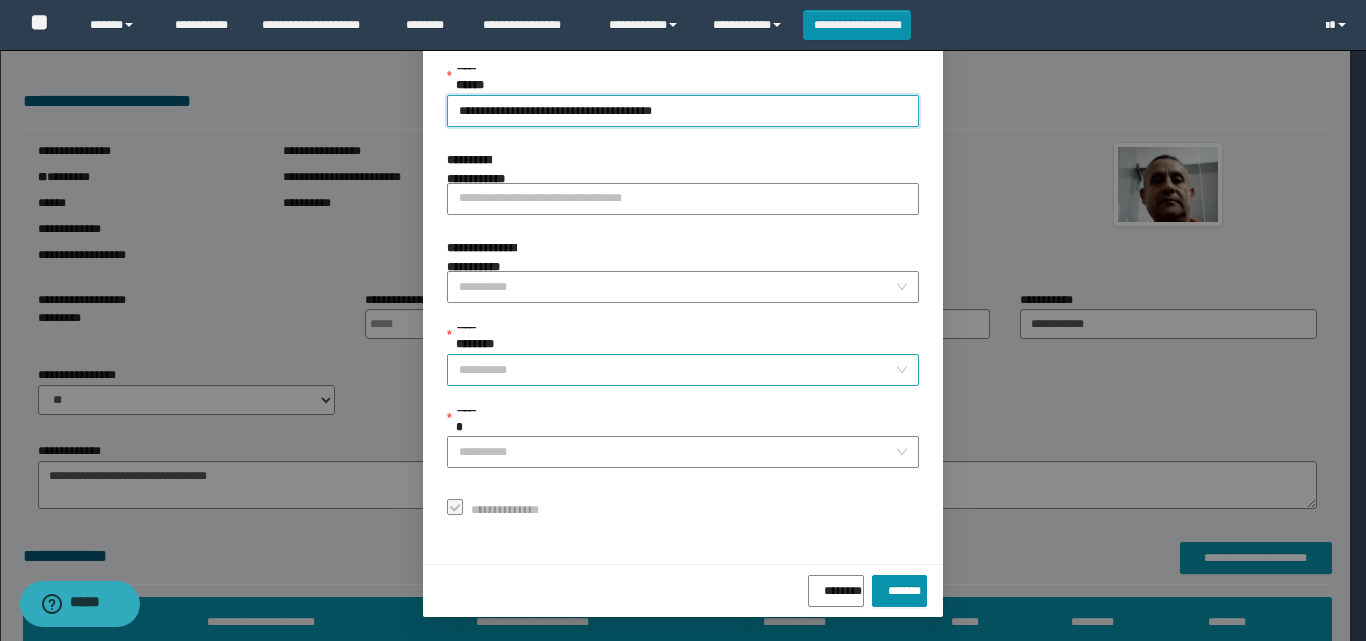 click on "**********" at bounding box center [677, 370] 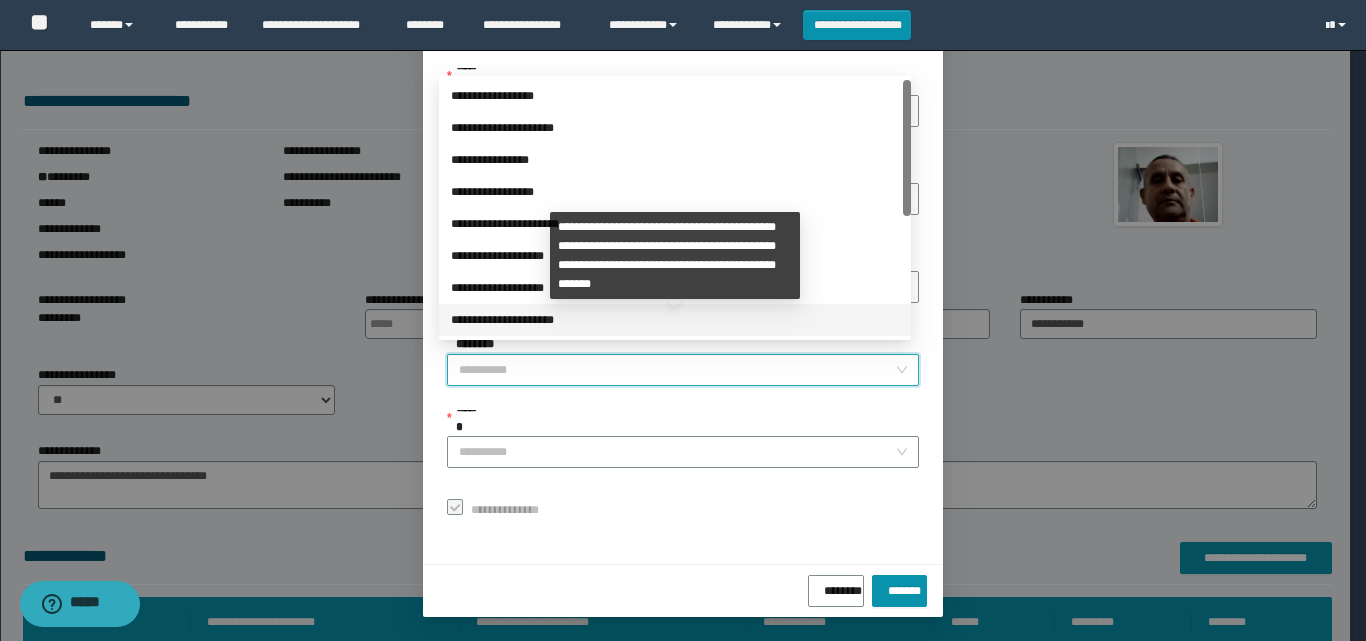 scroll, scrollTop: 224, scrollLeft: 0, axis: vertical 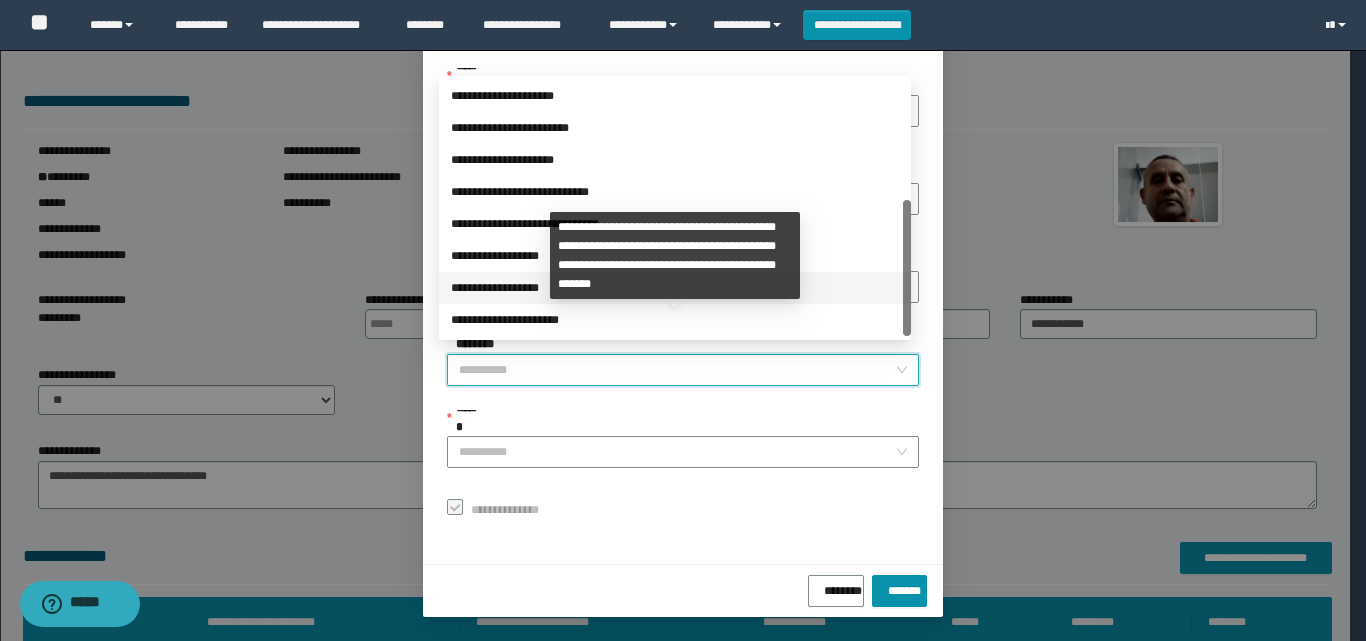 click on "**********" at bounding box center (675, 256) 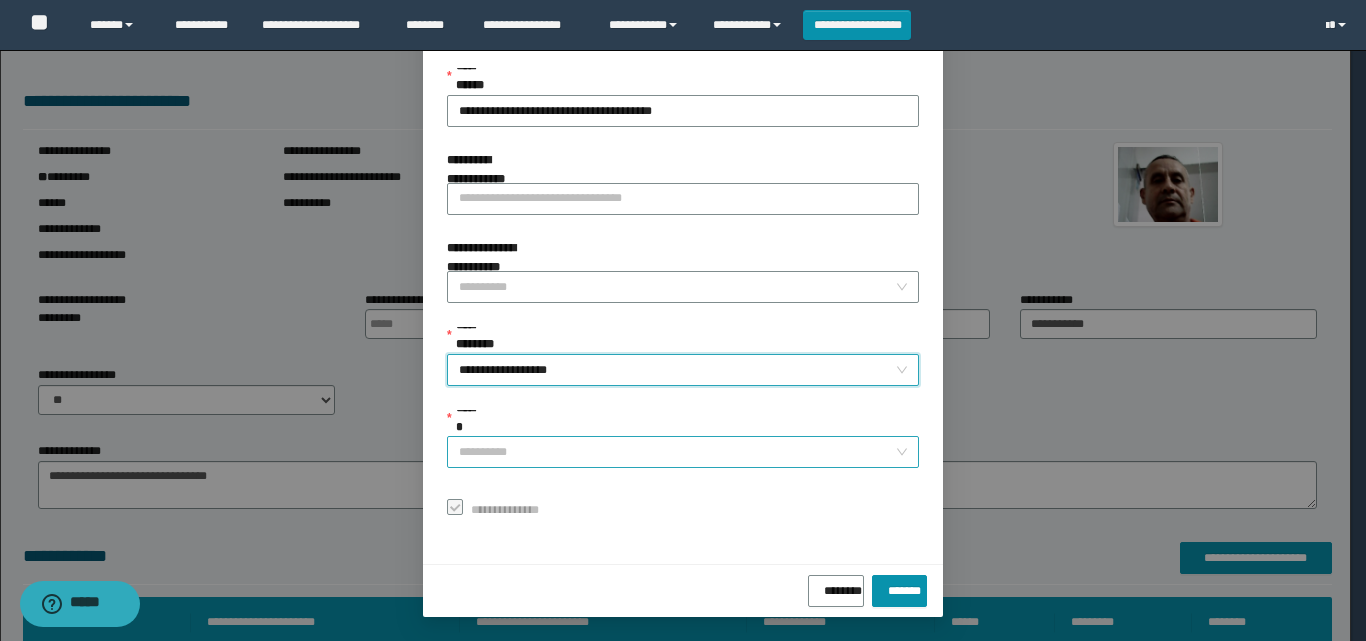 click on "******" at bounding box center [677, 452] 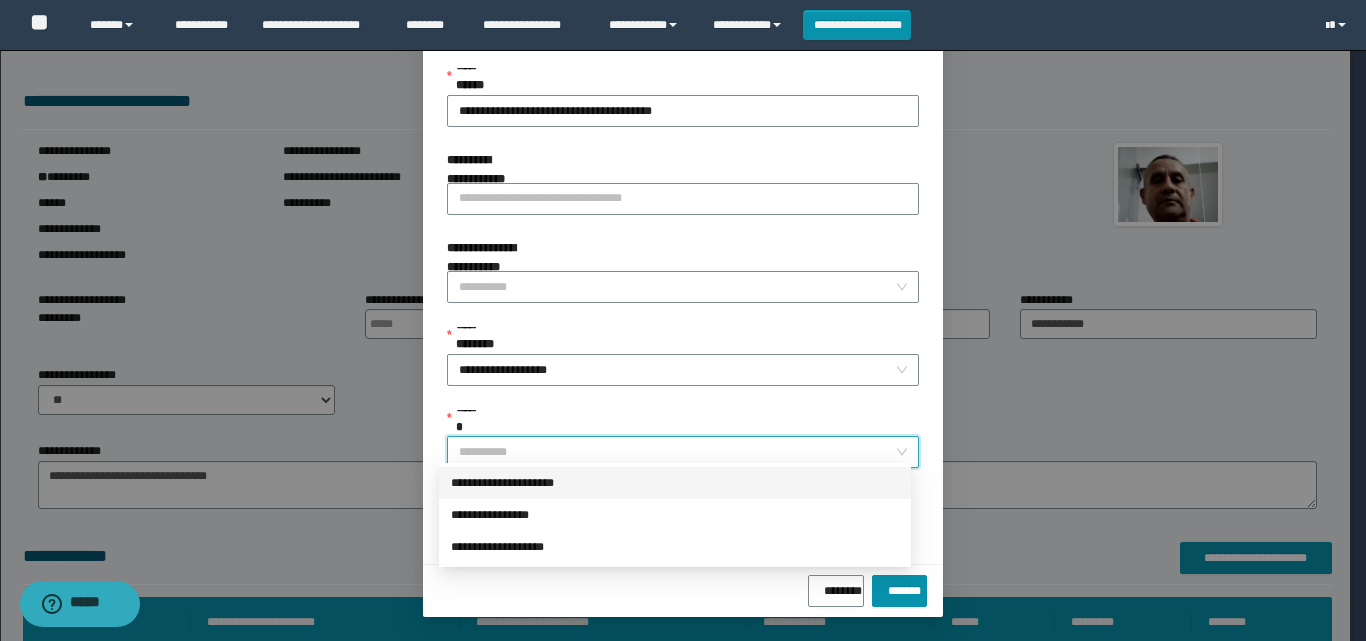 click on "**********" at bounding box center [675, 483] 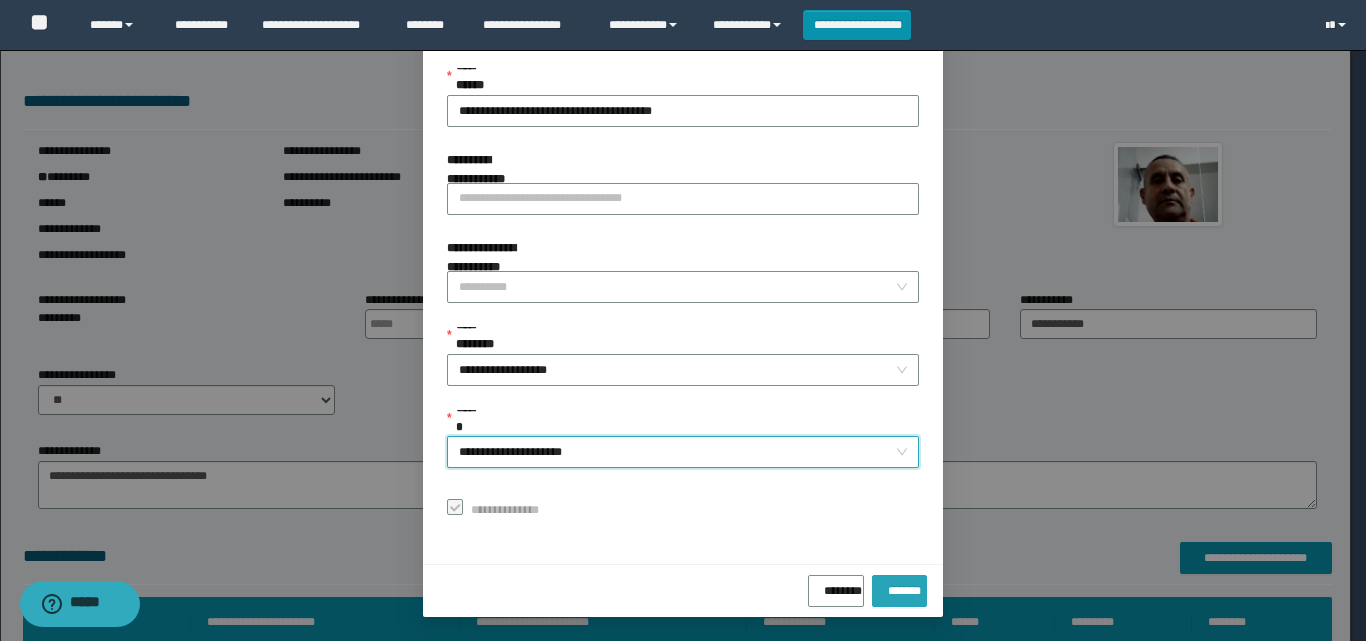 click on "*******" at bounding box center (899, 587) 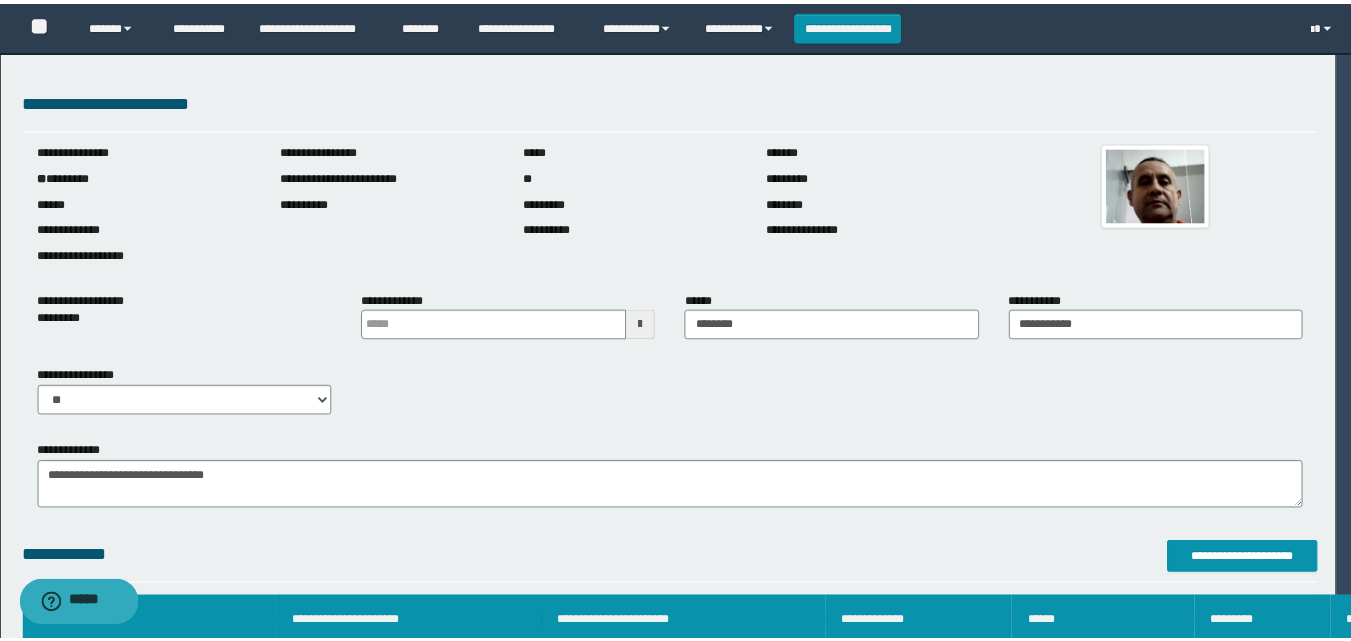 scroll, scrollTop: 64, scrollLeft: 0, axis: vertical 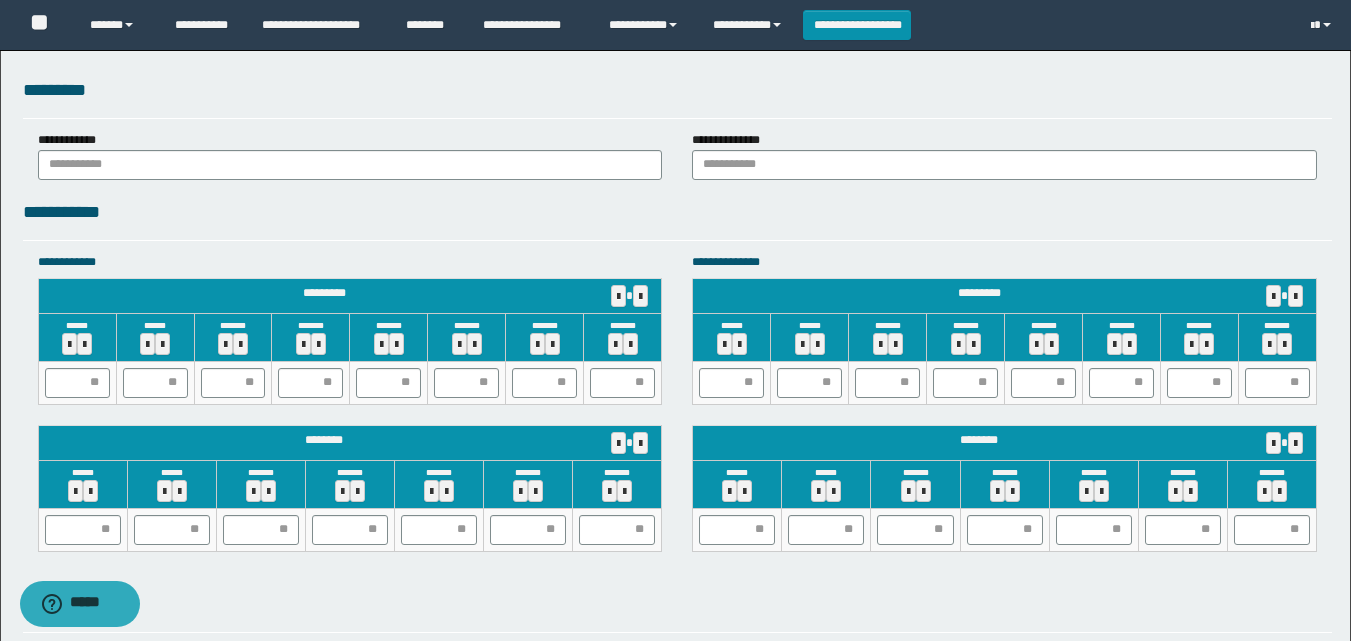 click on "**********" at bounding box center [677, 219] 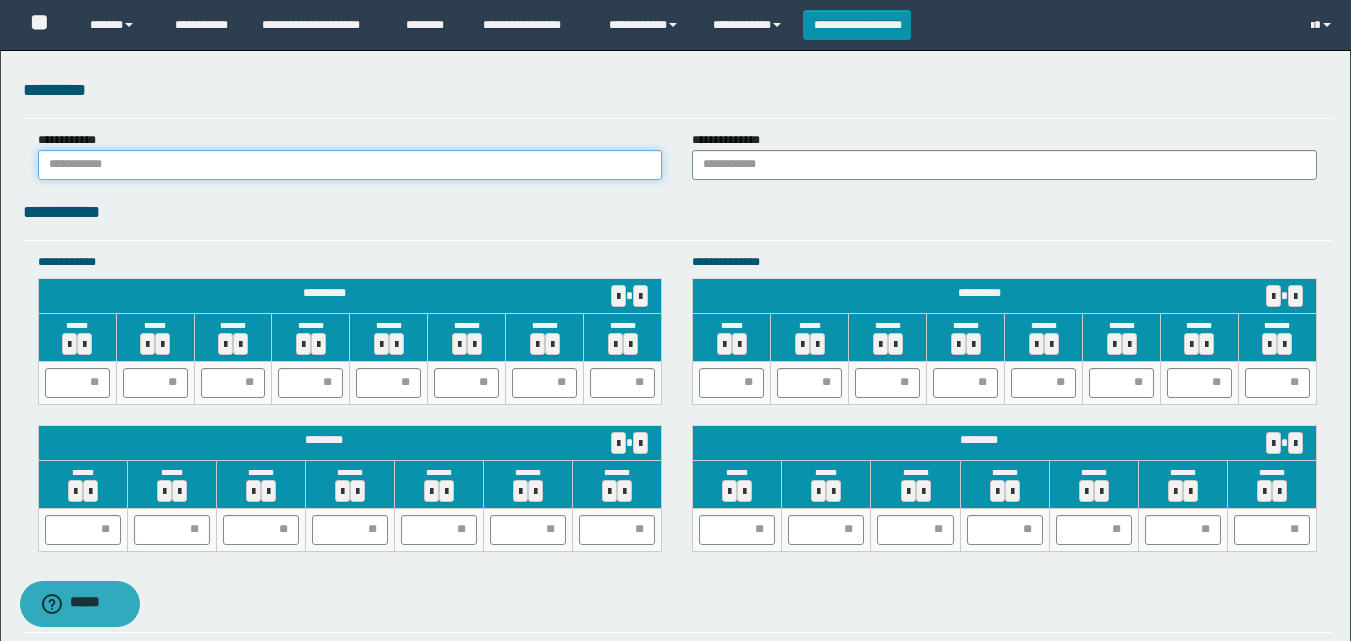 click at bounding box center [350, 165] 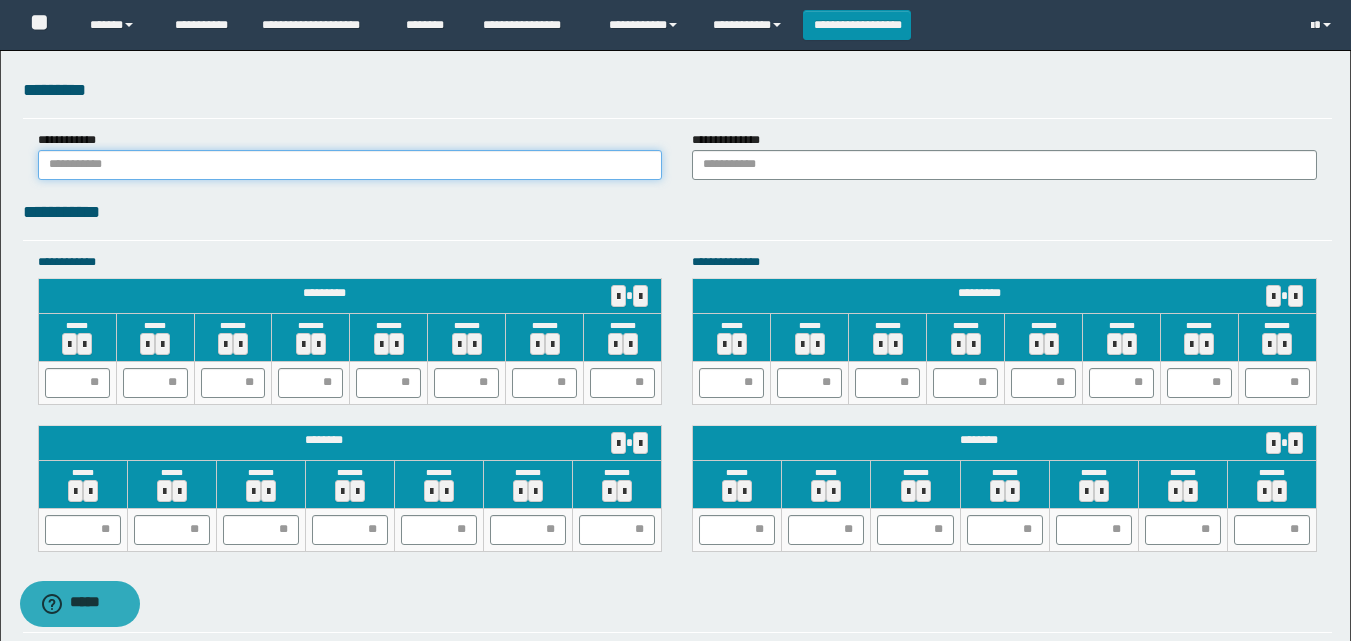 type on "******" 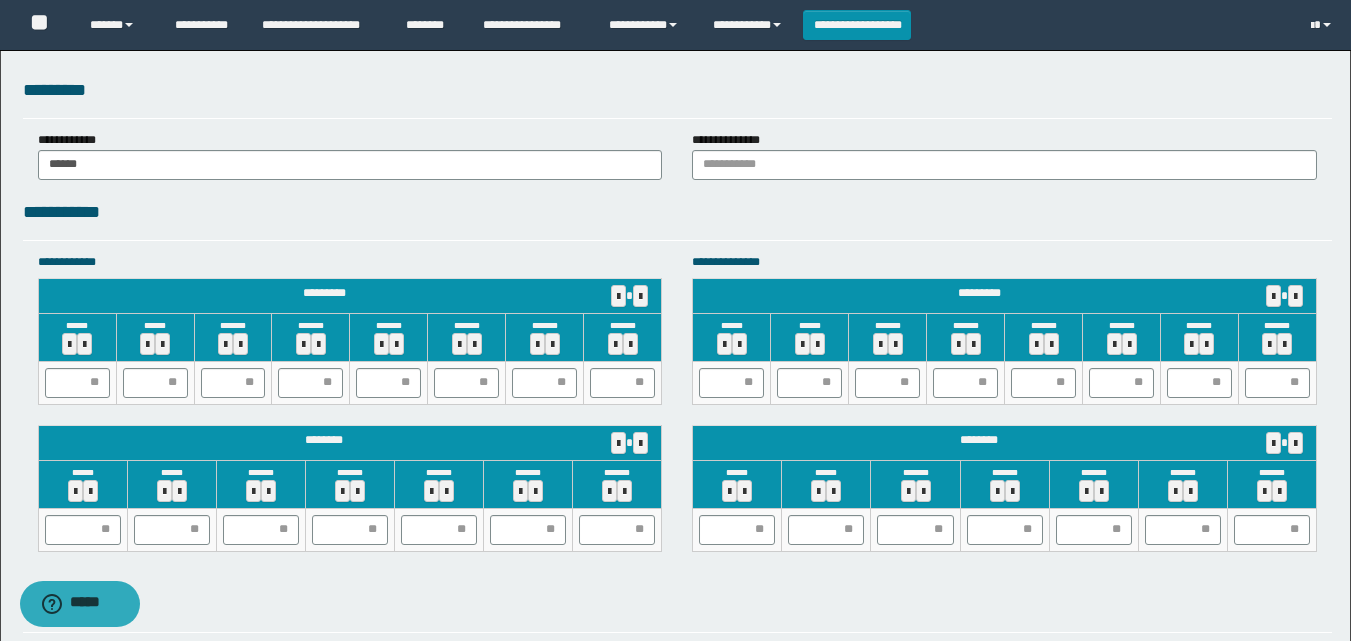 drag, startPoint x: 756, startPoint y: 180, endPoint x: 787, endPoint y: 172, distance: 32.01562 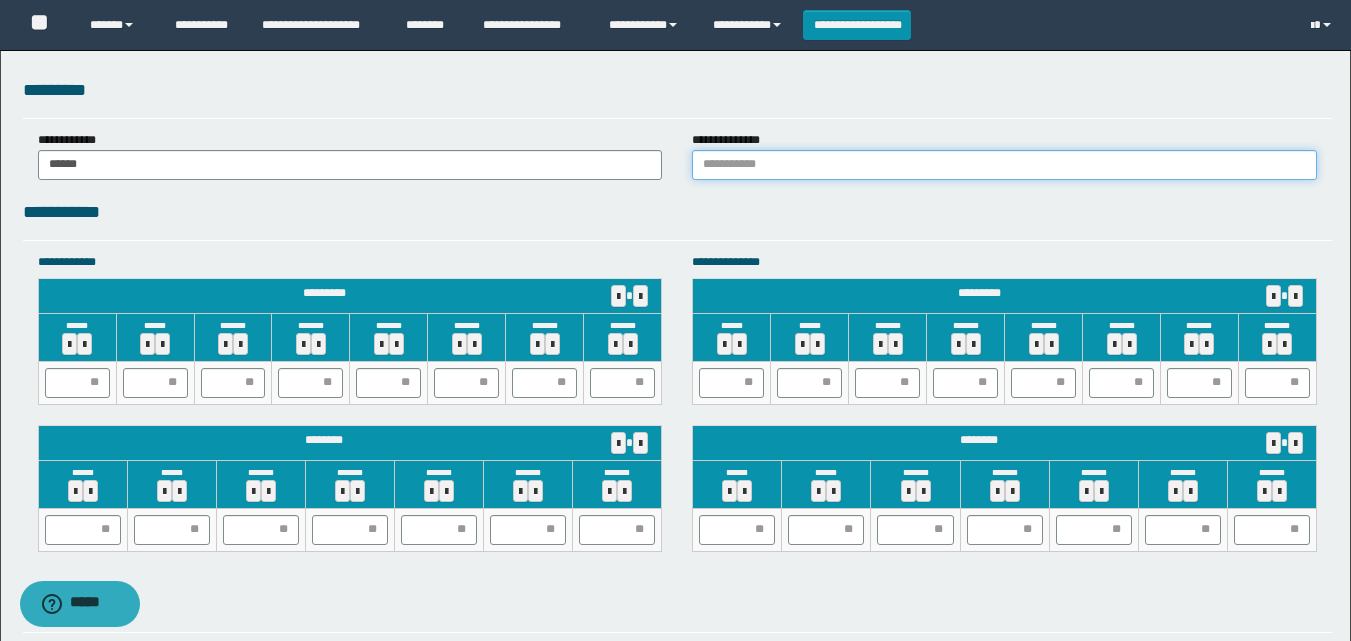 click at bounding box center (1004, 165) 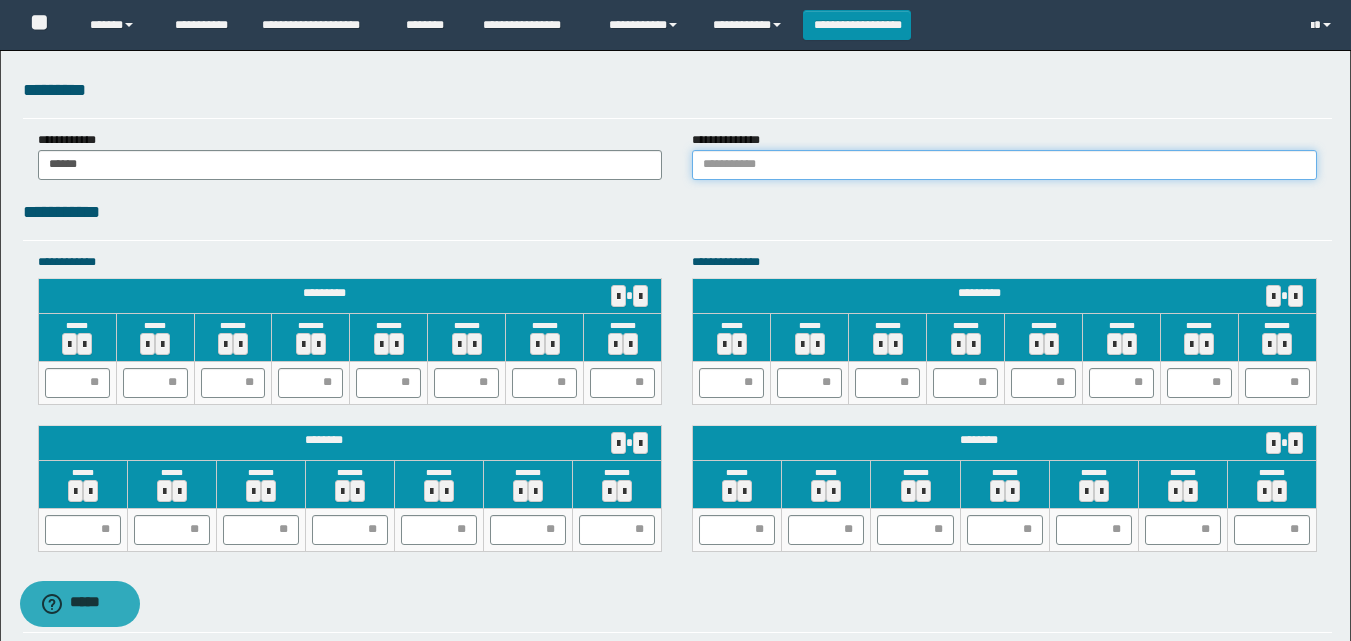 type on "******" 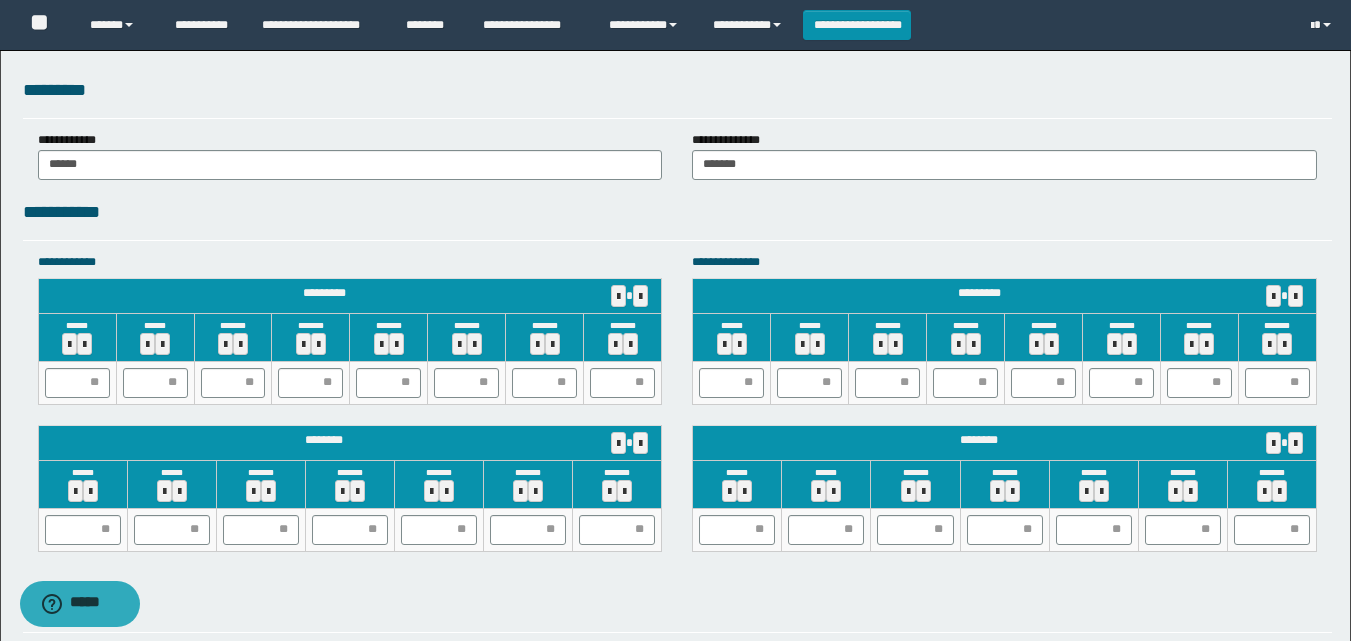 click on "**********" at bounding box center (677, 212) 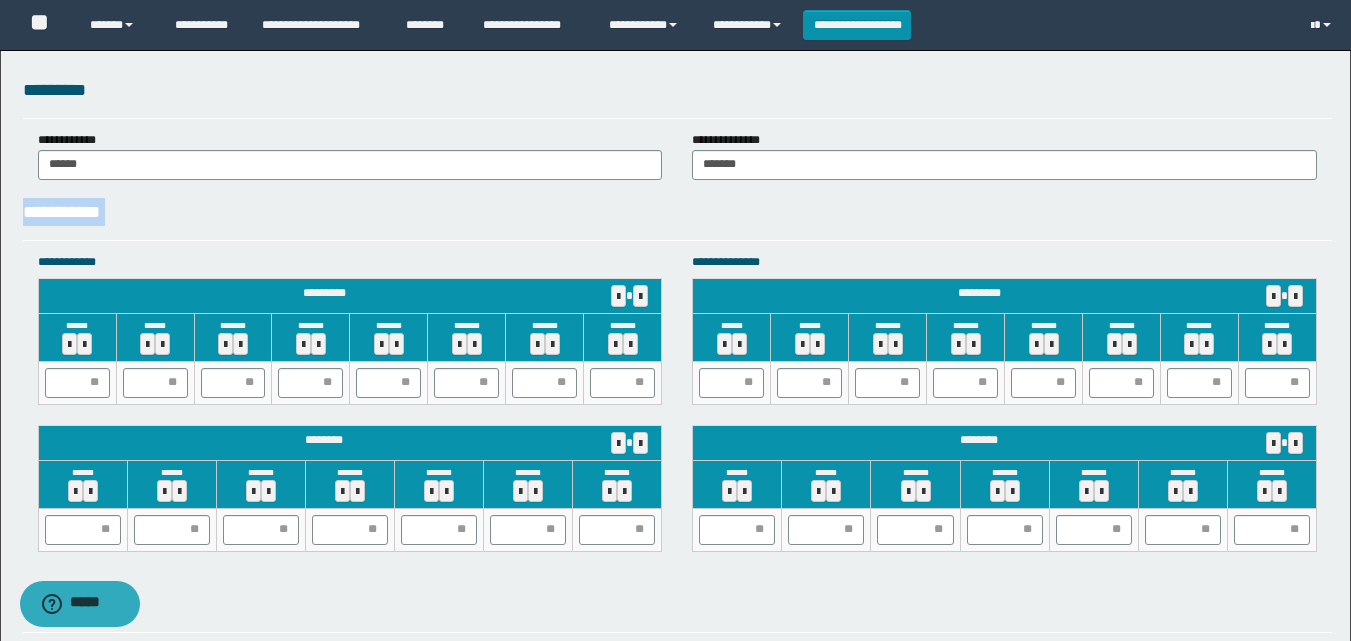 click on "**********" at bounding box center (677, 212) 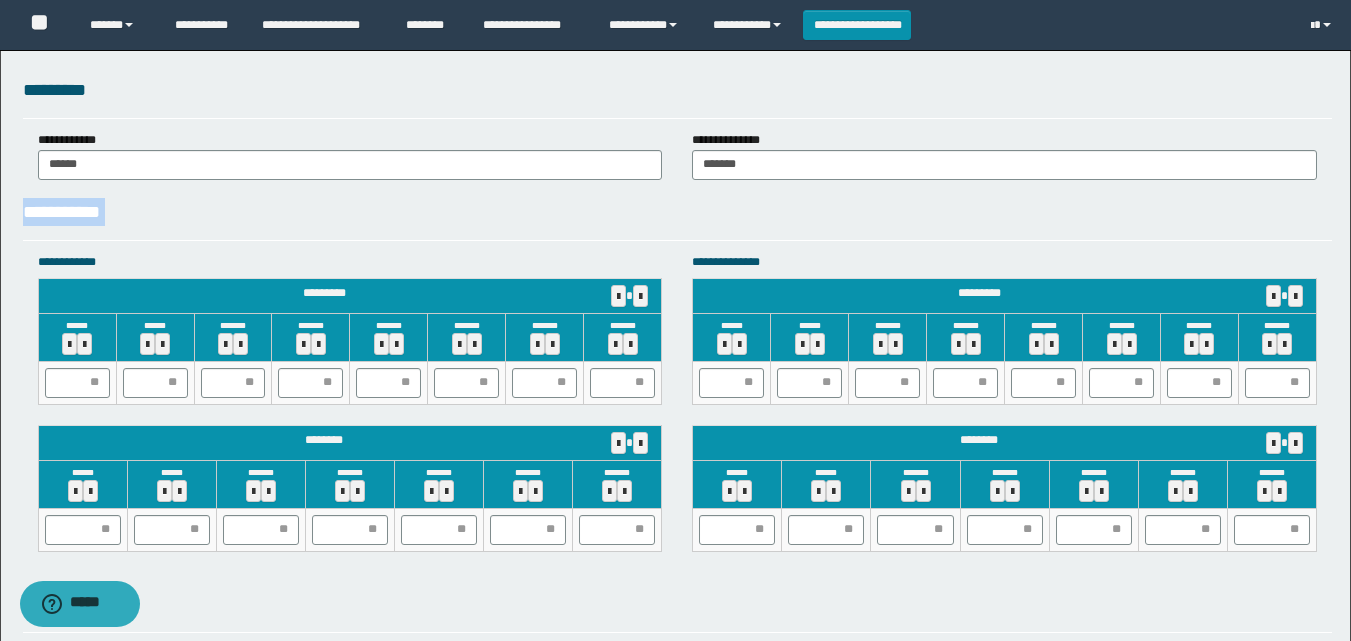 click on "**********" at bounding box center [677, 212] 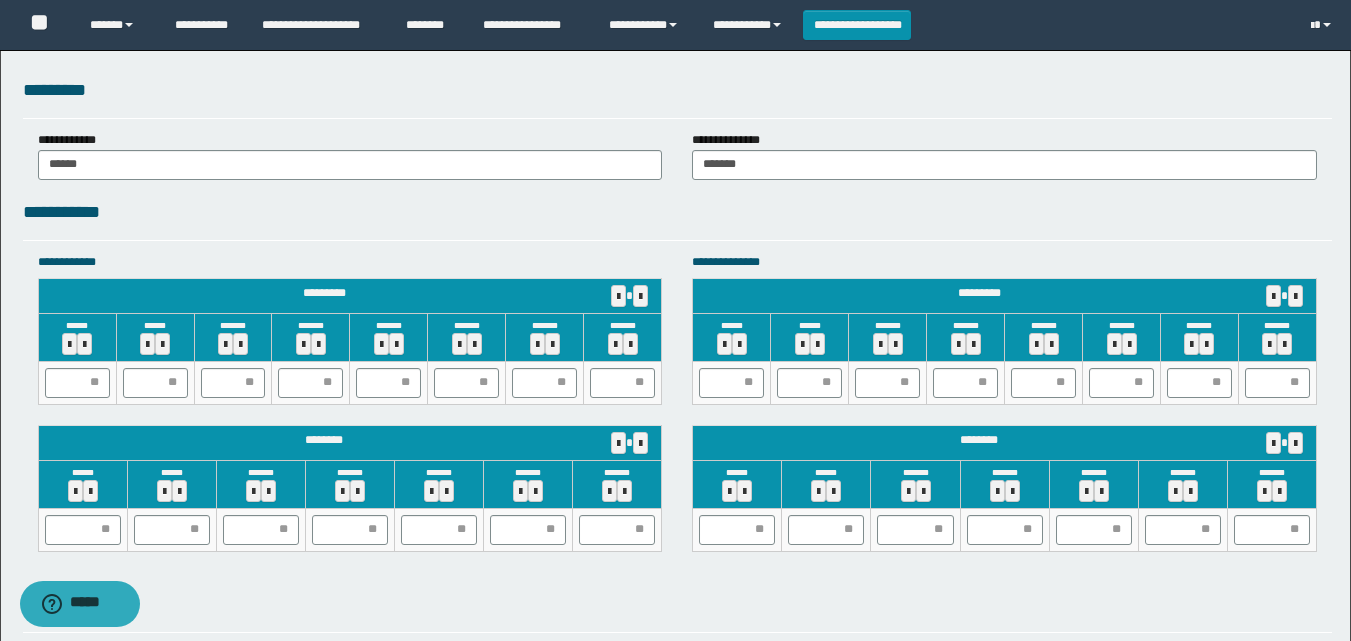 click on "**********" at bounding box center (677, 212) 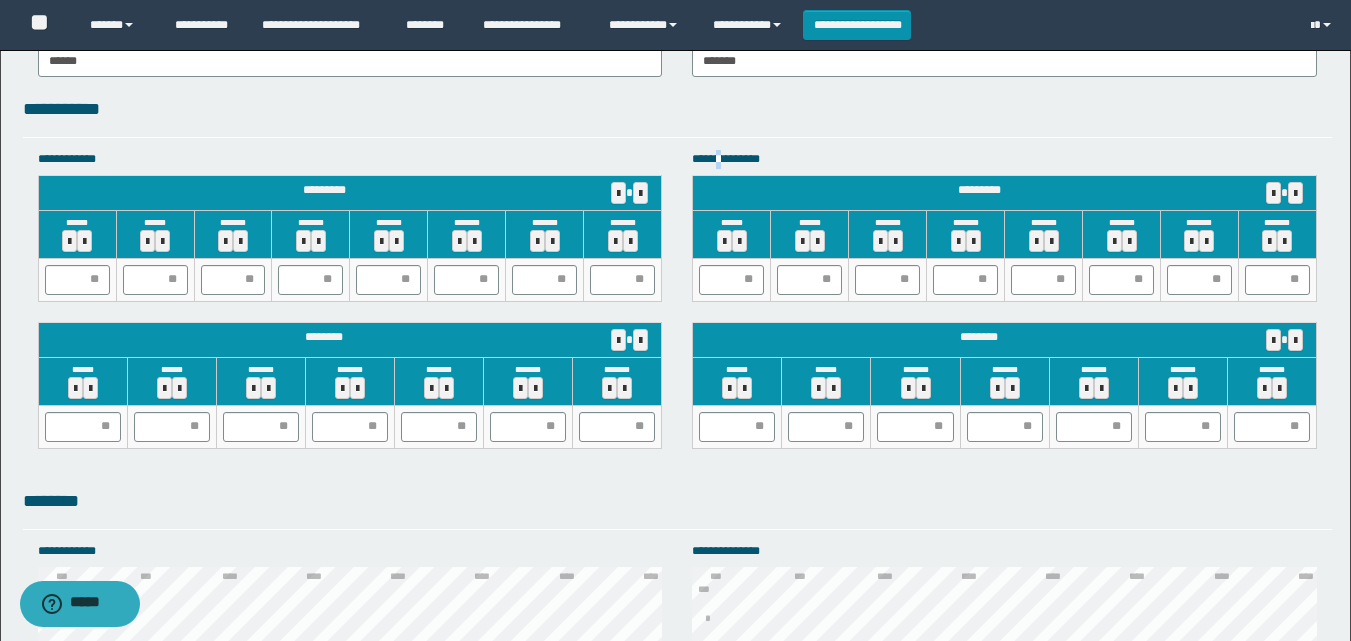 scroll, scrollTop: 1900, scrollLeft: 0, axis: vertical 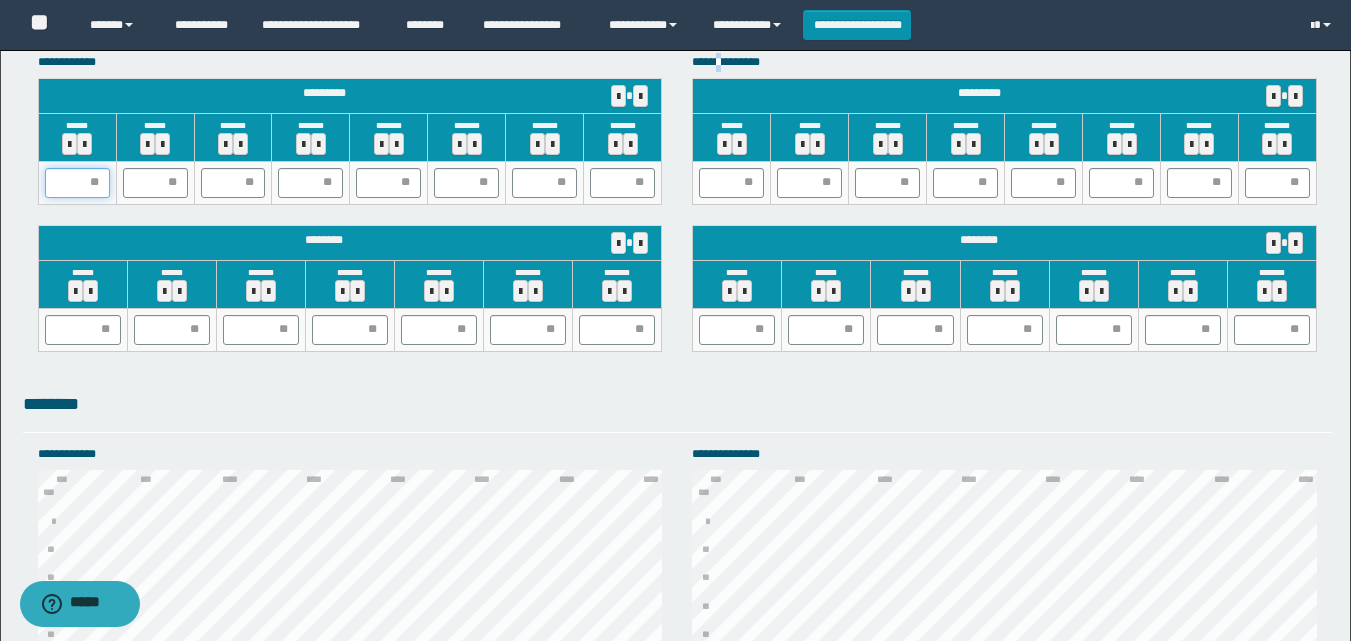 click at bounding box center (77, 183) 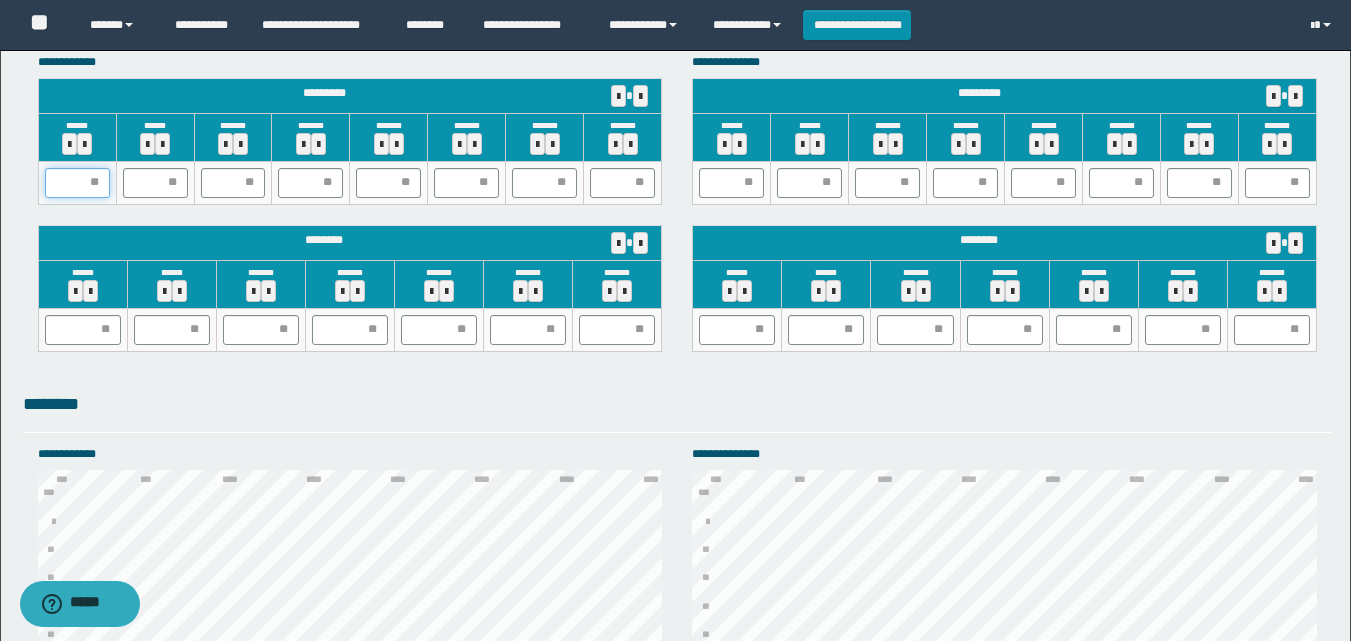 click at bounding box center [77, 183] 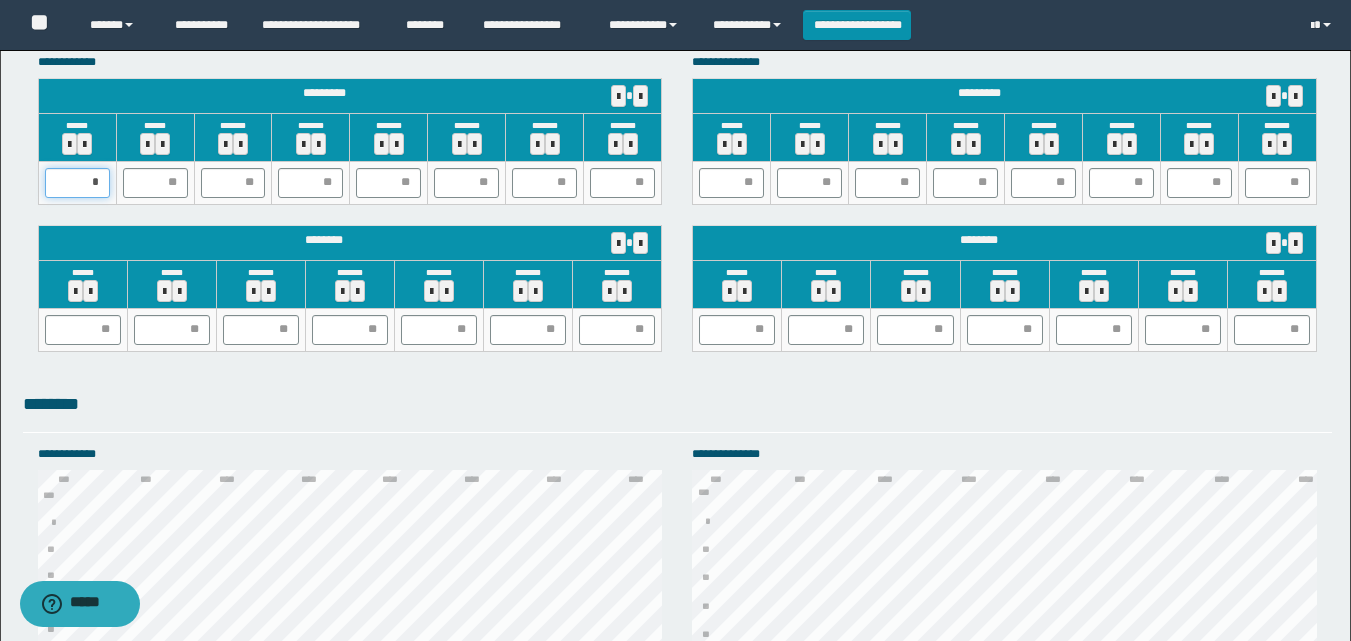 type on "**" 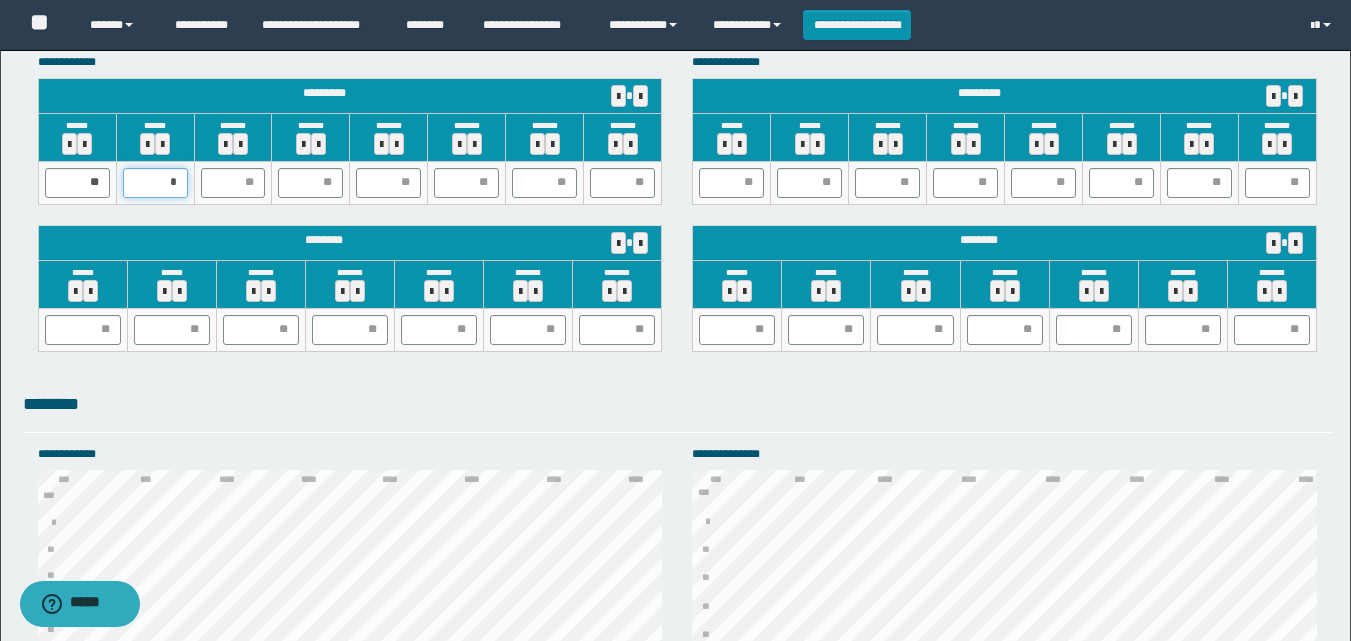 type on "**" 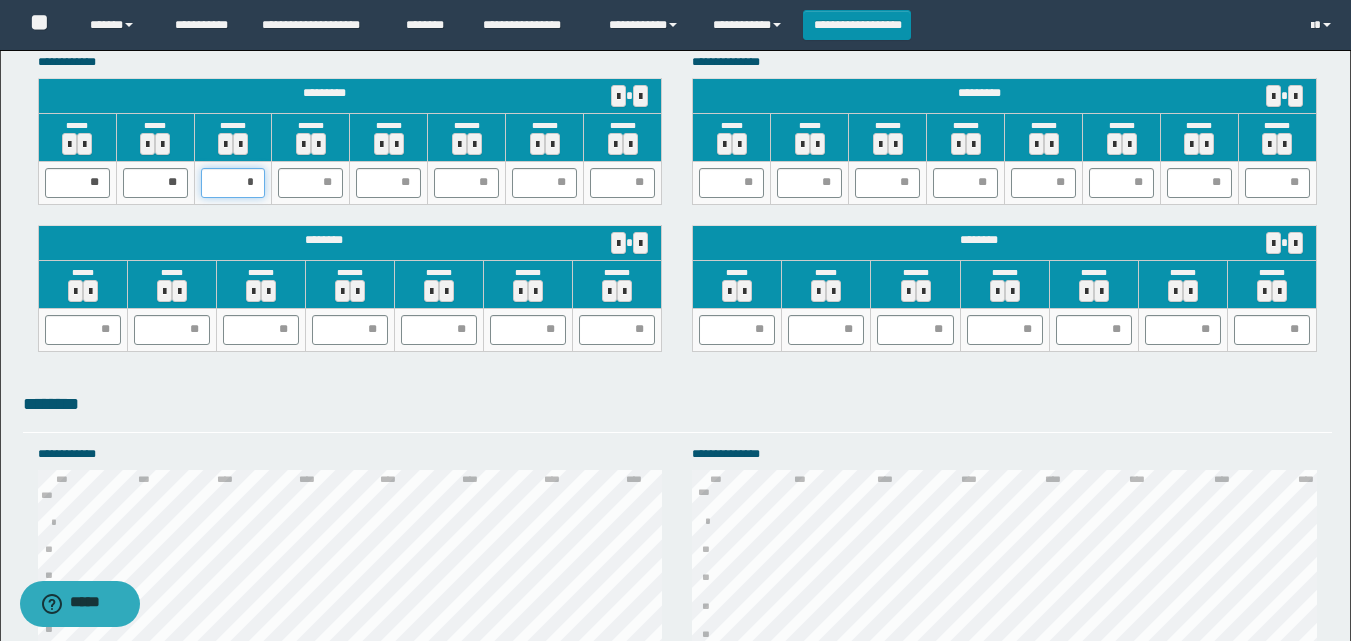 type on "**" 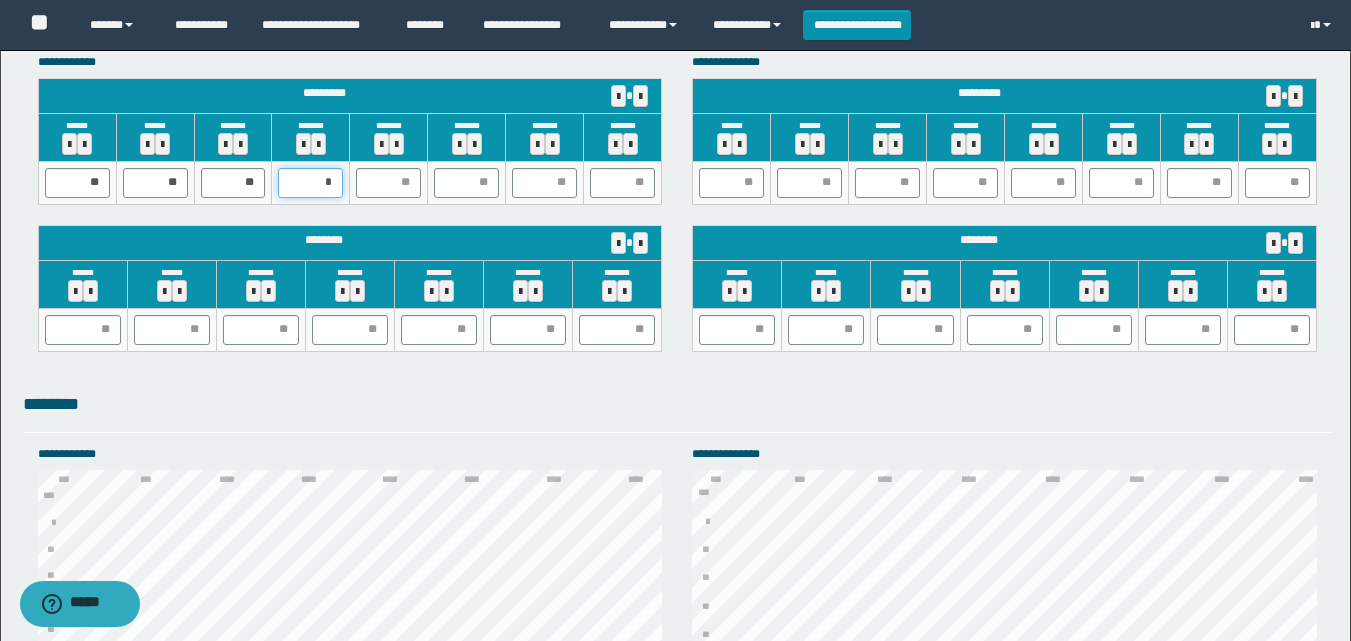 type on "**" 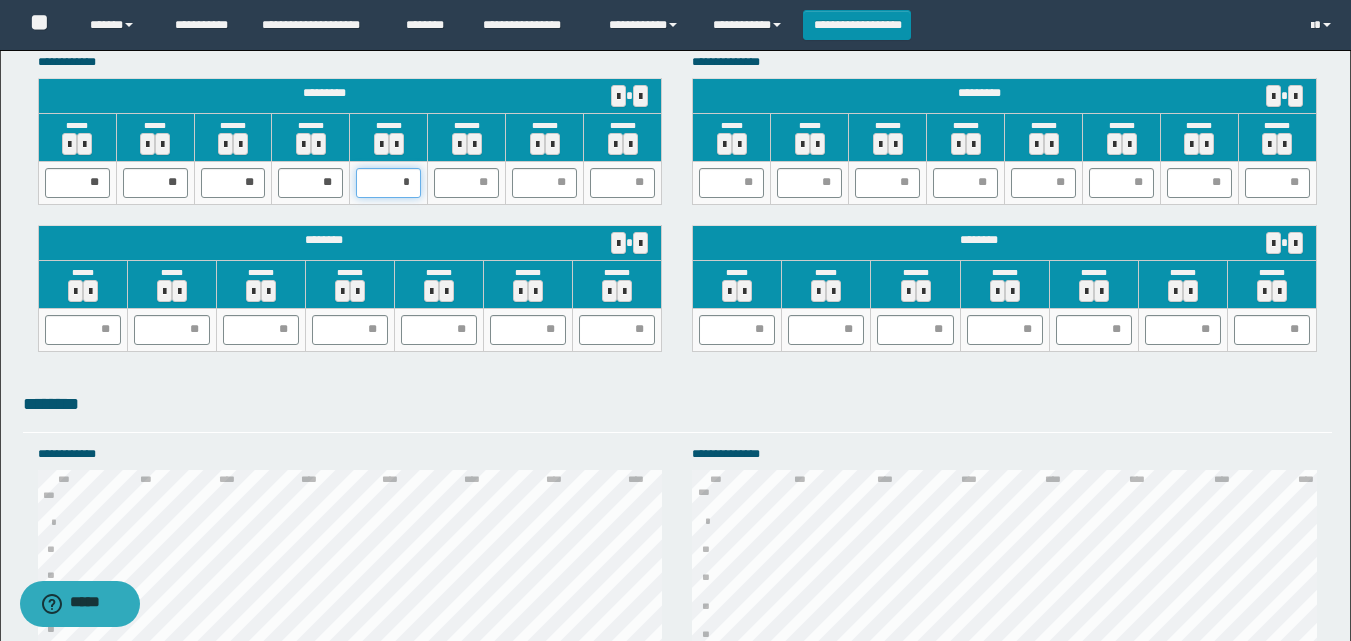 type on "**" 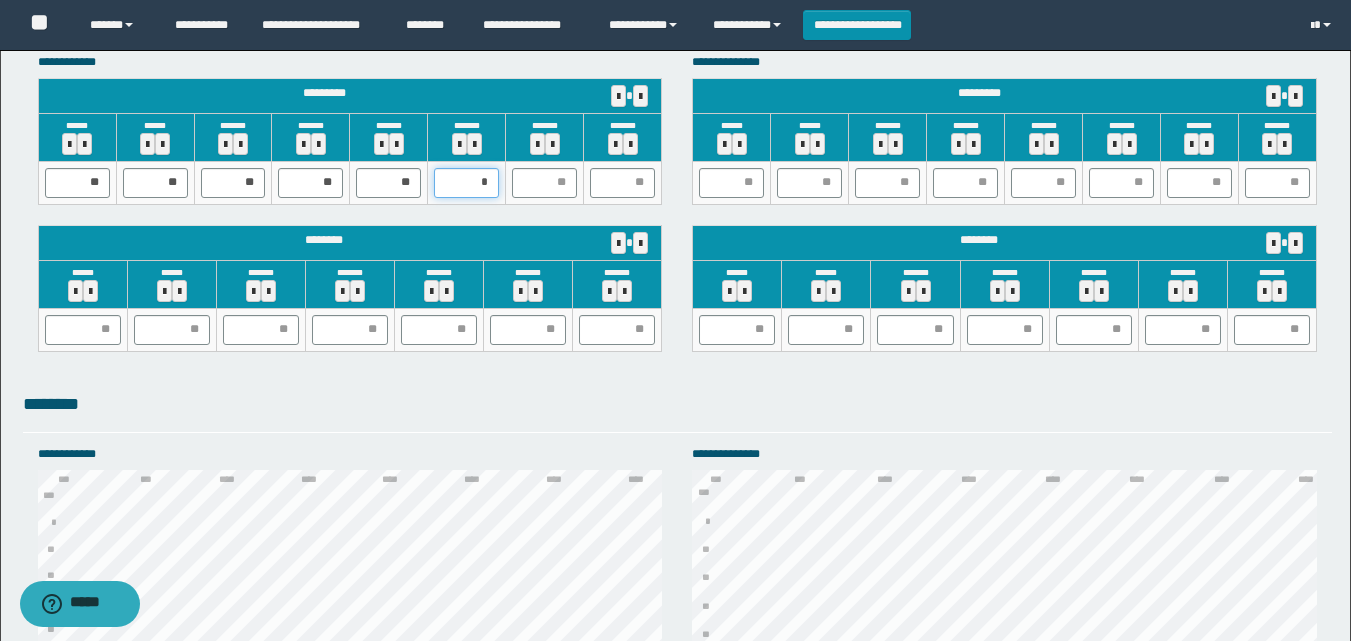 type on "**" 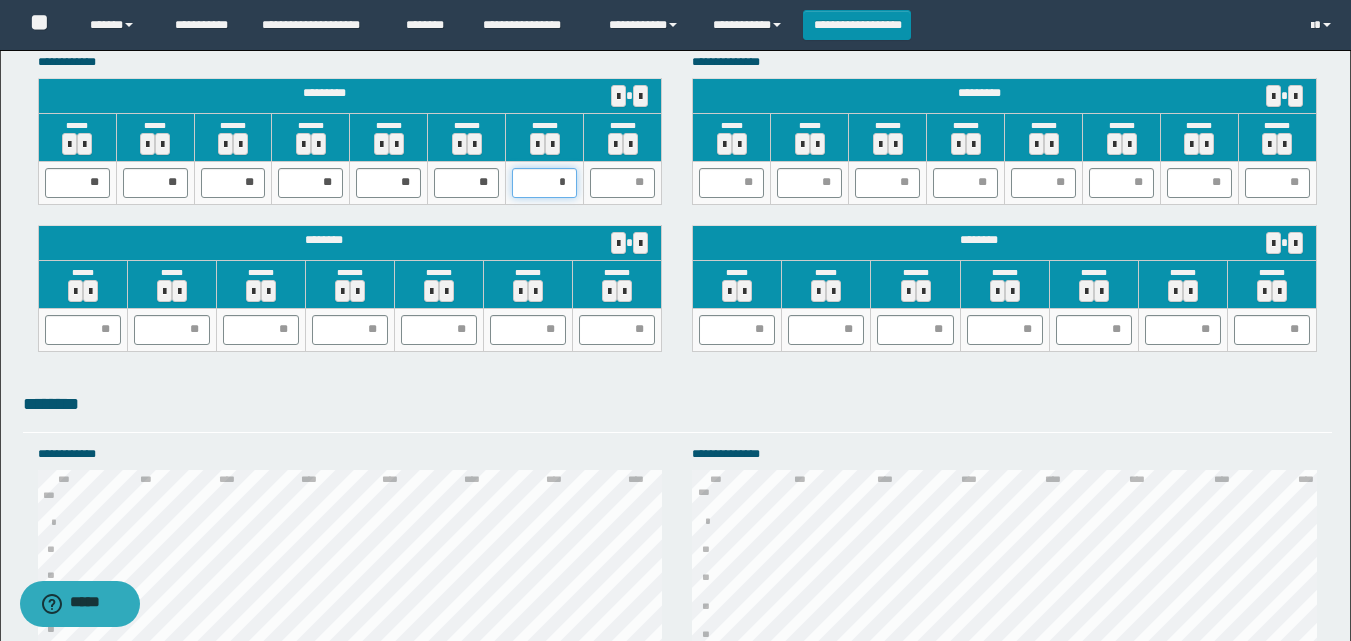 type on "**" 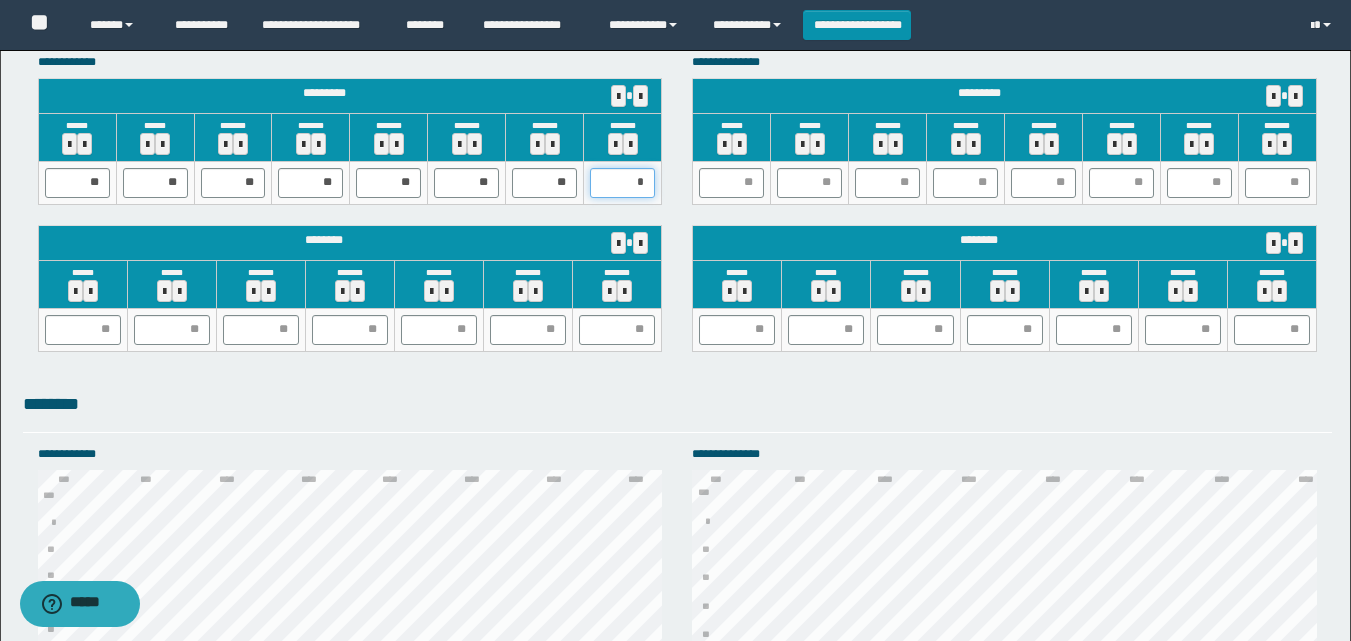 type on "**" 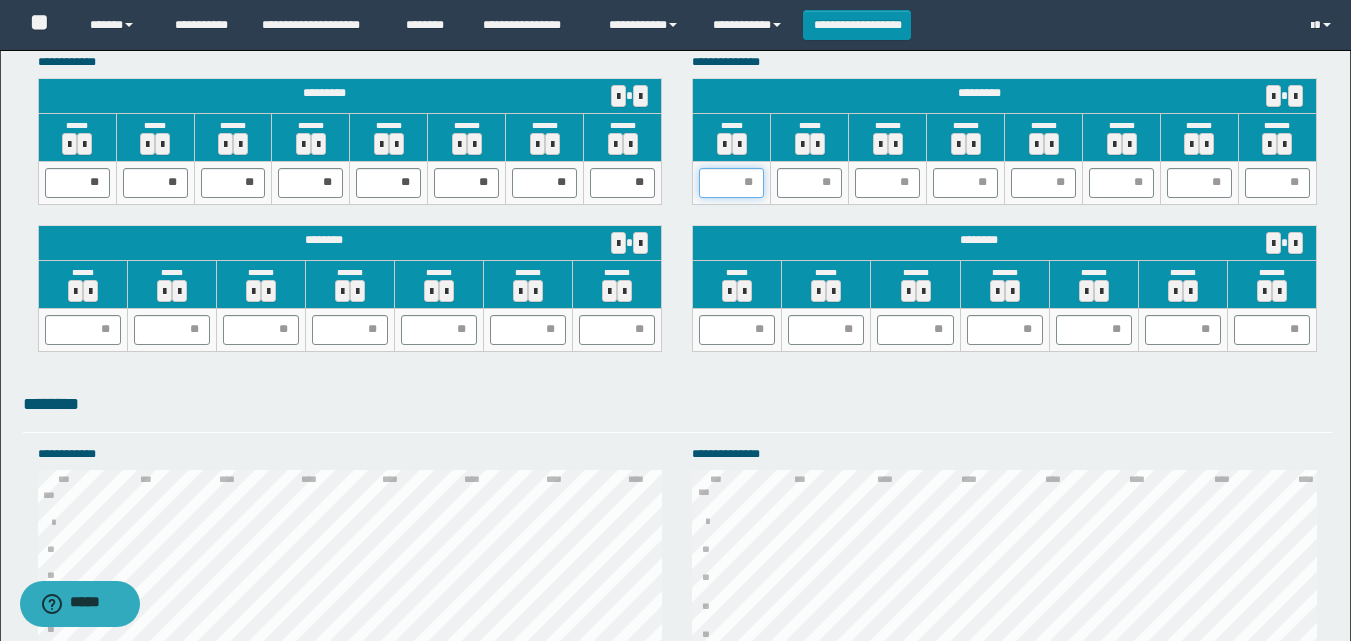 click at bounding box center (731, 183) 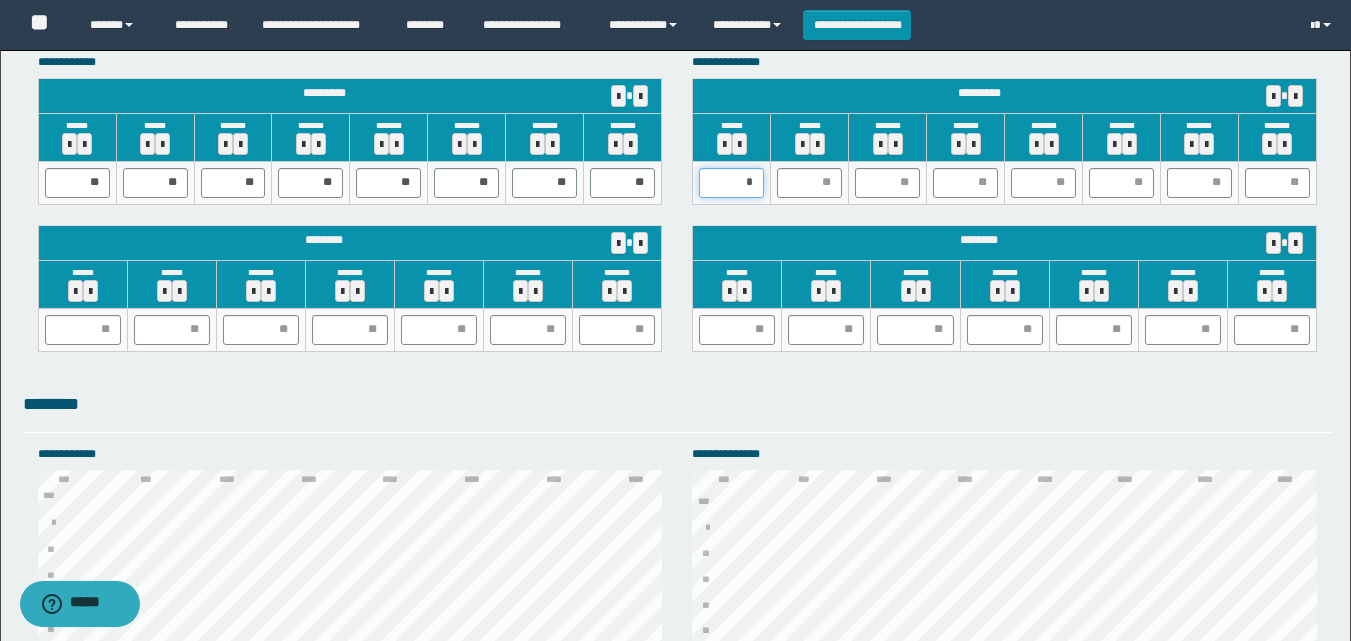 type on "**" 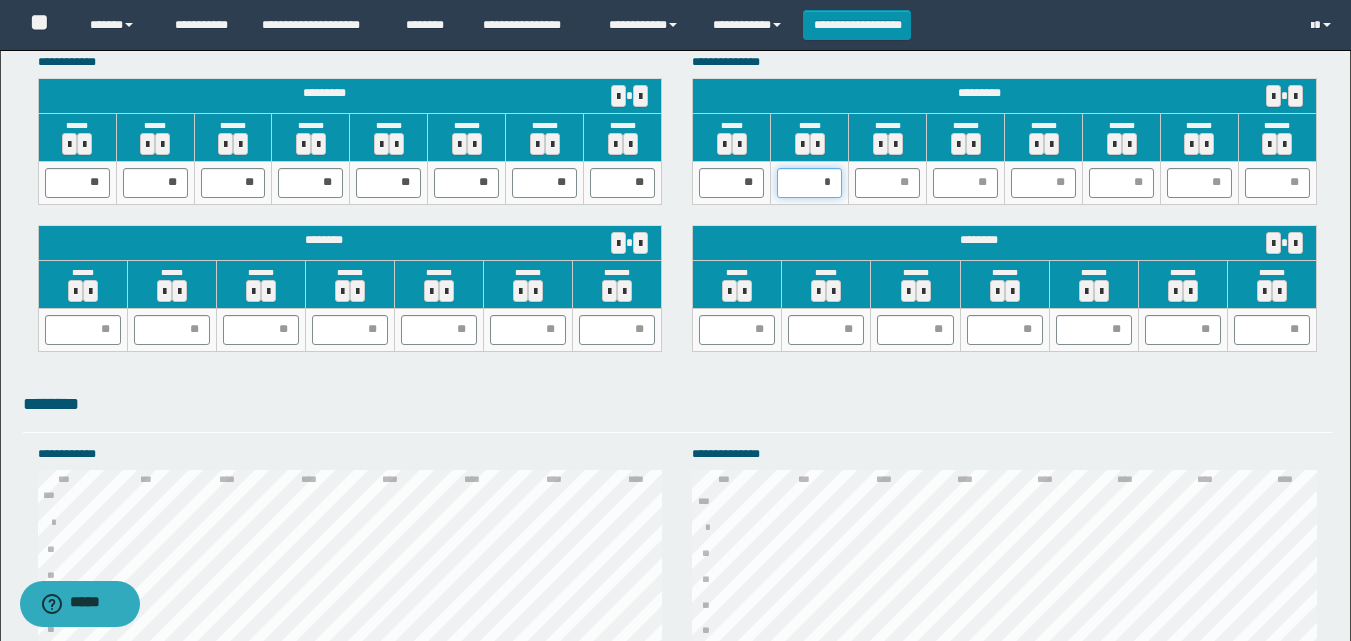 type on "**" 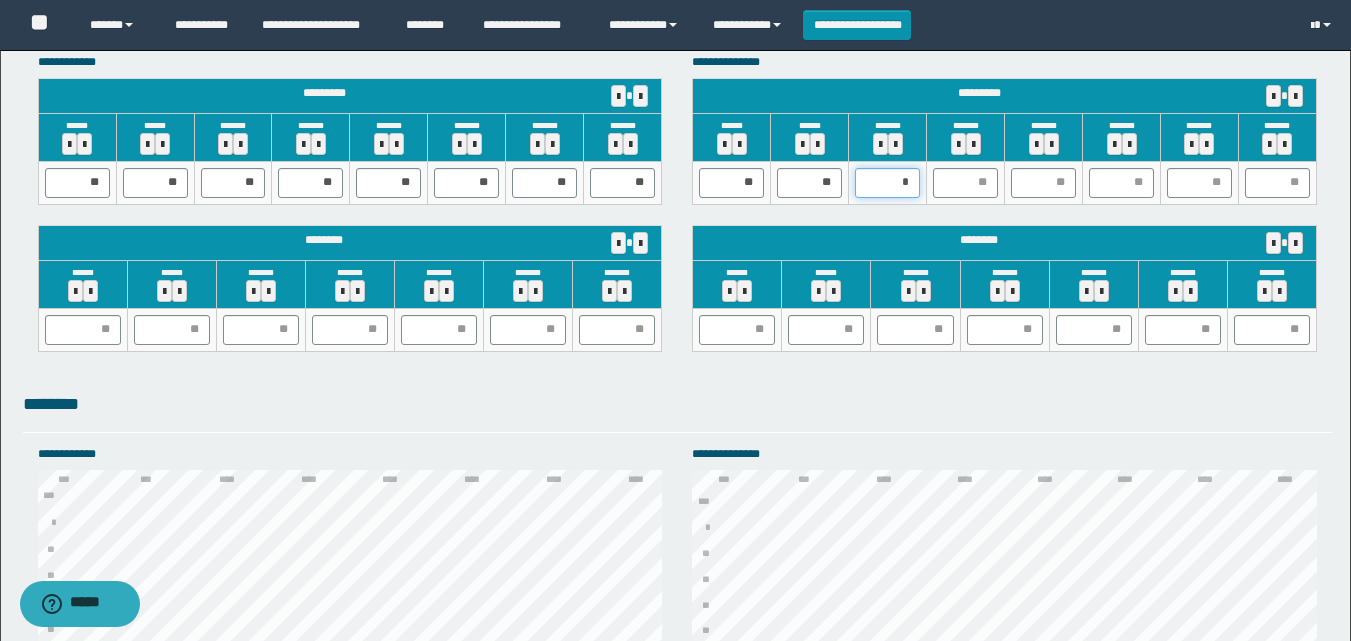 type on "**" 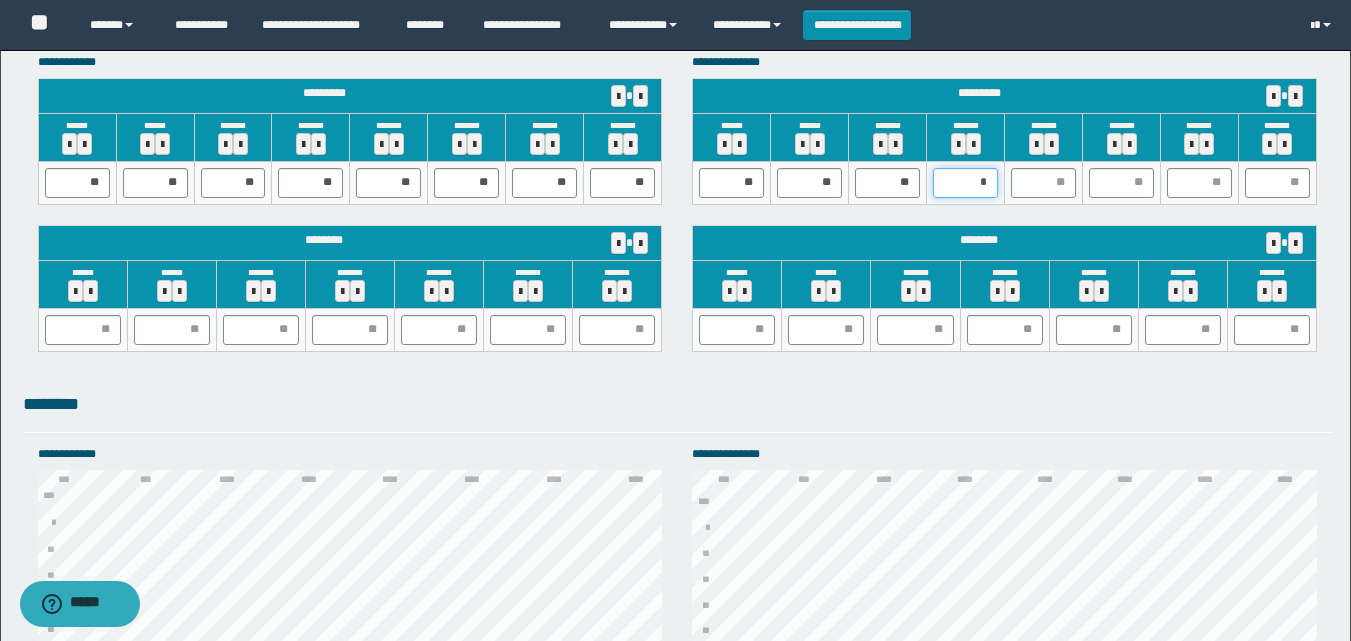type on "**" 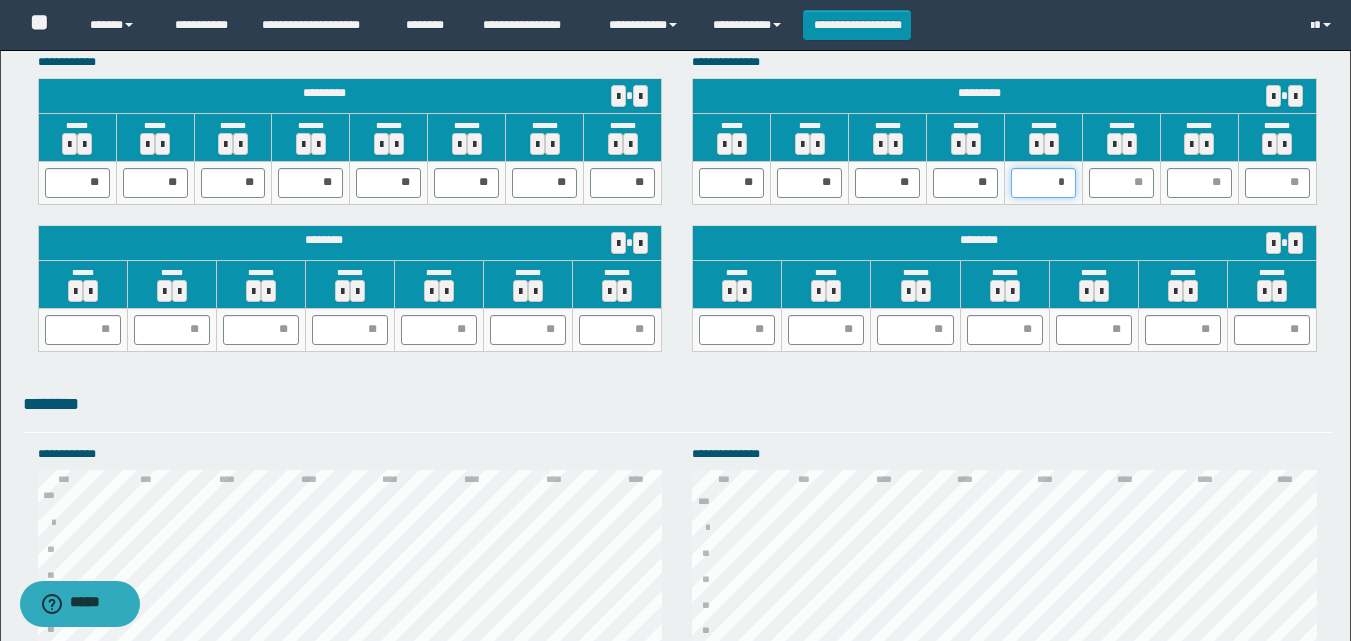 type on "**" 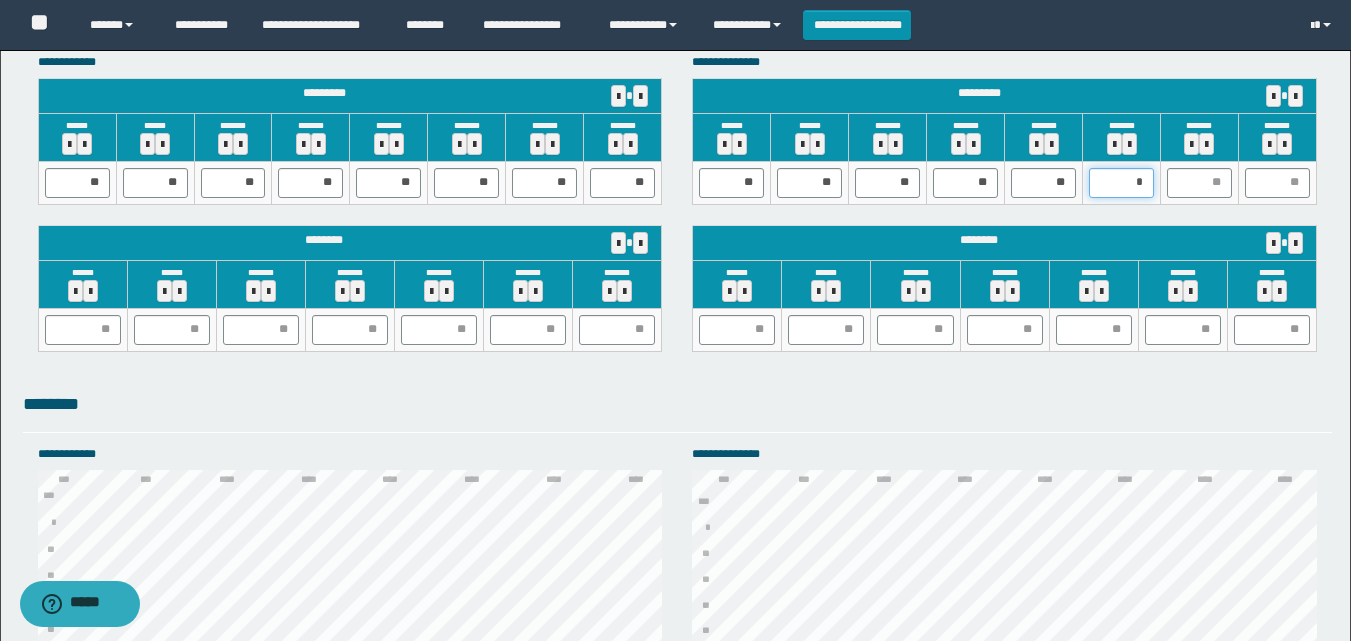type on "**" 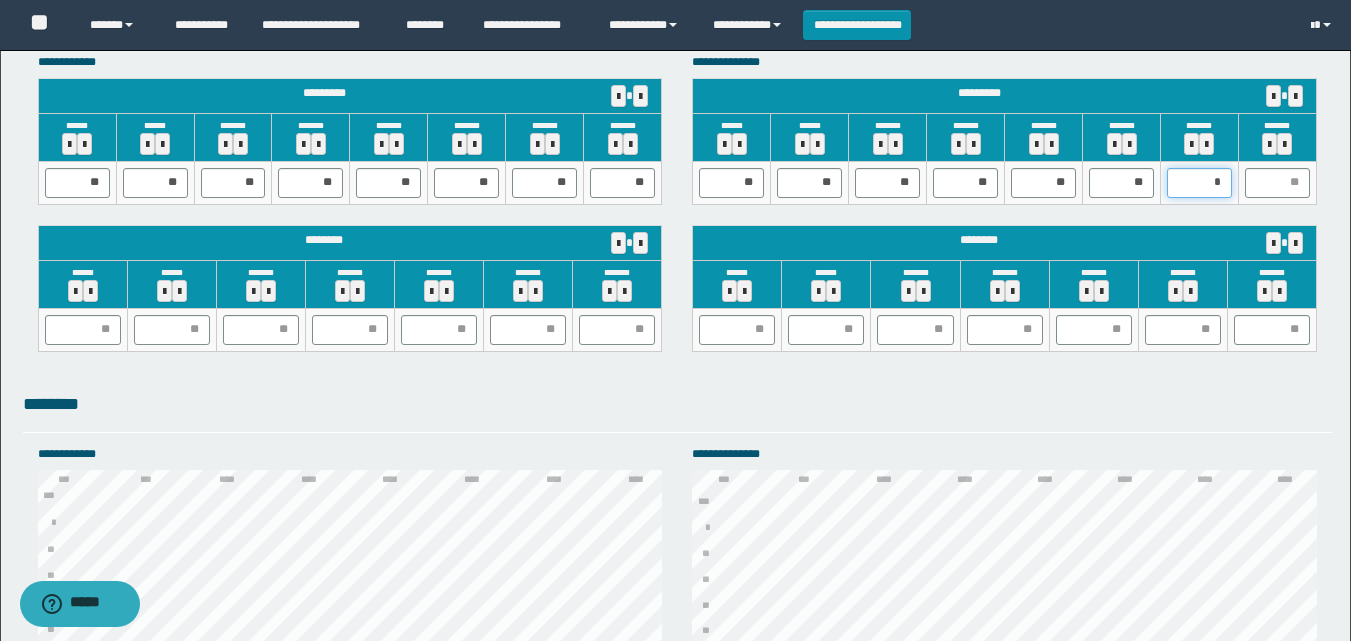 type on "**" 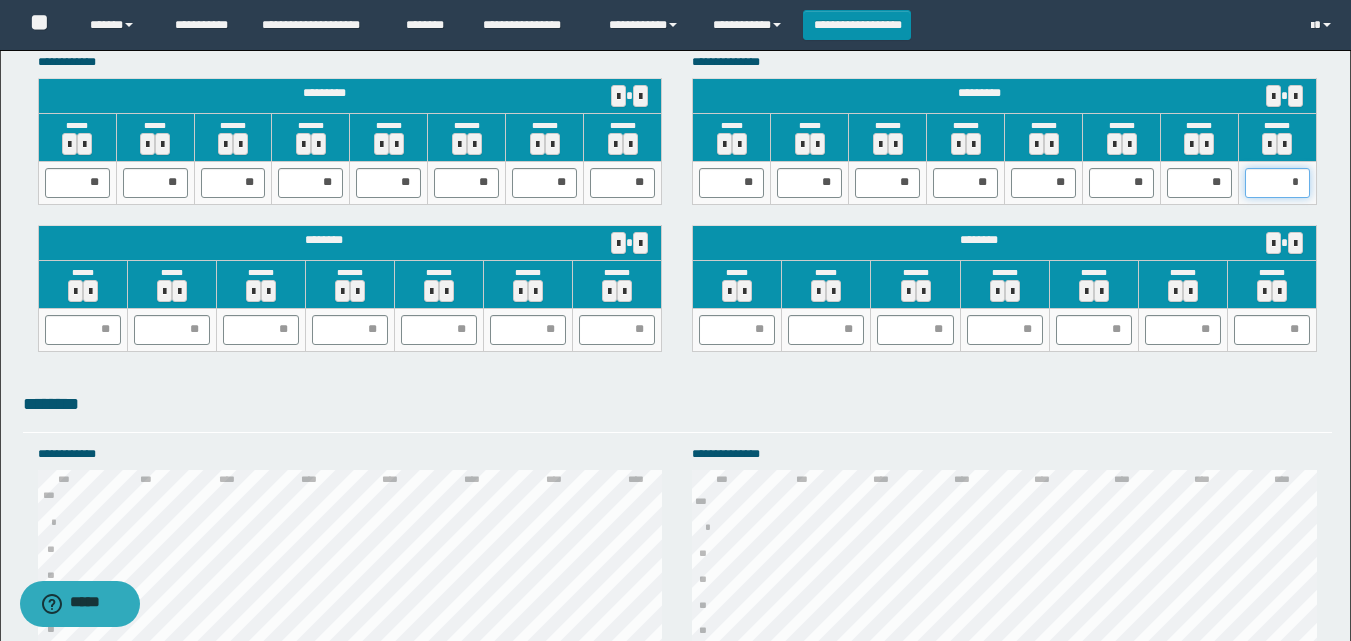 type on "**" 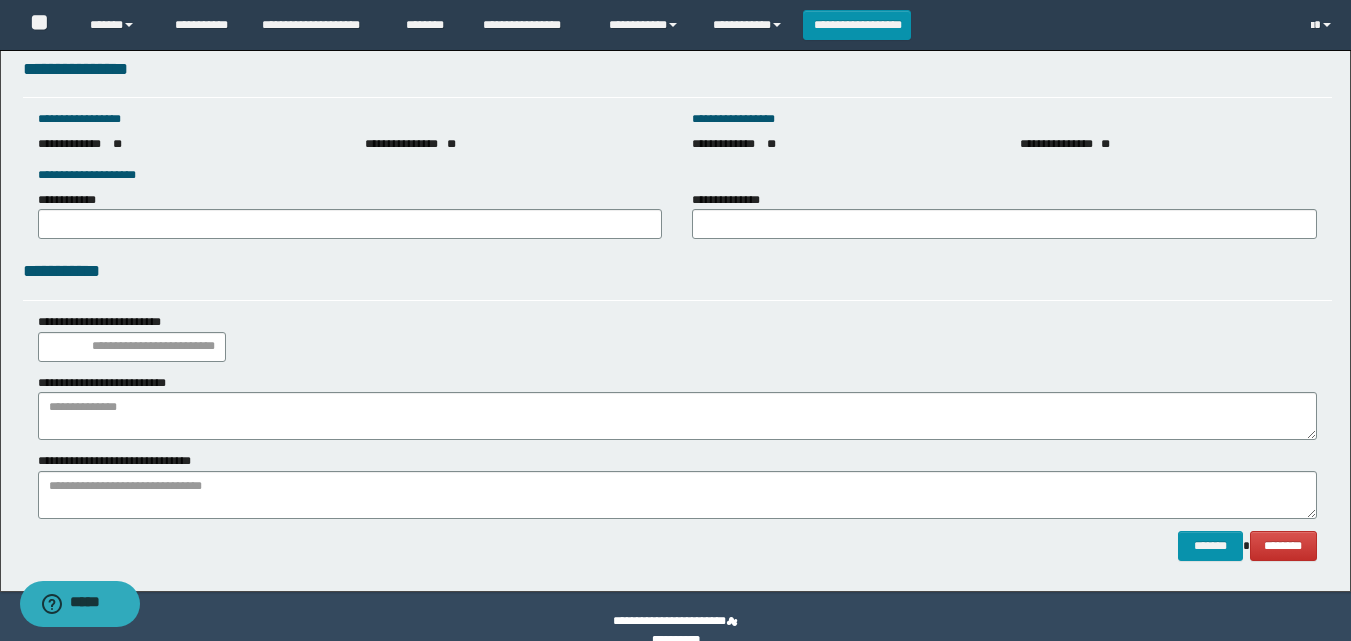 scroll, scrollTop: 2793, scrollLeft: 0, axis: vertical 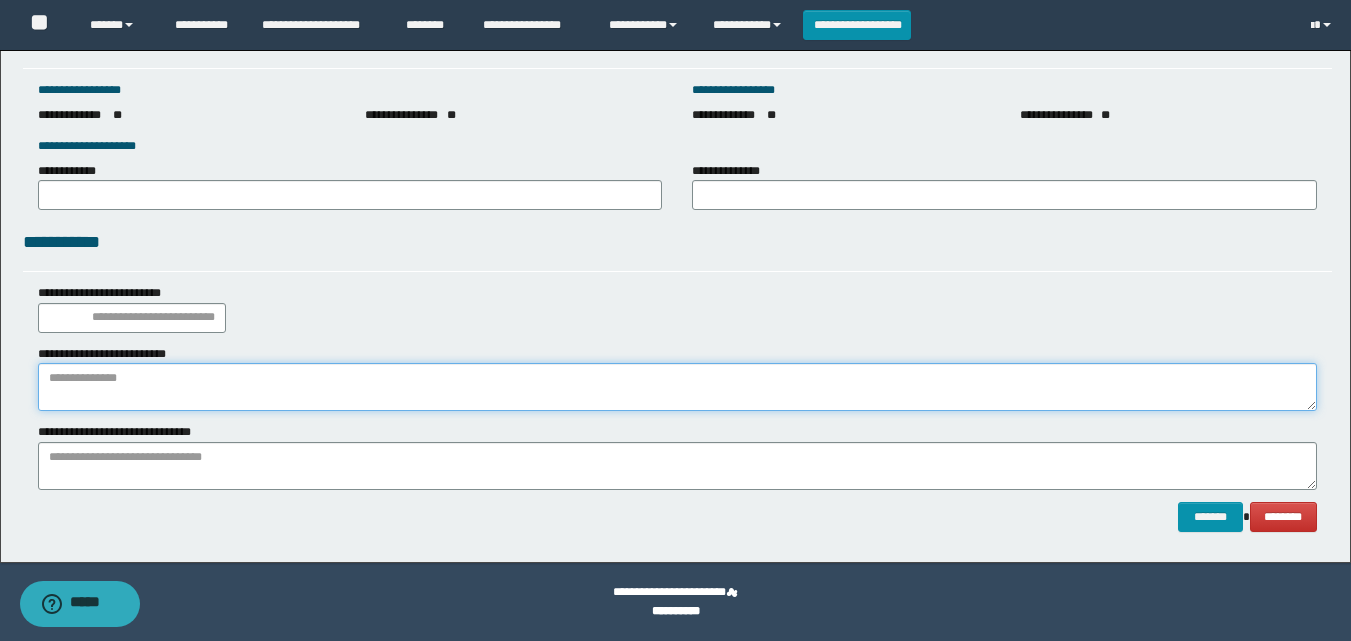 click at bounding box center (677, 387) 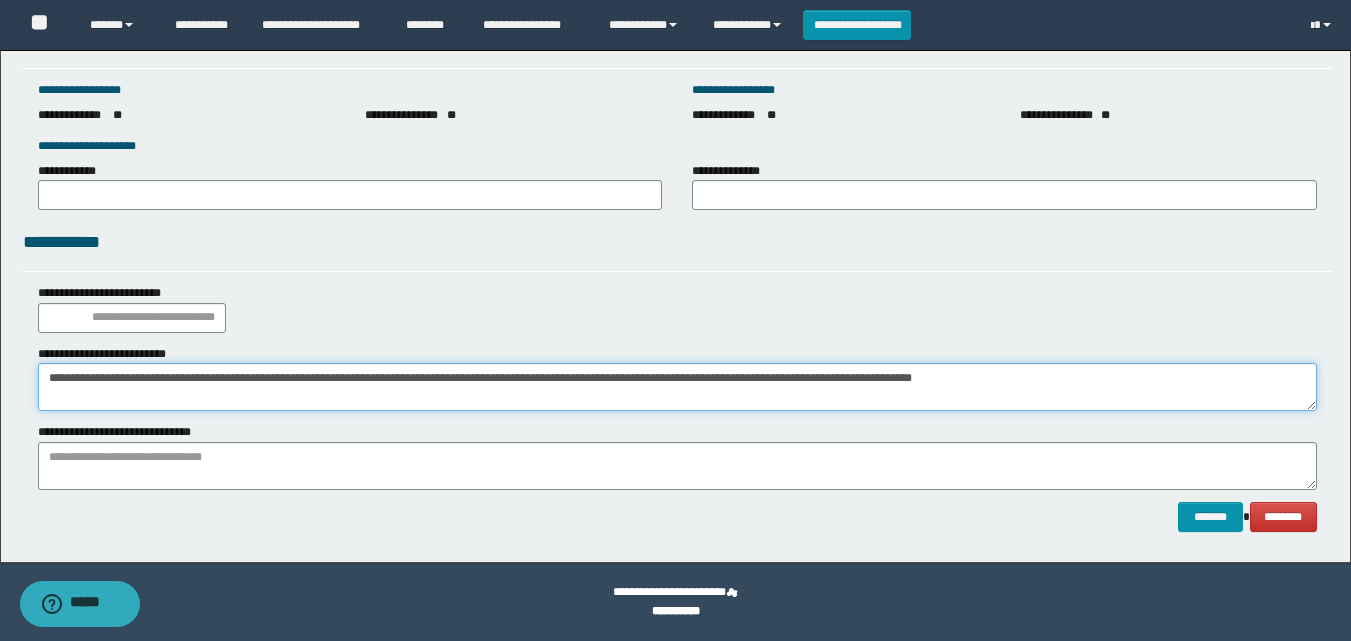 type on "**********" 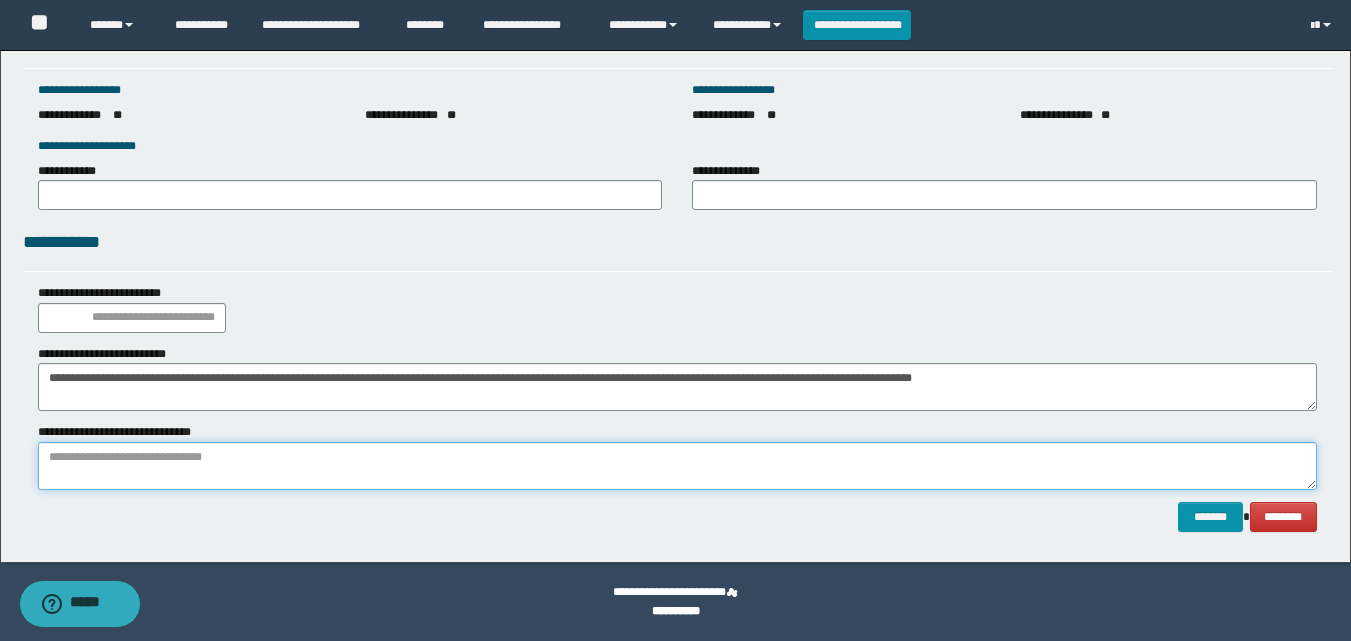 click at bounding box center (677, 466) 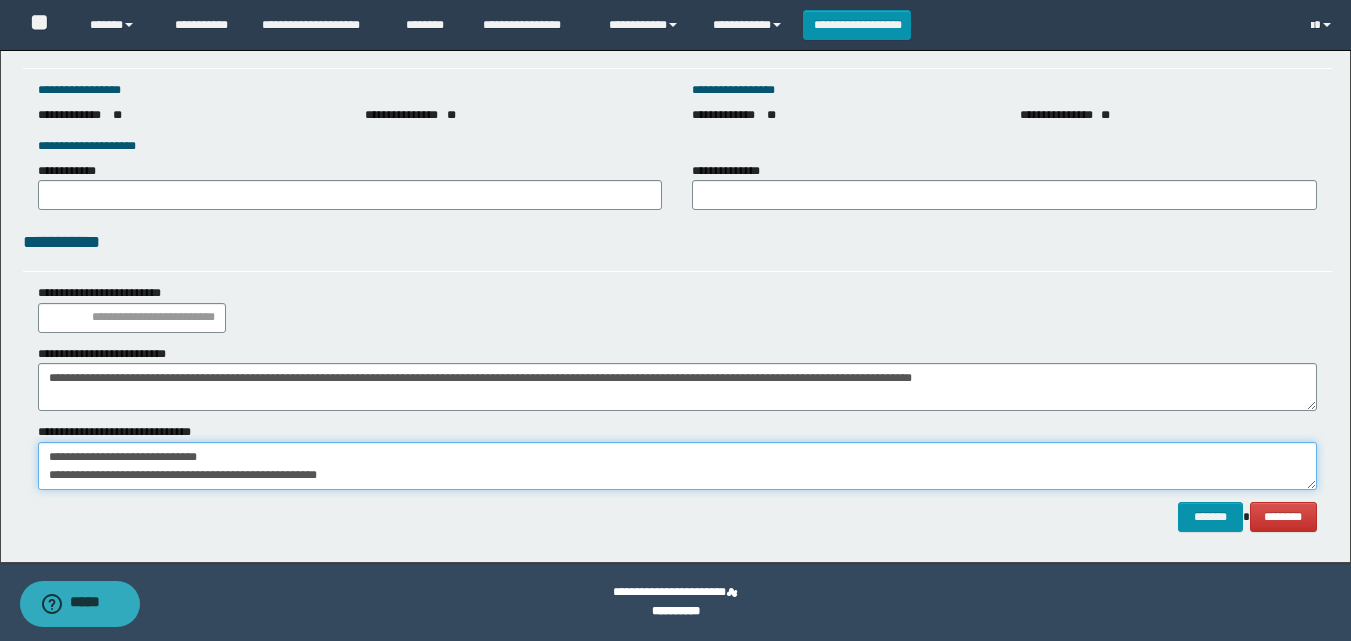 scroll, scrollTop: 0, scrollLeft: 0, axis: both 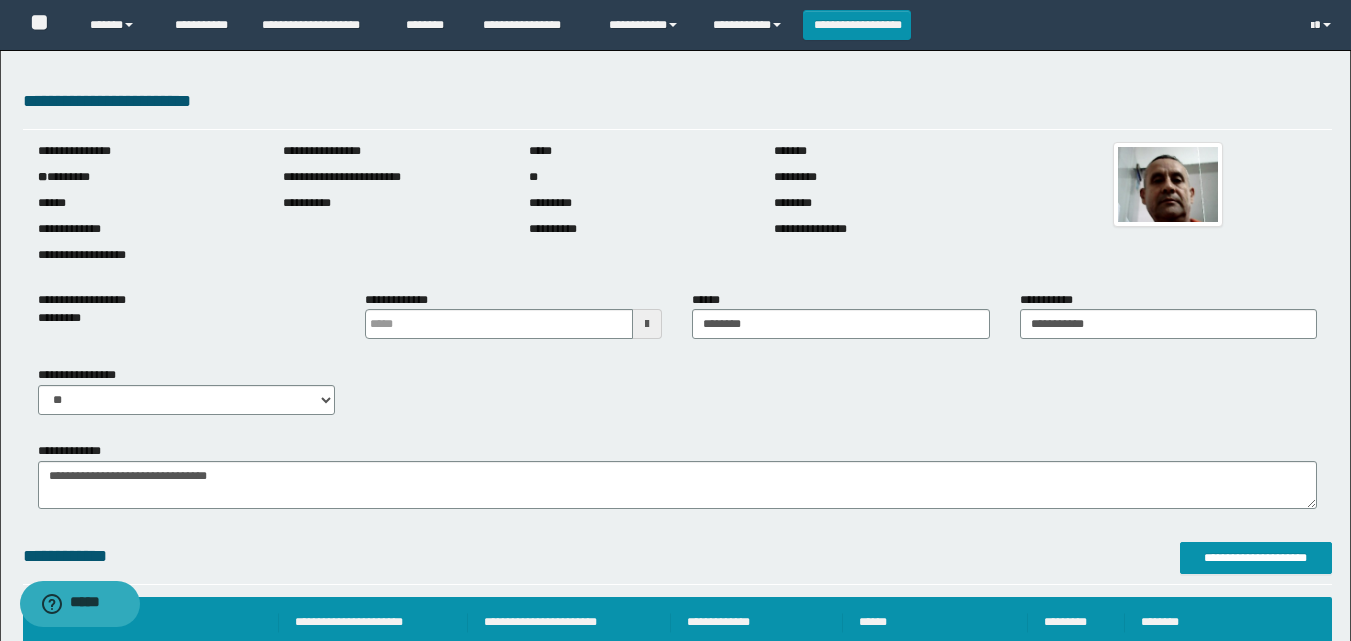 type on "**********" 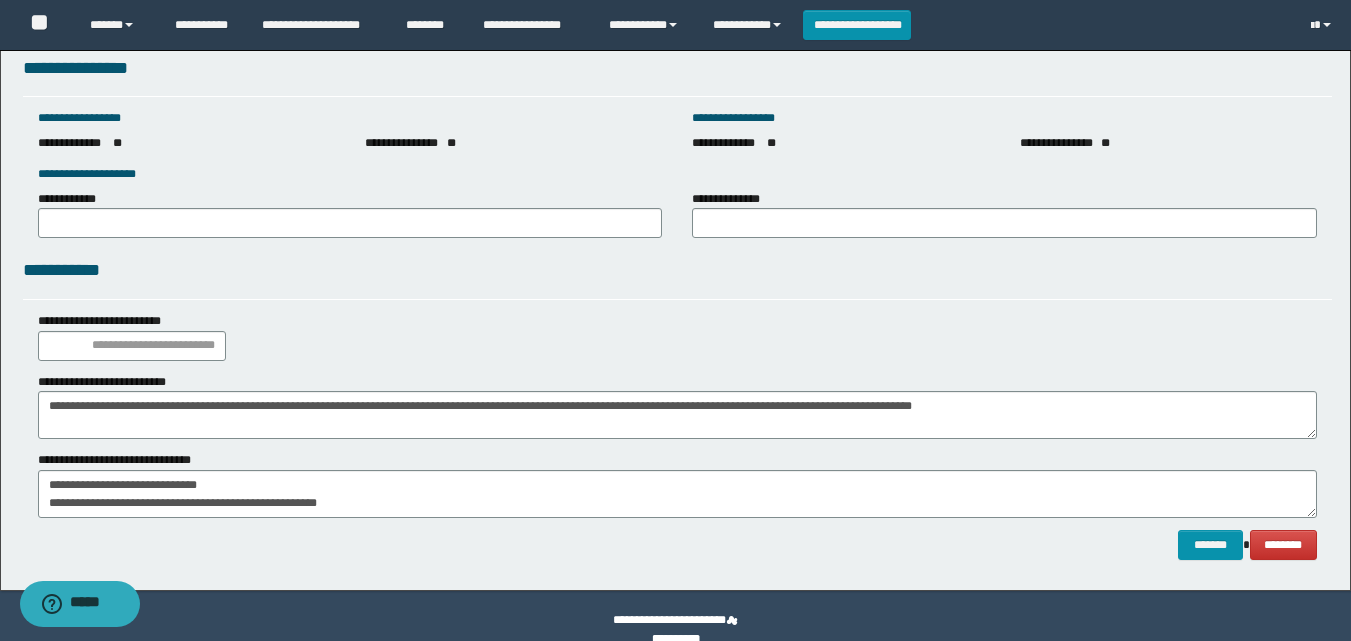 scroll, scrollTop: 2793, scrollLeft: 0, axis: vertical 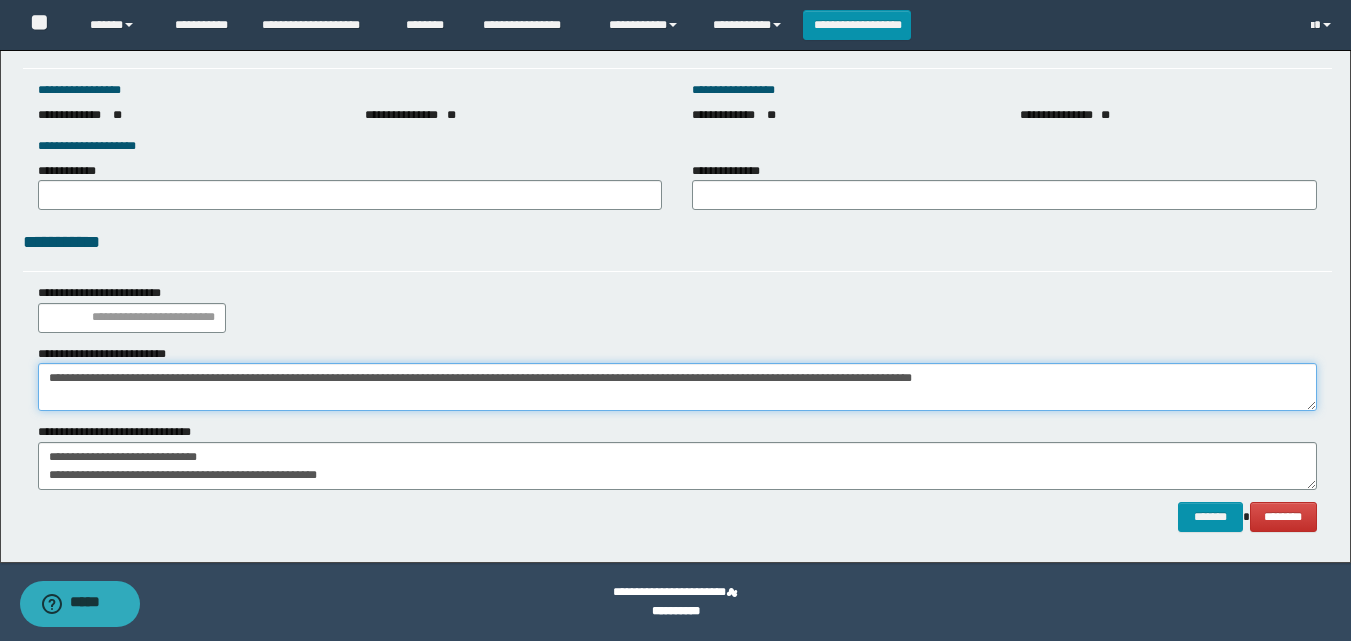 click on "**********" at bounding box center [677, 387] 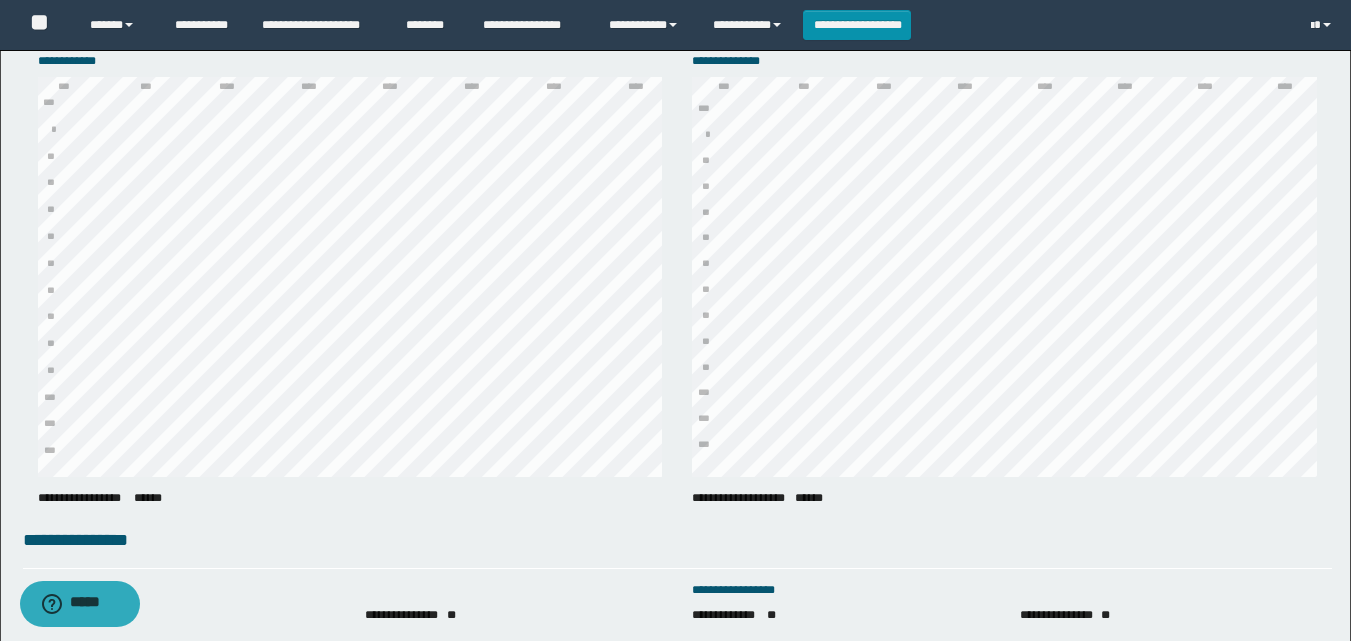 scroll, scrollTop: 2793, scrollLeft: 0, axis: vertical 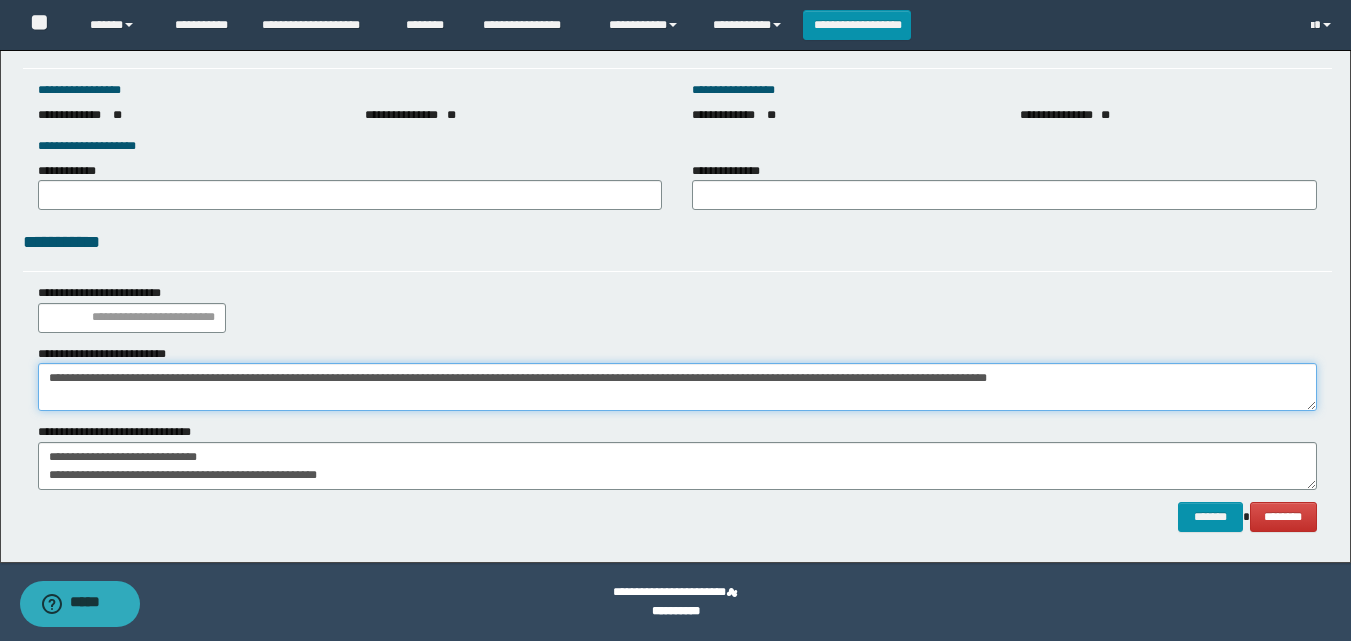 click on "**********" at bounding box center (677, 387) 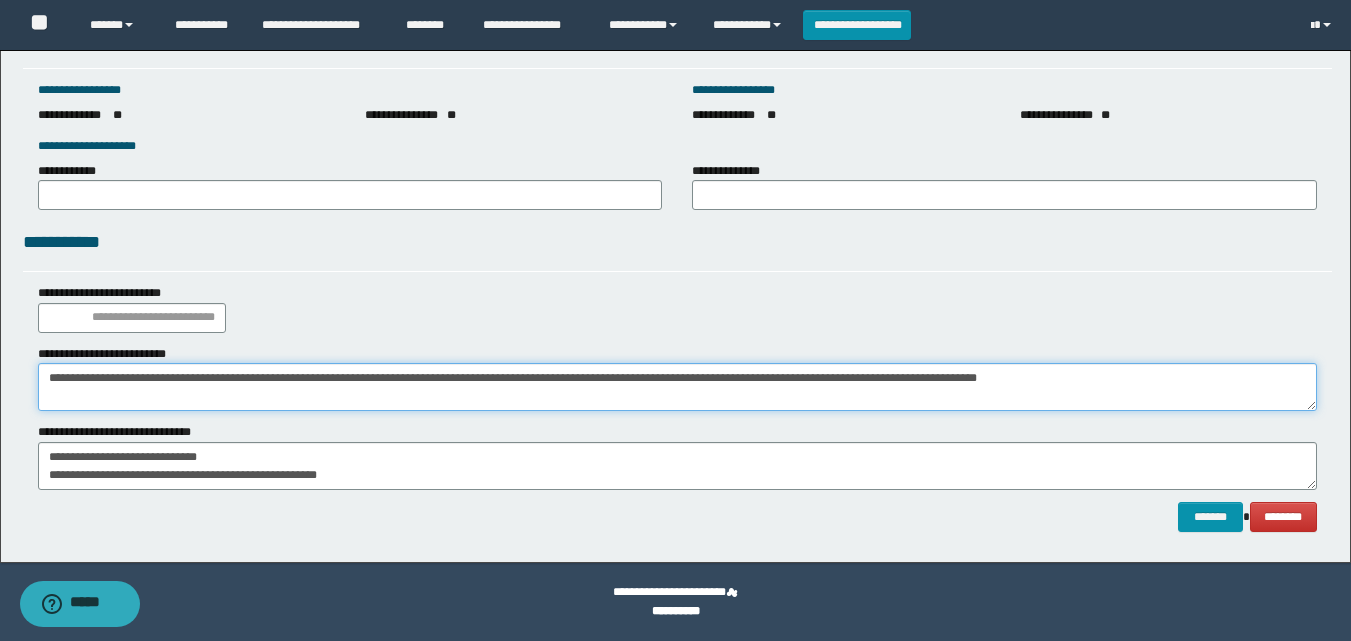 drag, startPoint x: 454, startPoint y: 377, endPoint x: 525, endPoint y: 380, distance: 71.063354 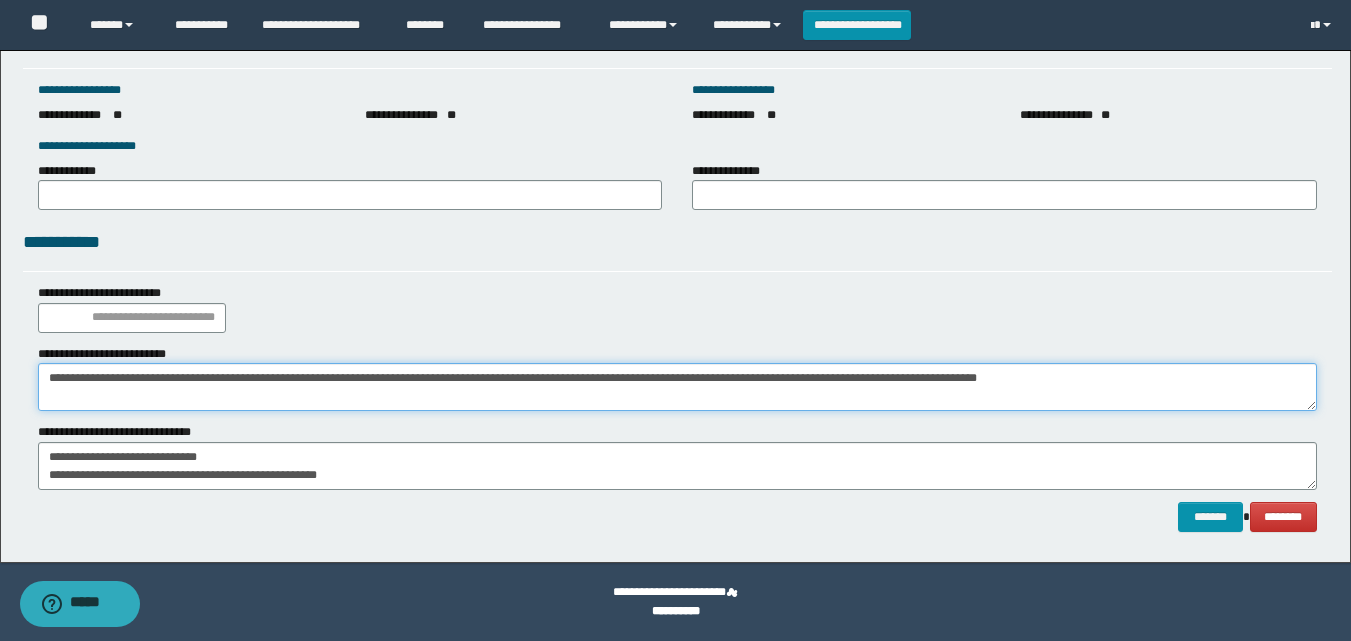 click on "**********" at bounding box center (677, 387) 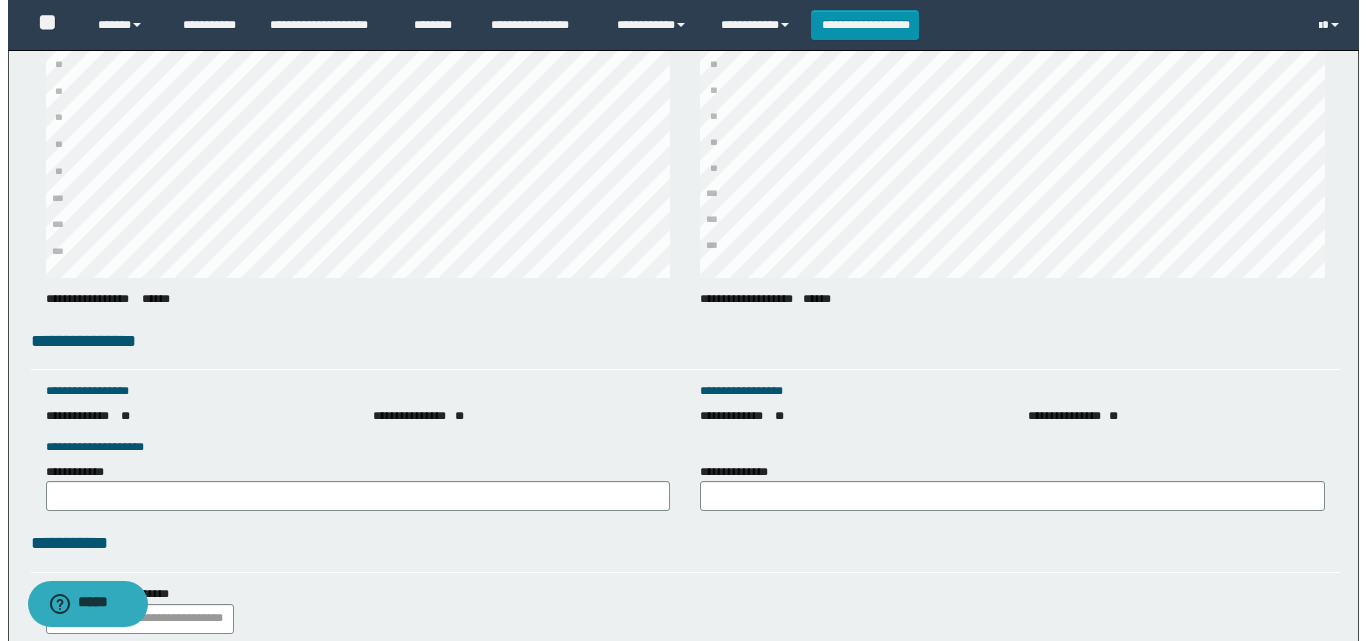 scroll, scrollTop: 2793, scrollLeft: 0, axis: vertical 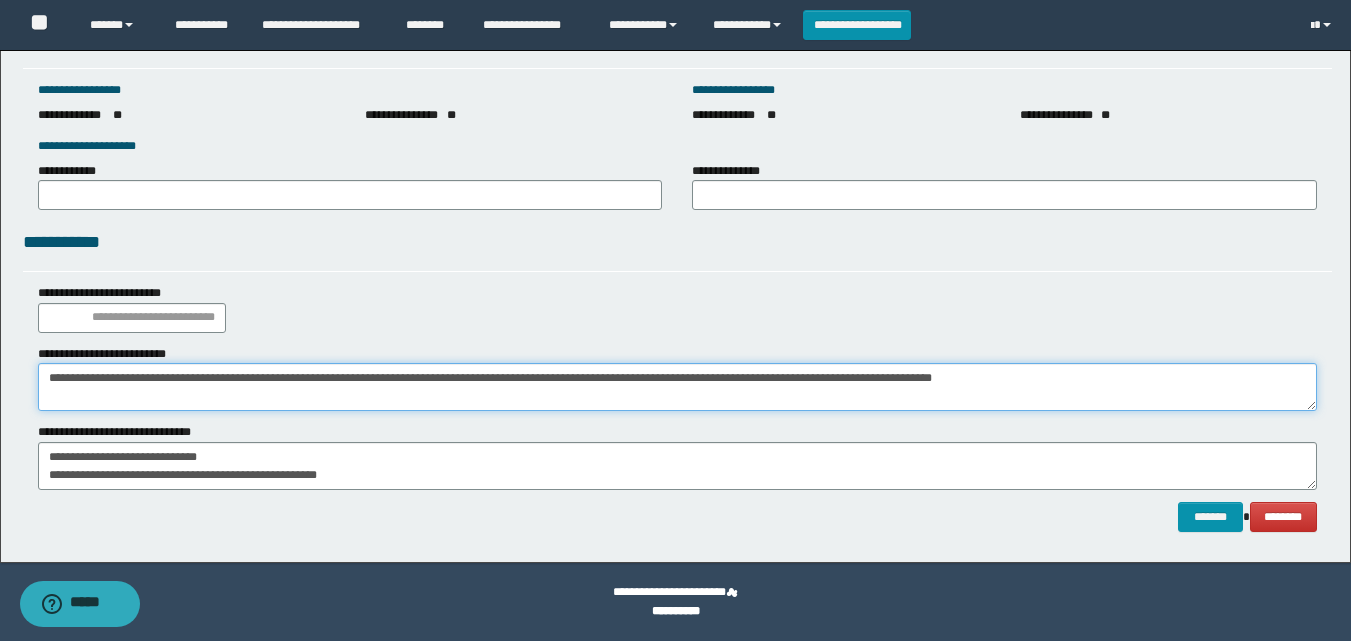 click on "**********" at bounding box center (677, 387) 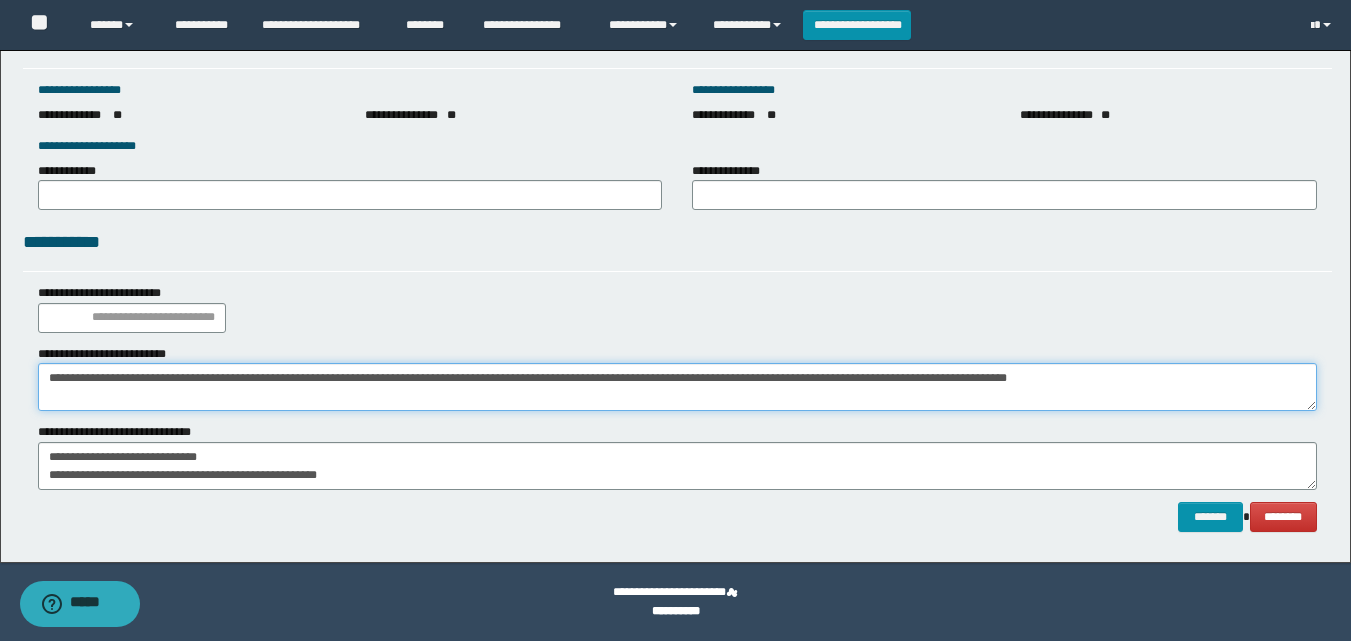 click on "**********" at bounding box center (677, 387) 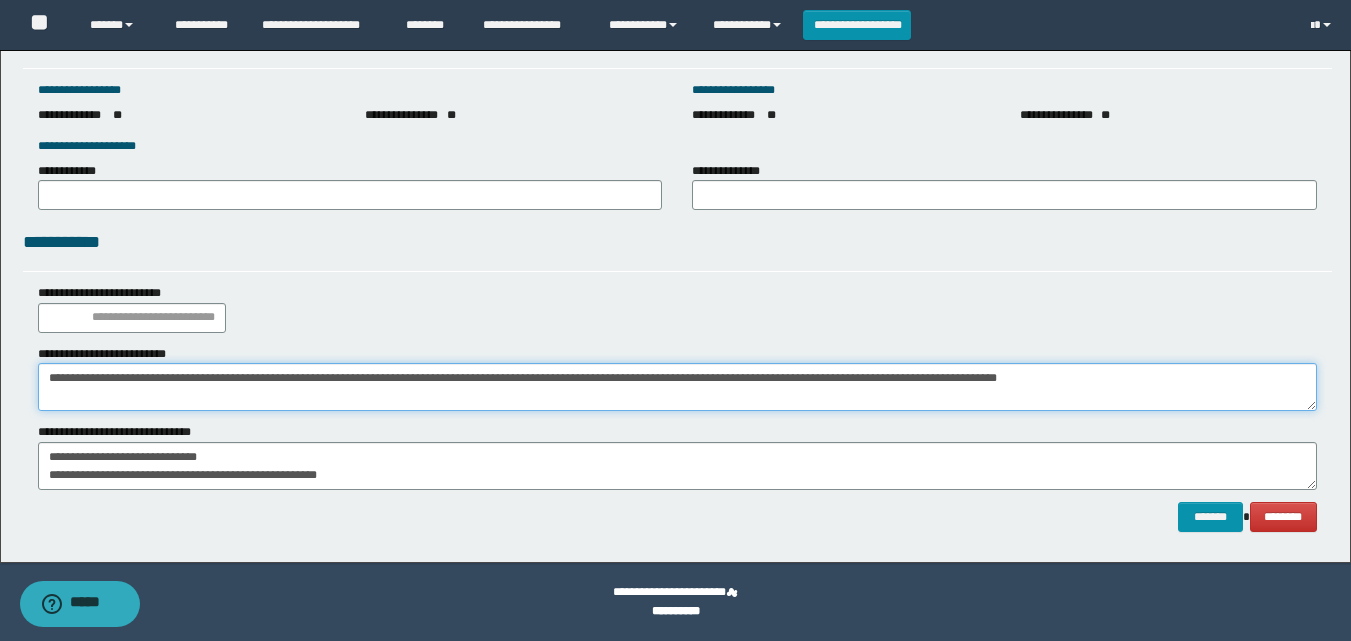 drag, startPoint x: 878, startPoint y: 379, endPoint x: 924, endPoint y: 384, distance: 46.270943 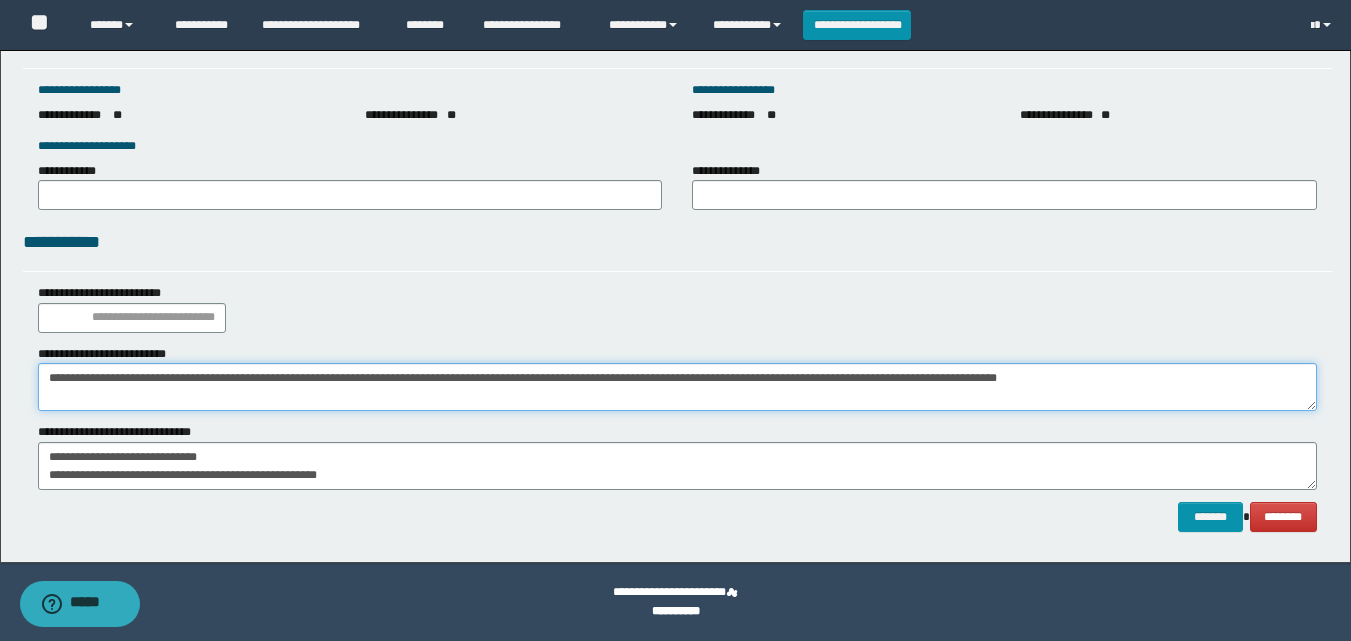 click on "**********" at bounding box center [677, 387] 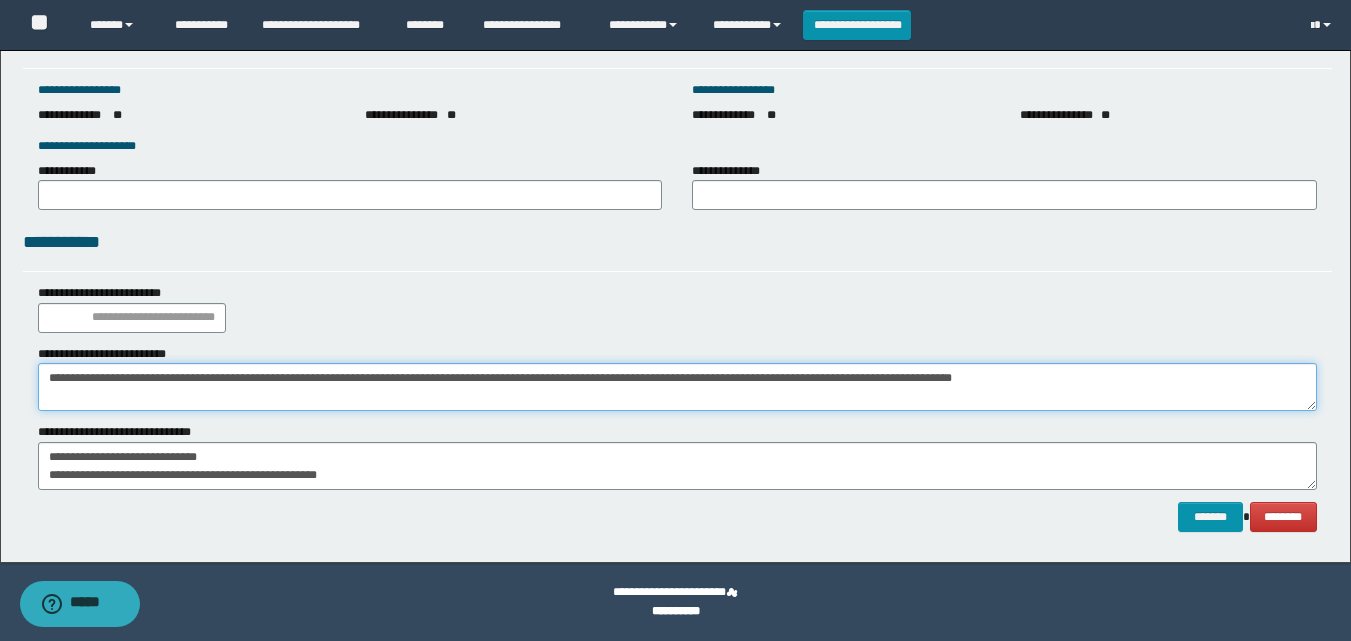 type on "**********" 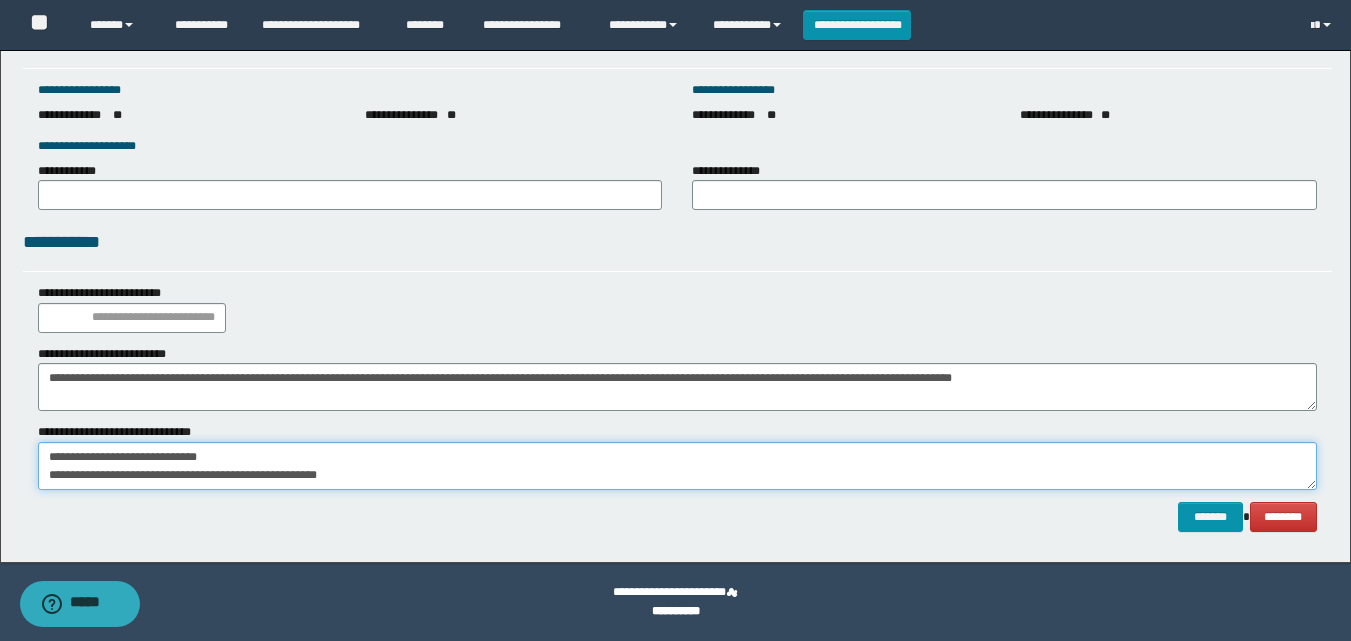 click on "**********" at bounding box center [677, 466] 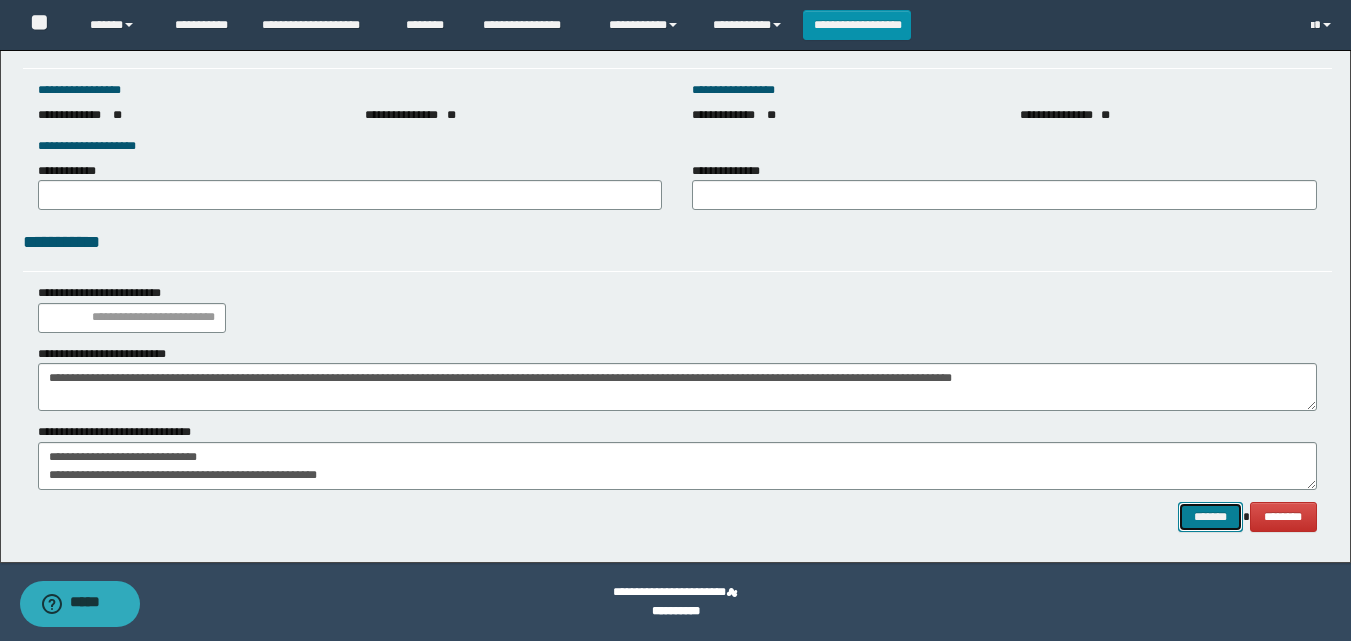 click on "*******" at bounding box center [1210, 517] 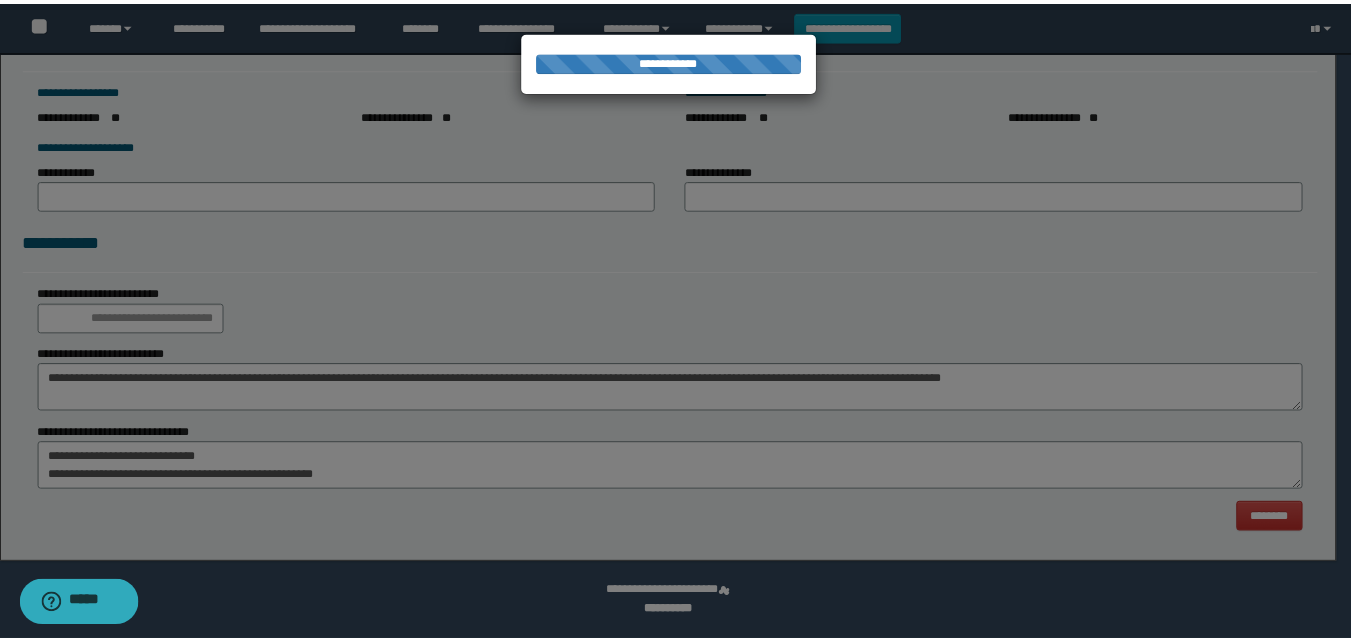 scroll, scrollTop: 0, scrollLeft: 0, axis: both 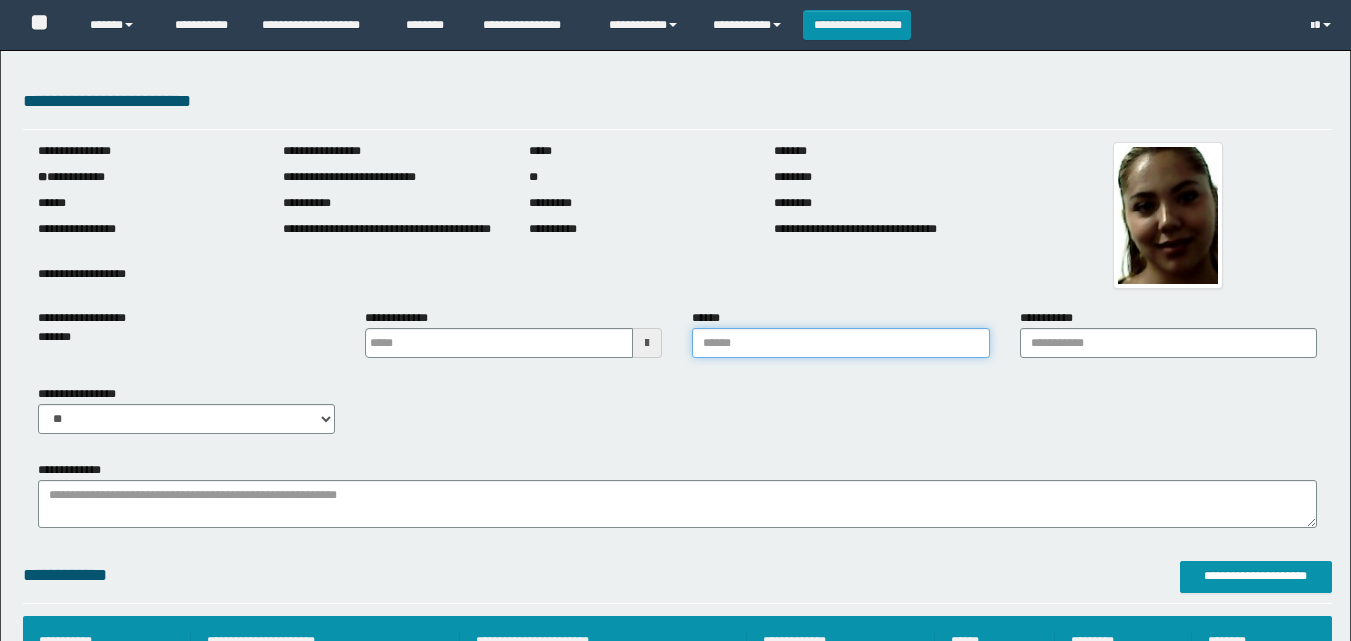 click on "******" at bounding box center (840, 343) 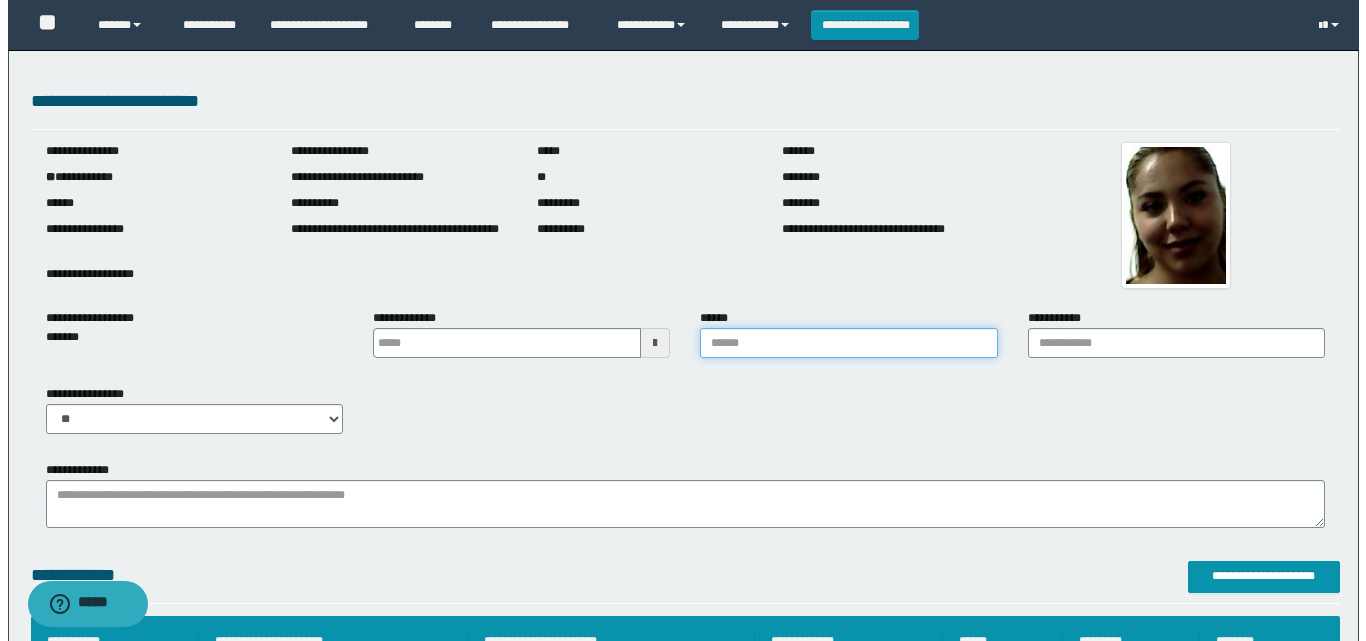 scroll, scrollTop: 0, scrollLeft: 0, axis: both 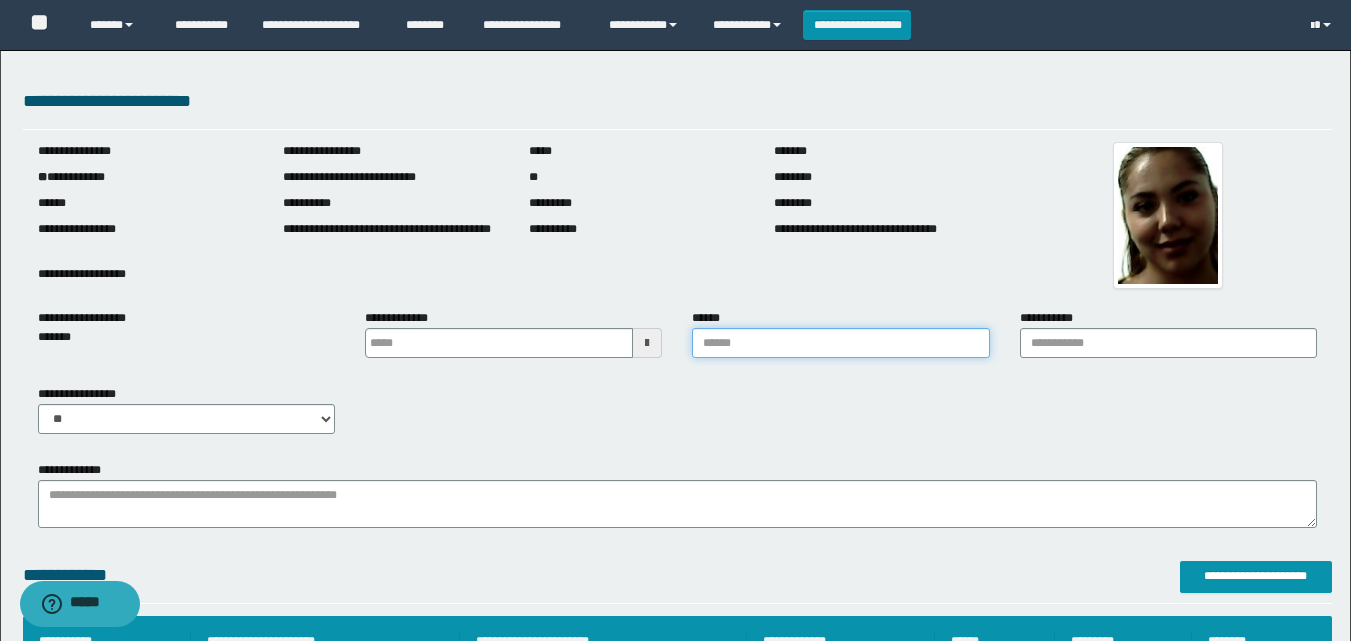 click on "******" at bounding box center [840, 343] 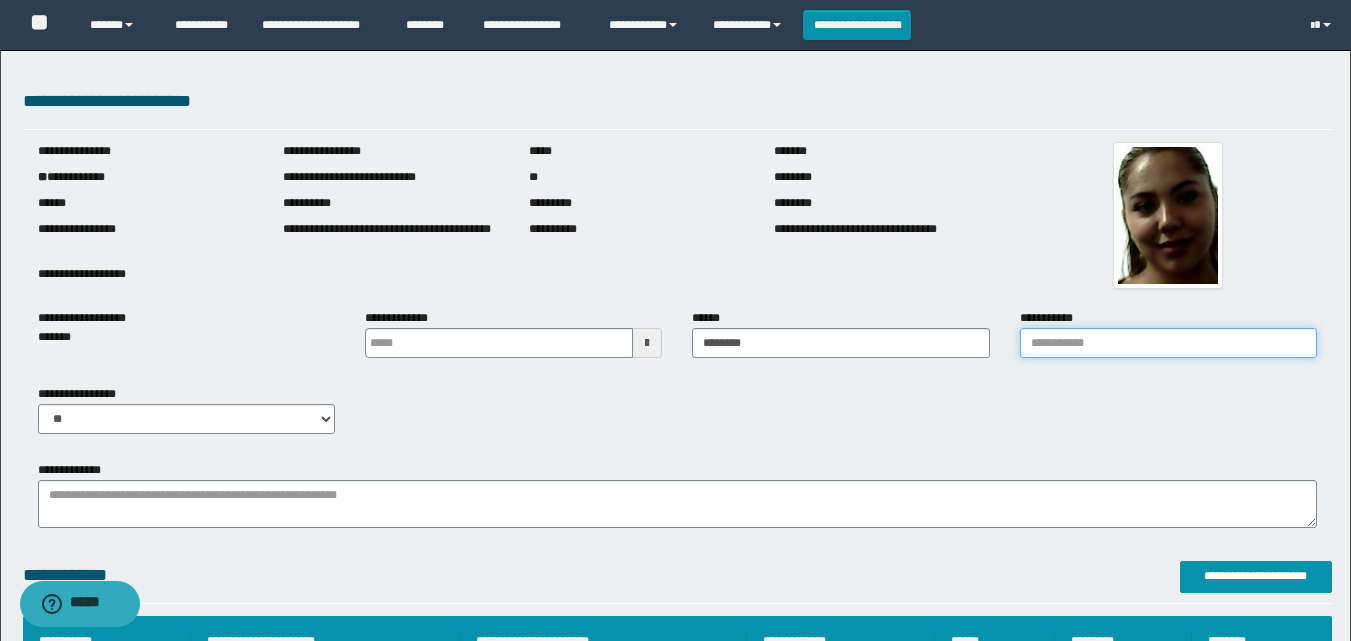 drag, startPoint x: 1029, startPoint y: 349, endPoint x: 1069, endPoint y: 349, distance: 40 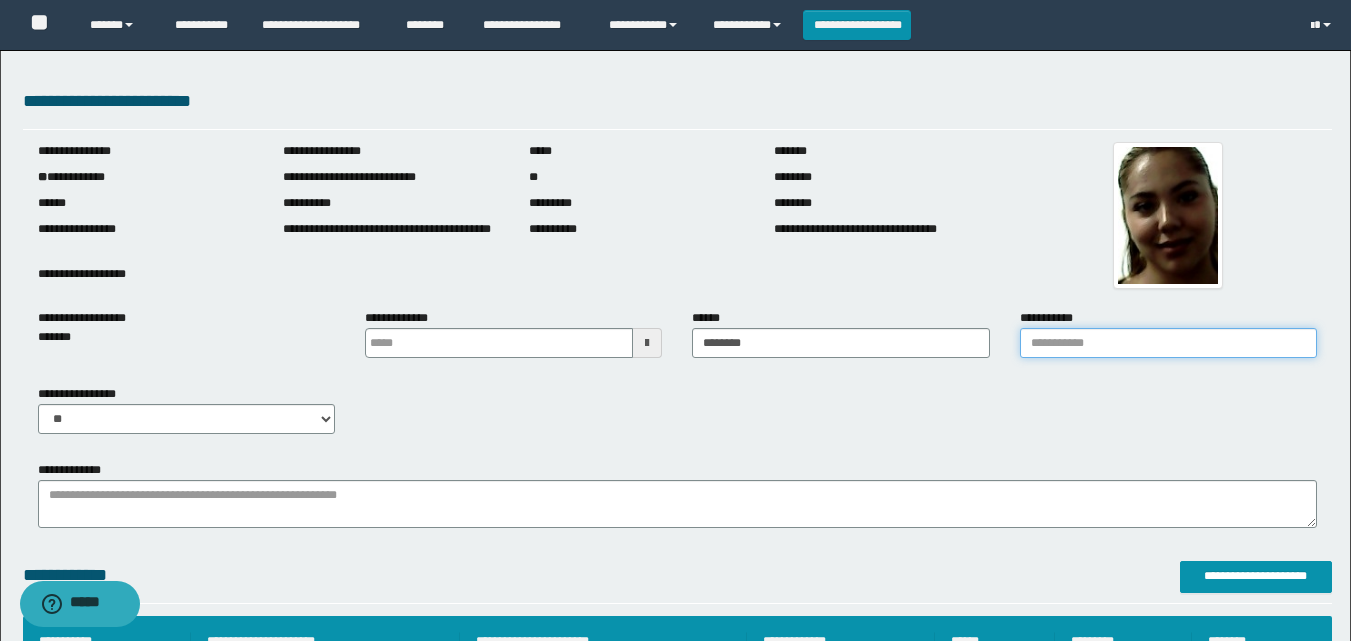 type on "**********" 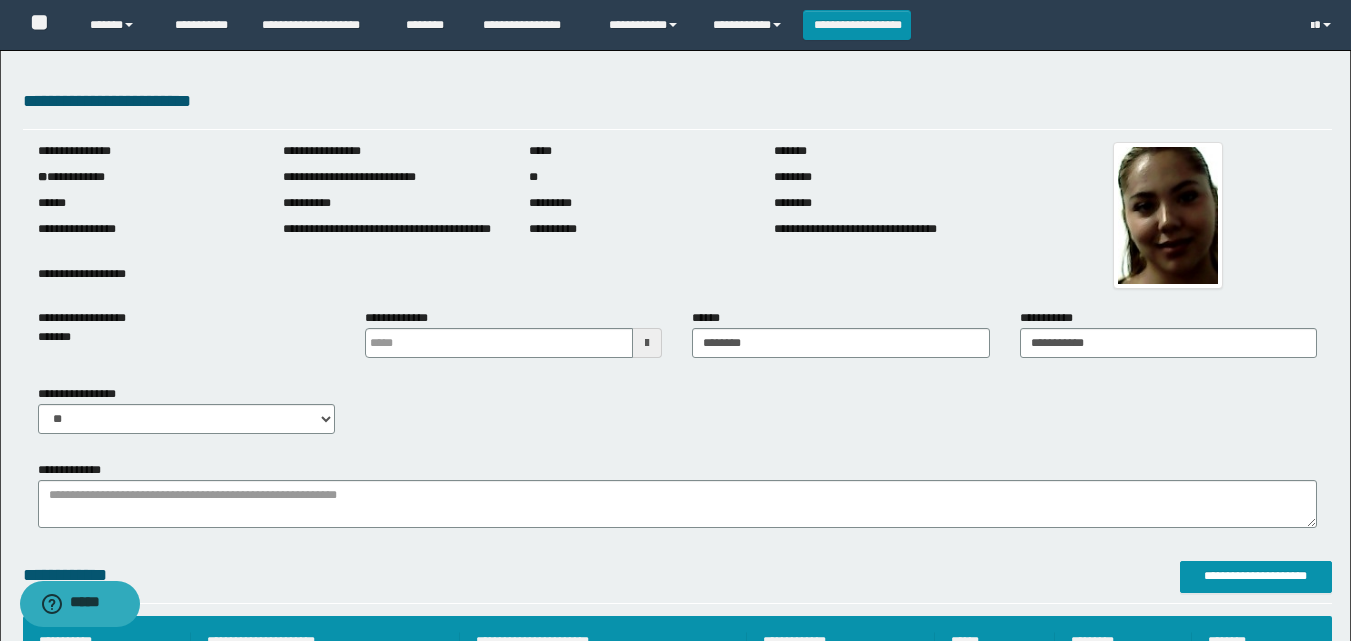 click on "**********" at bounding box center [514, 281] 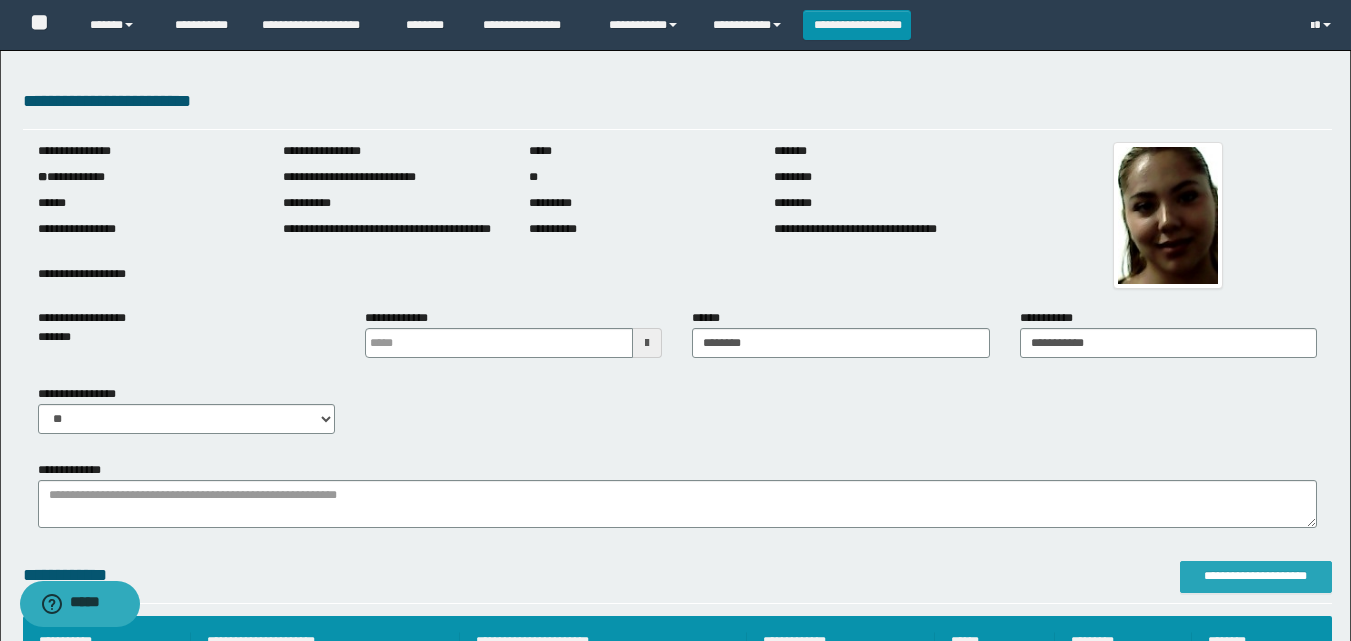 click on "**********" at bounding box center [1256, 577] 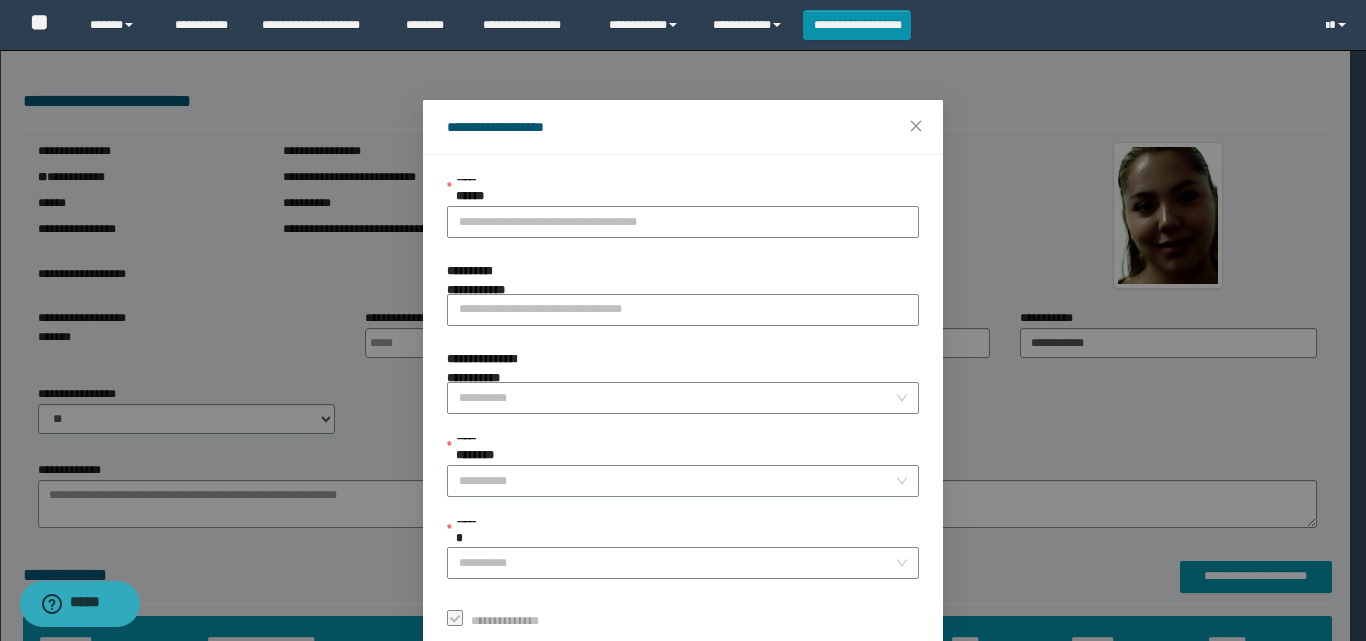 click on "**********" at bounding box center (683, 192) 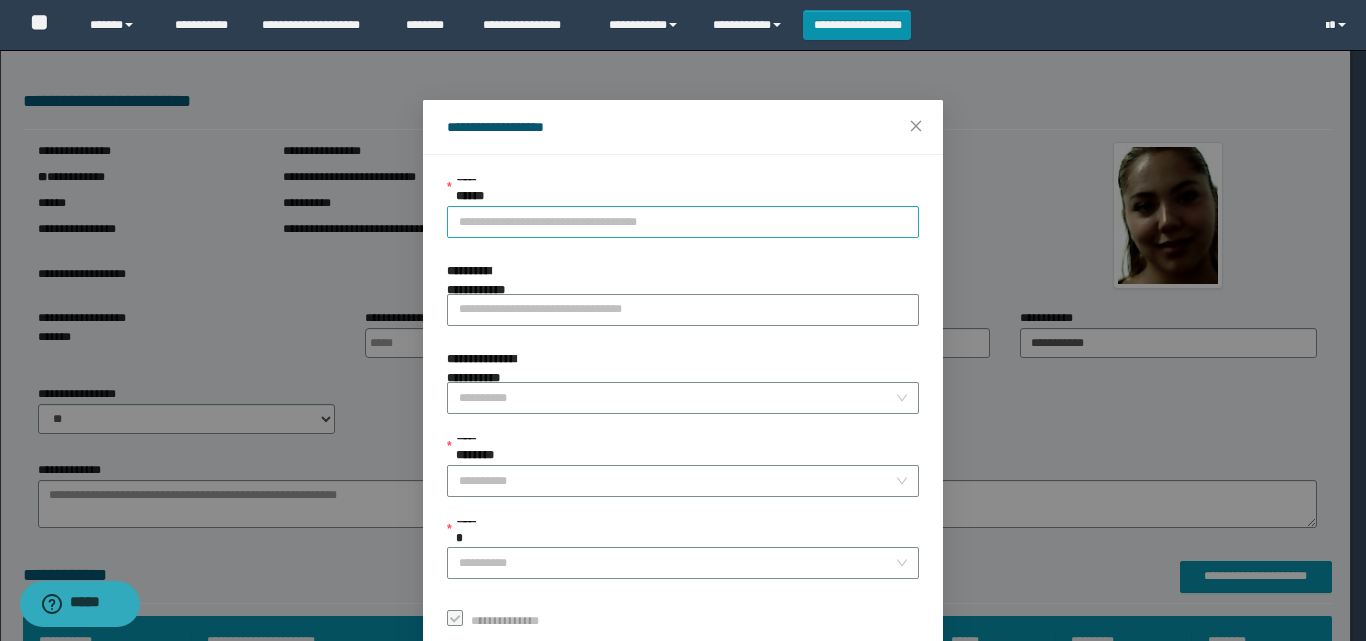 drag, startPoint x: 659, startPoint y: 202, endPoint x: 652, endPoint y: 219, distance: 18.384777 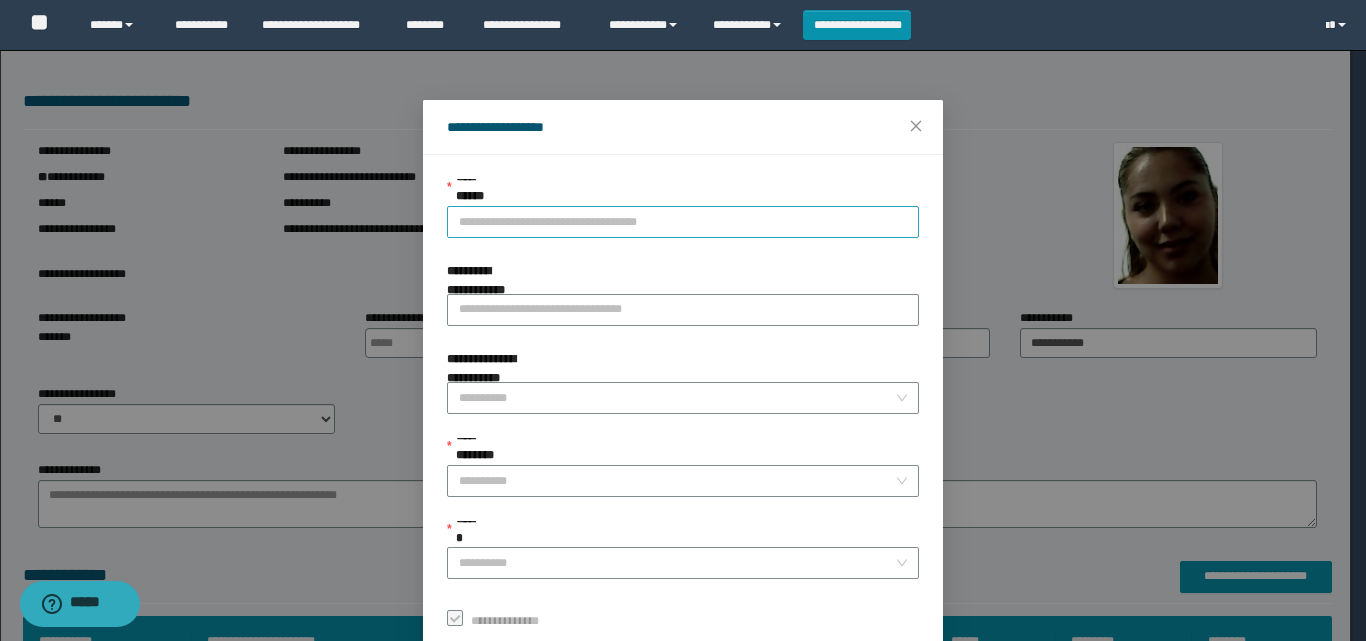 click on "**********" at bounding box center [683, 222] 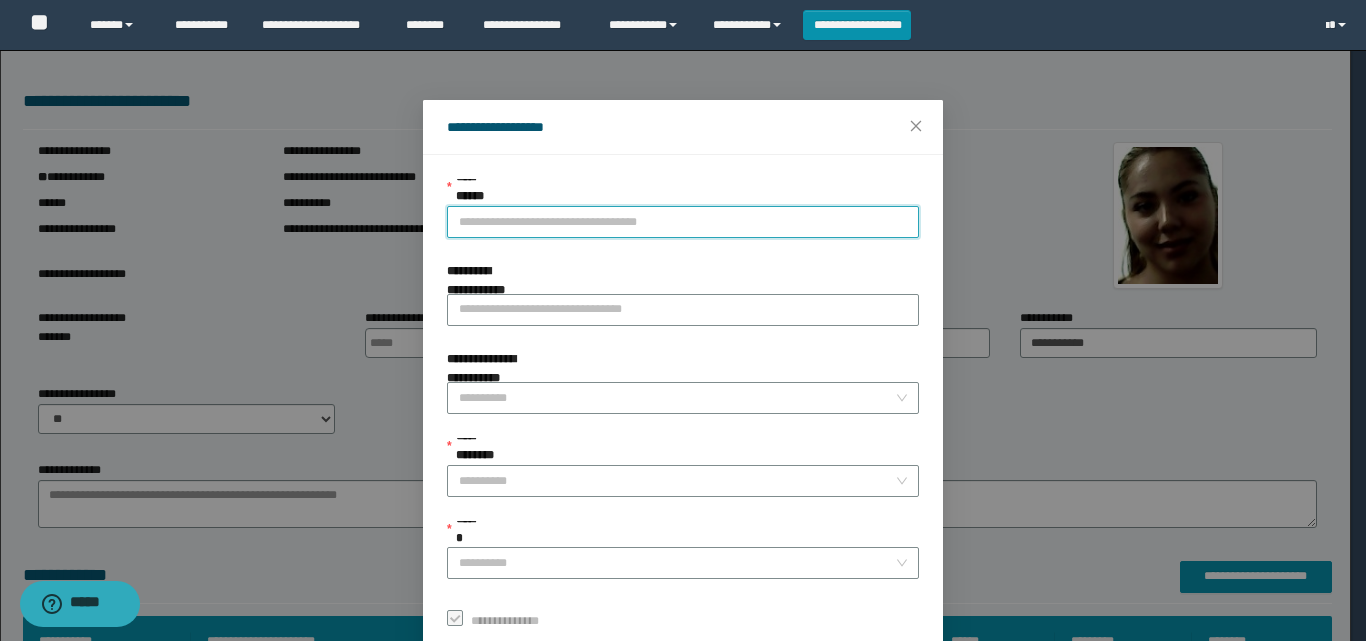 click on "**********" at bounding box center [683, 222] 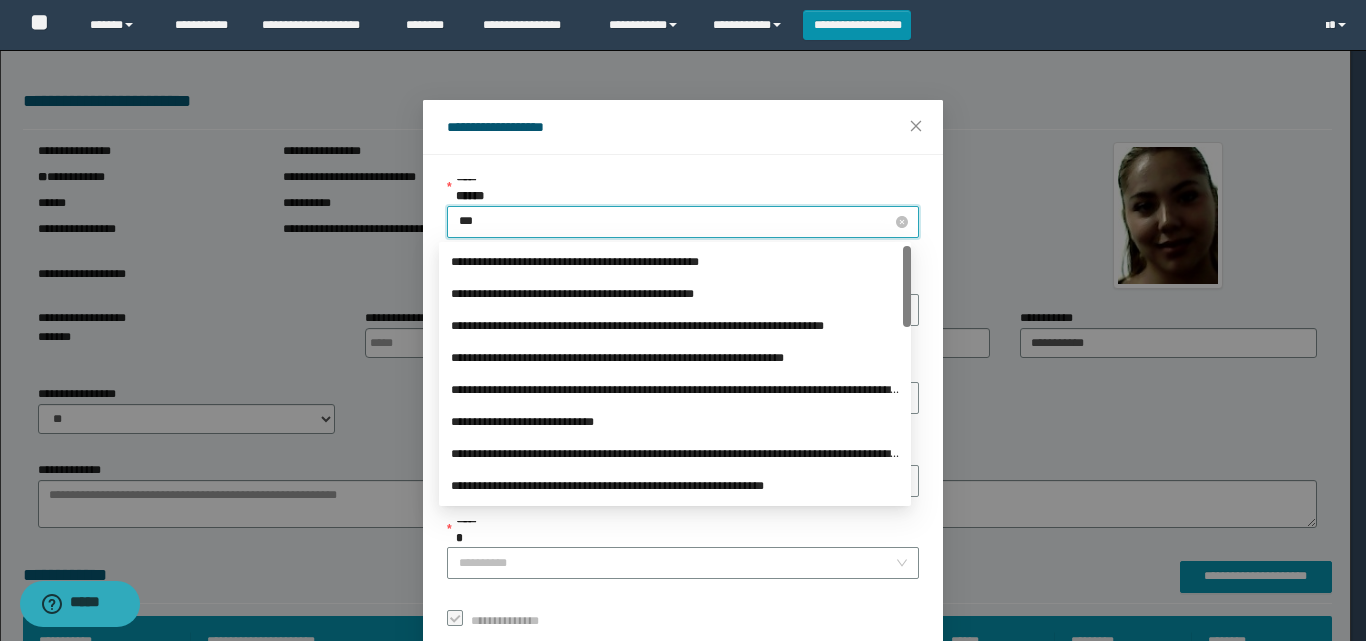 type on "****" 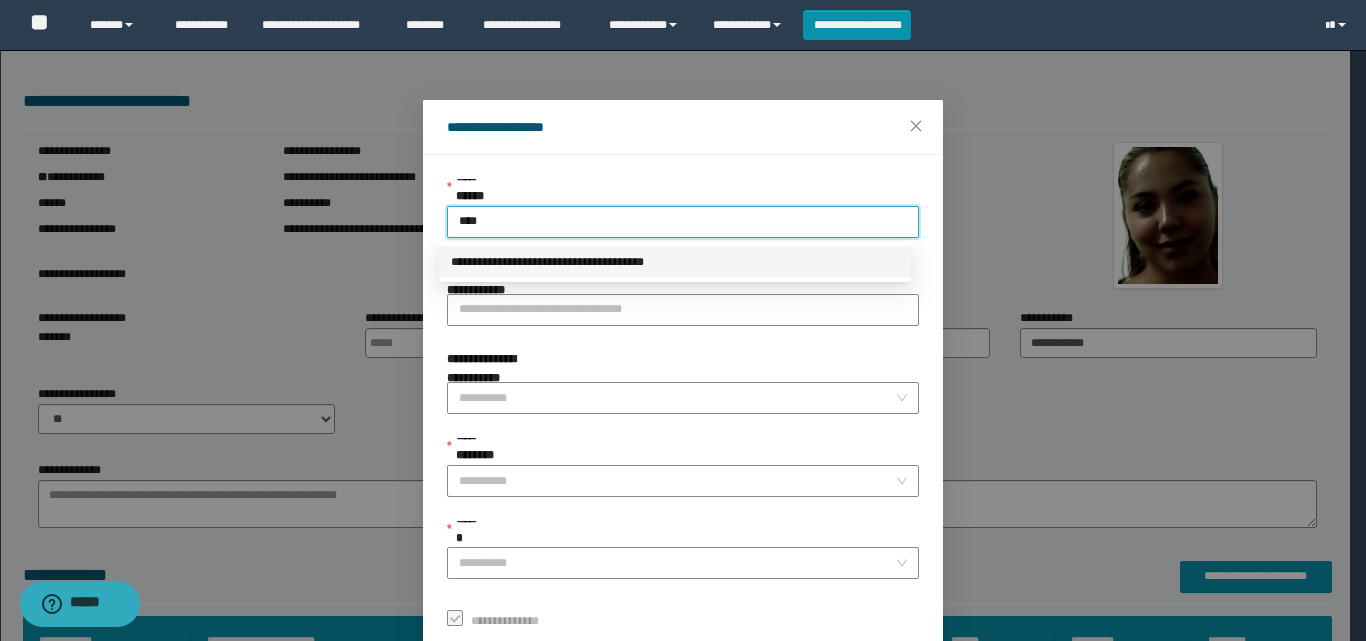 click on "**********" at bounding box center [675, 262] 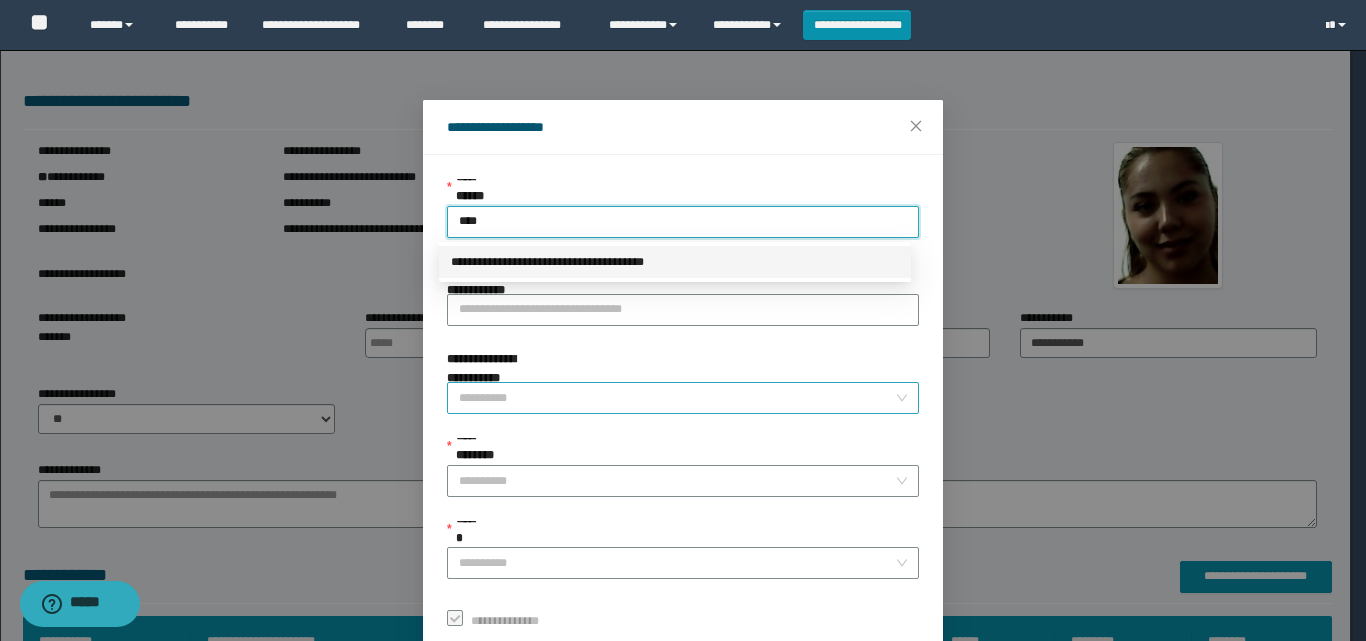 type 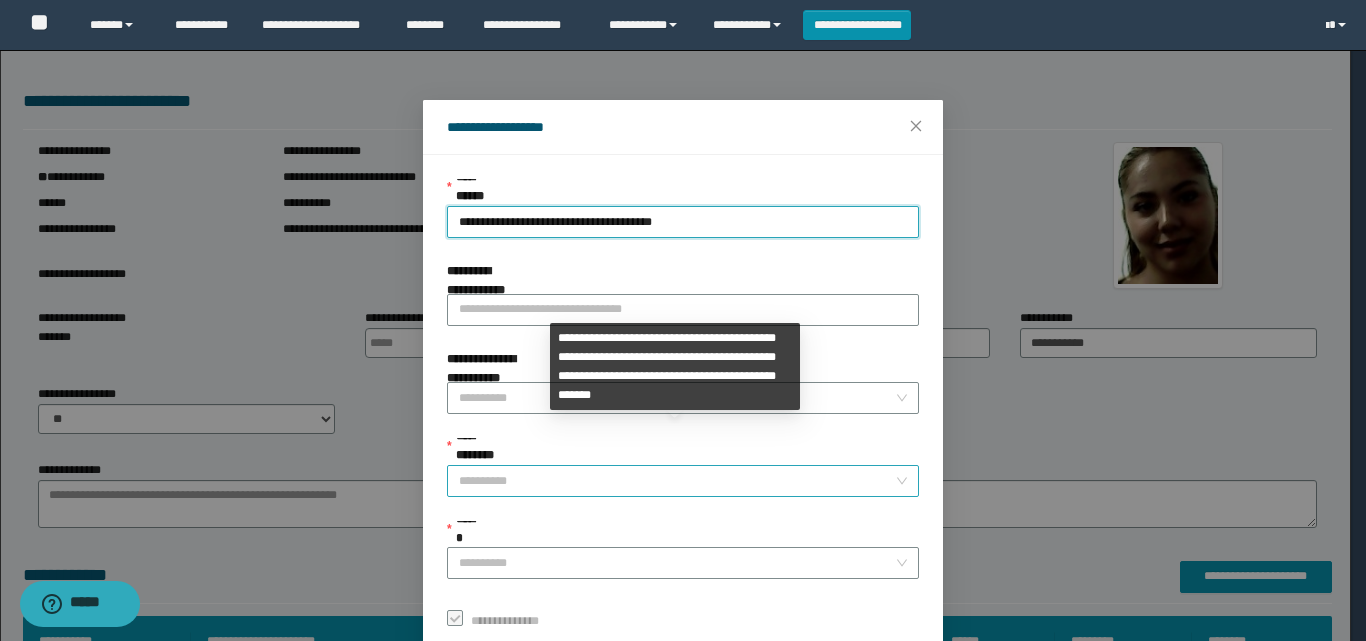 click on "**********" at bounding box center (677, 481) 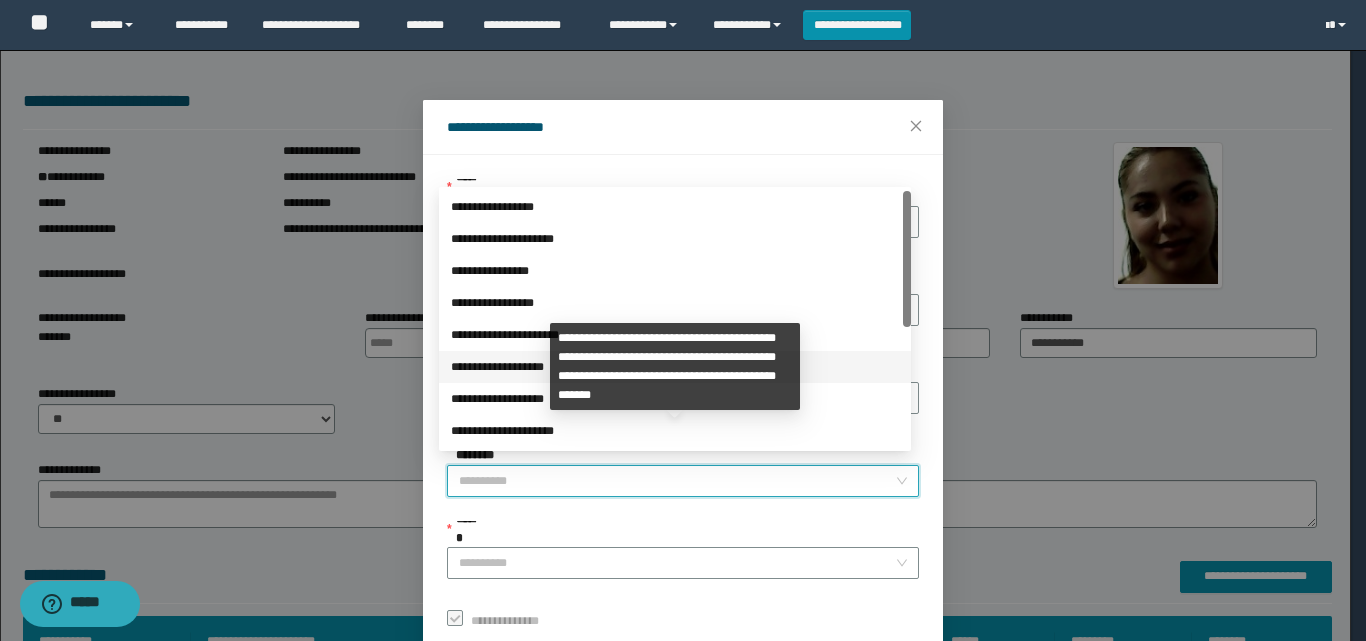 scroll, scrollTop: 224, scrollLeft: 0, axis: vertical 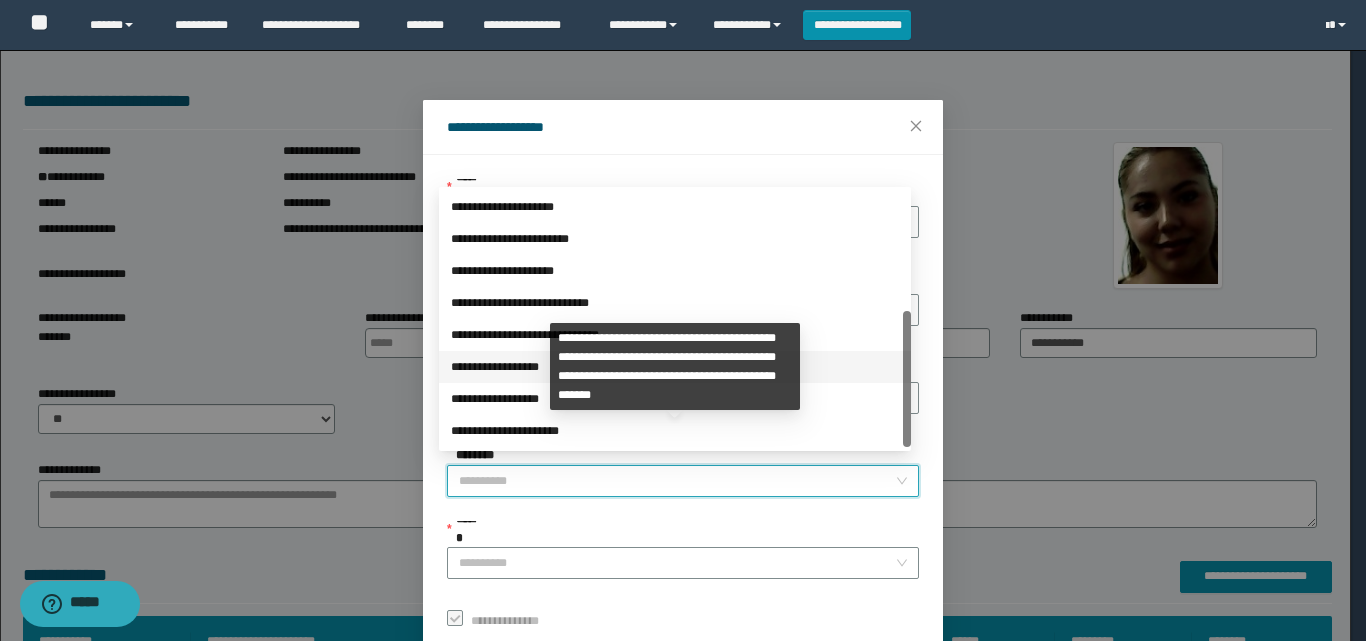 click on "**********" at bounding box center (675, 367) 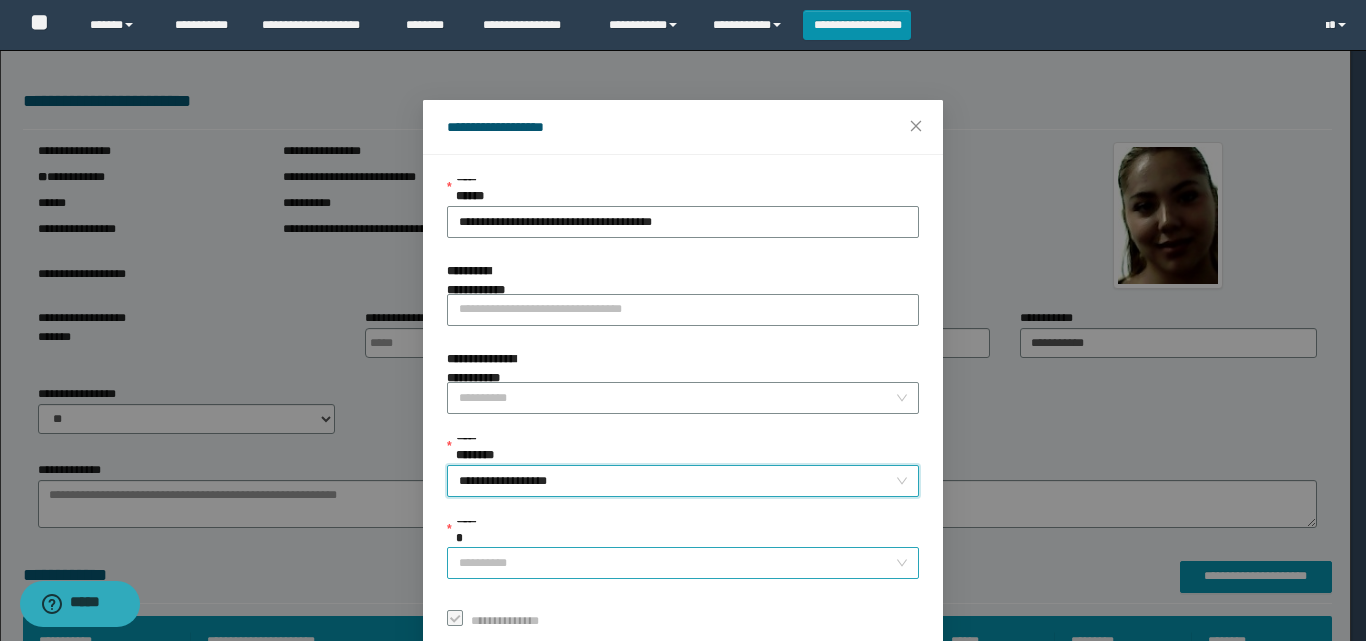 click on "******" at bounding box center (677, 563) 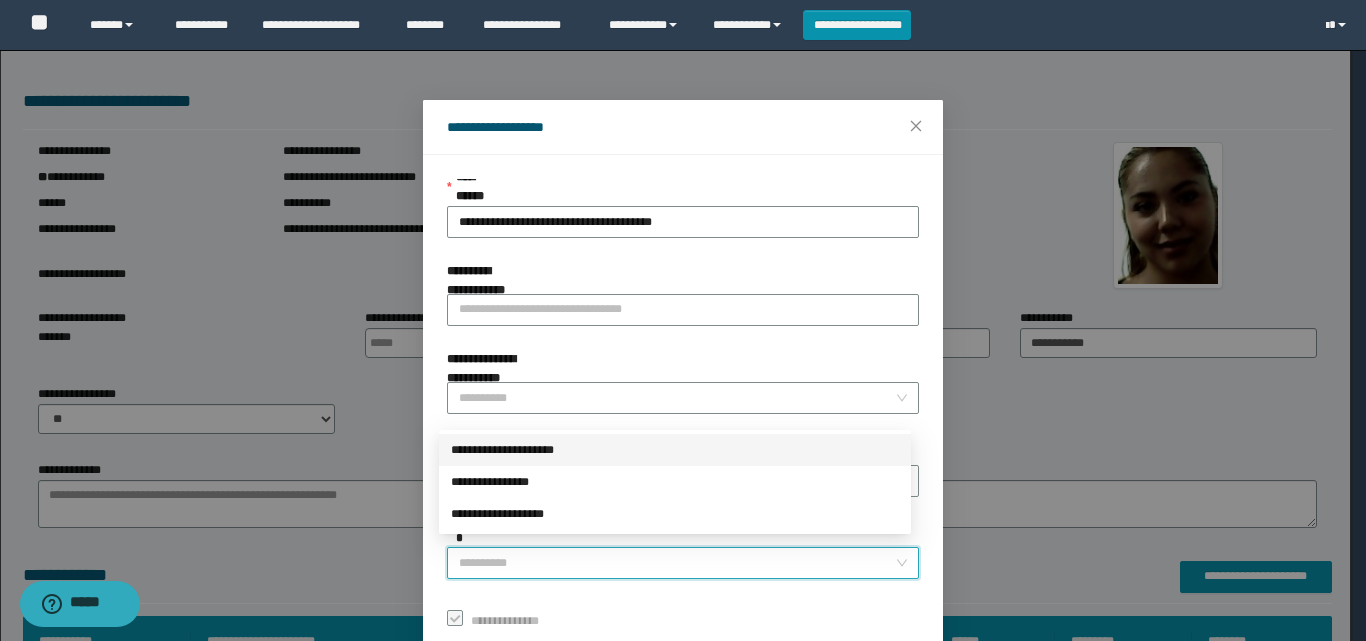 click on "**********" at bounding box center (675, 450) 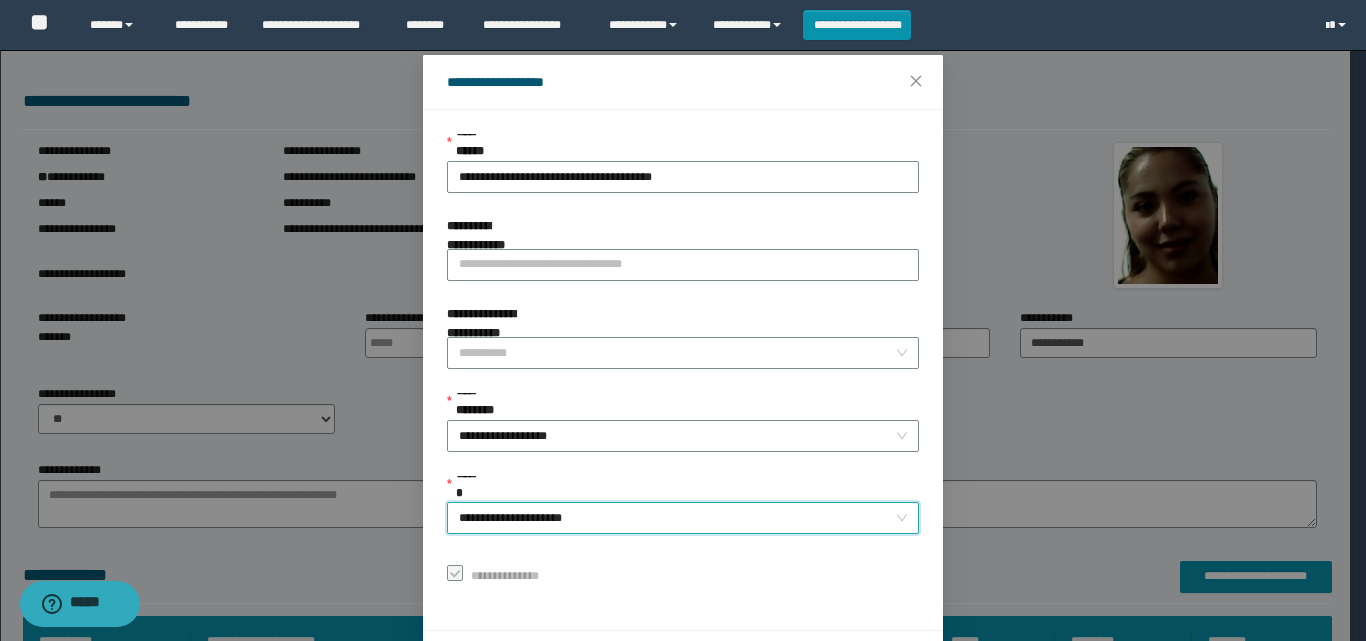 scroll, scrollTop: 111, scrollLeft: 0, axis: vertical 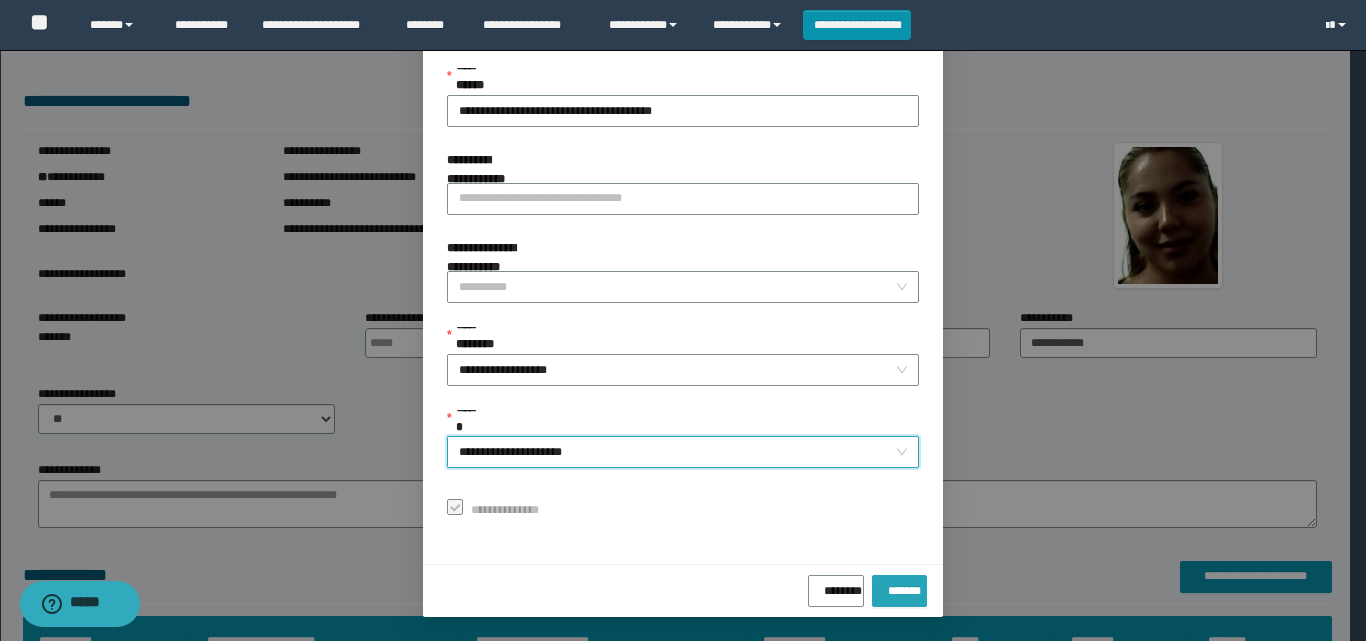 click on "*******" at bounding box center (899, 587) 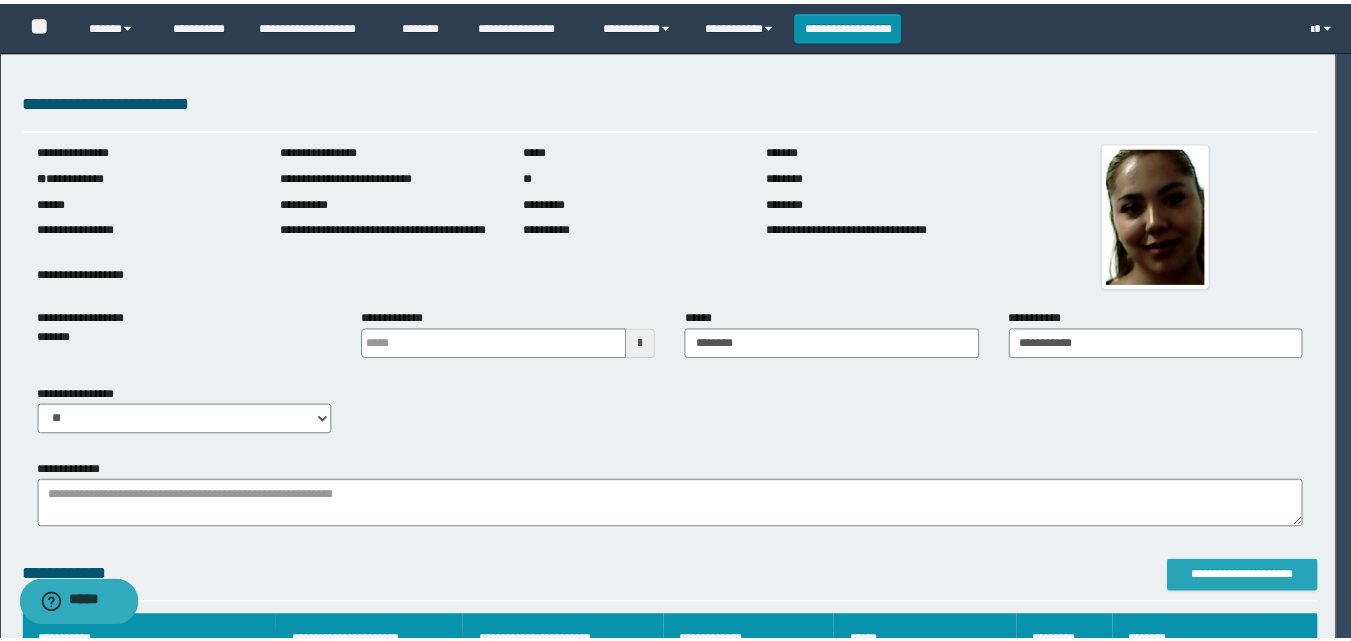 scroll, scrollTop: 0, scrollLeft: 0, axis: both 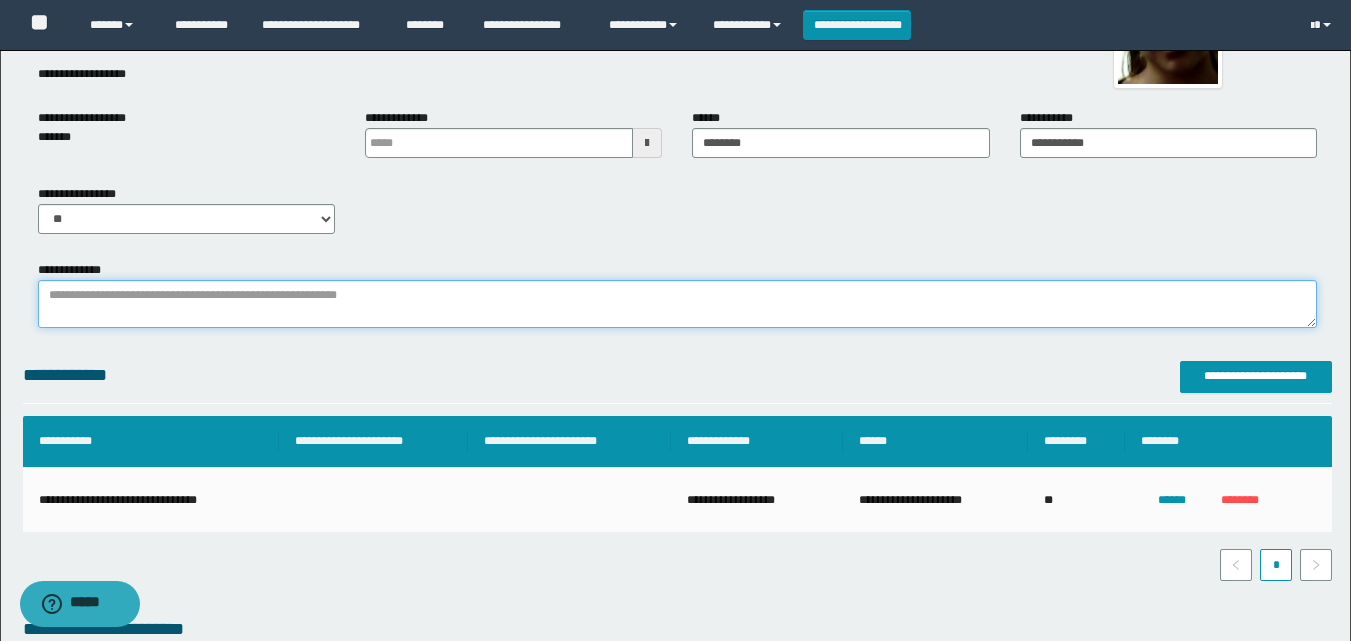 click on "**********" at bounding box center (677, 304) 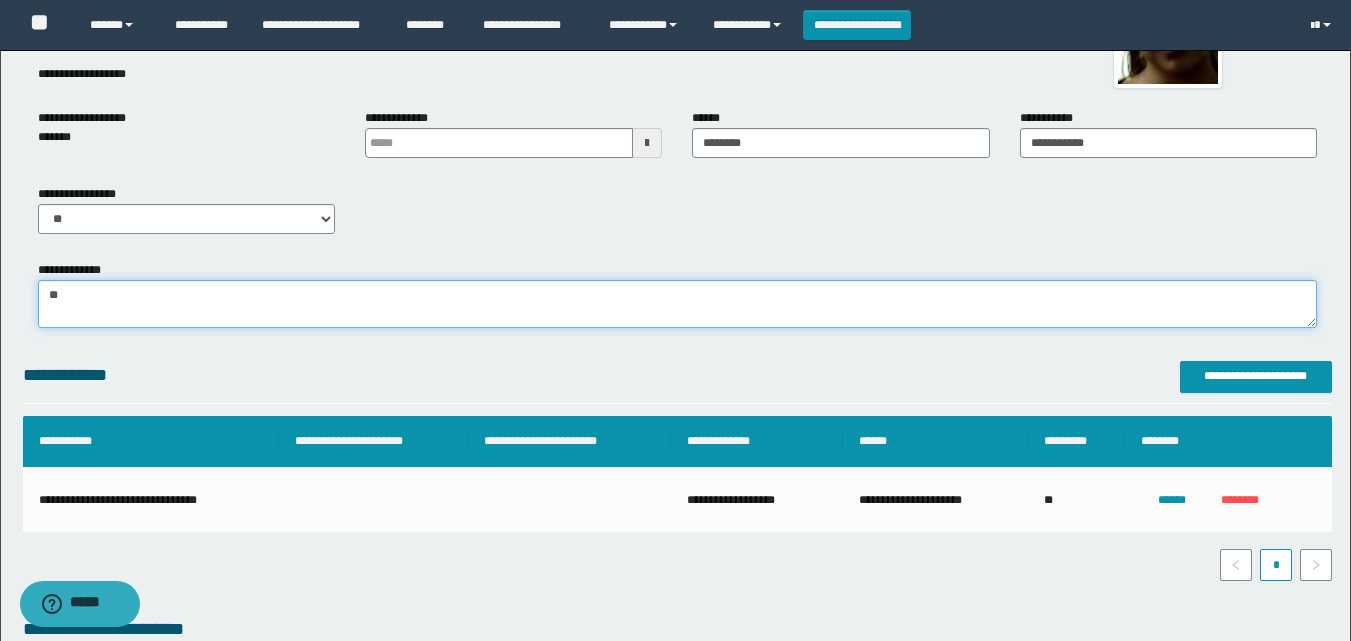 type on "*" 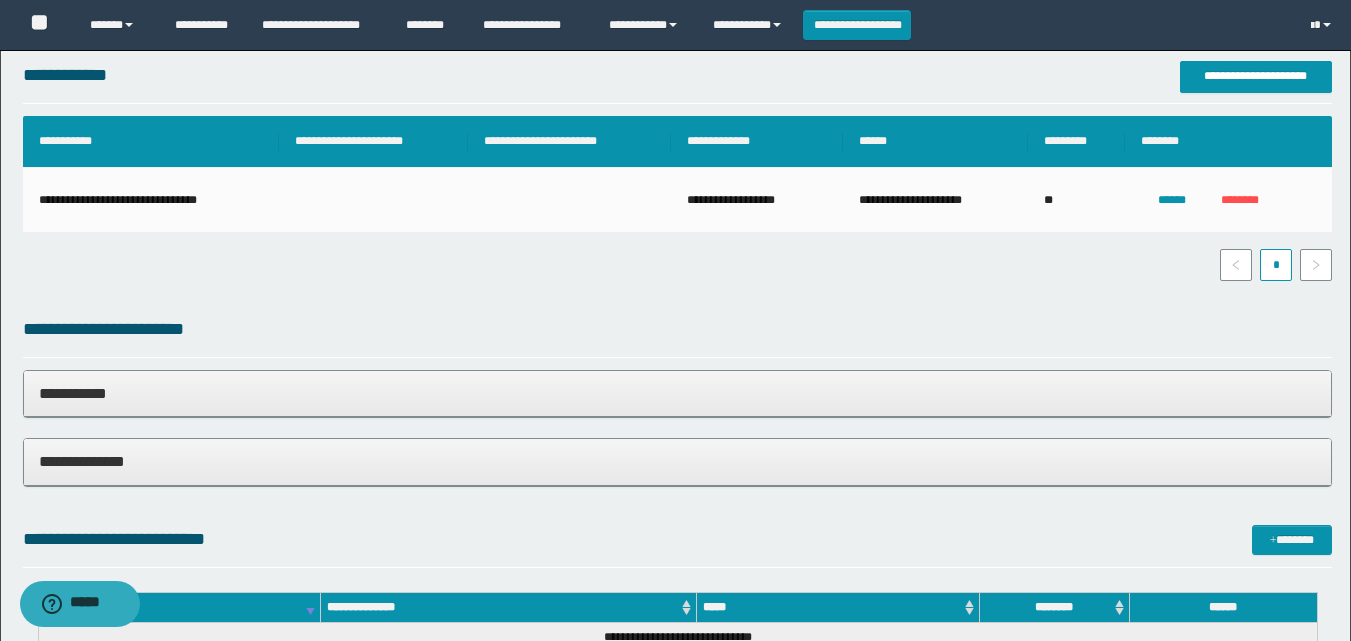 scroll, scrollTop: 700, scrollLeft: 0, axis: vertical 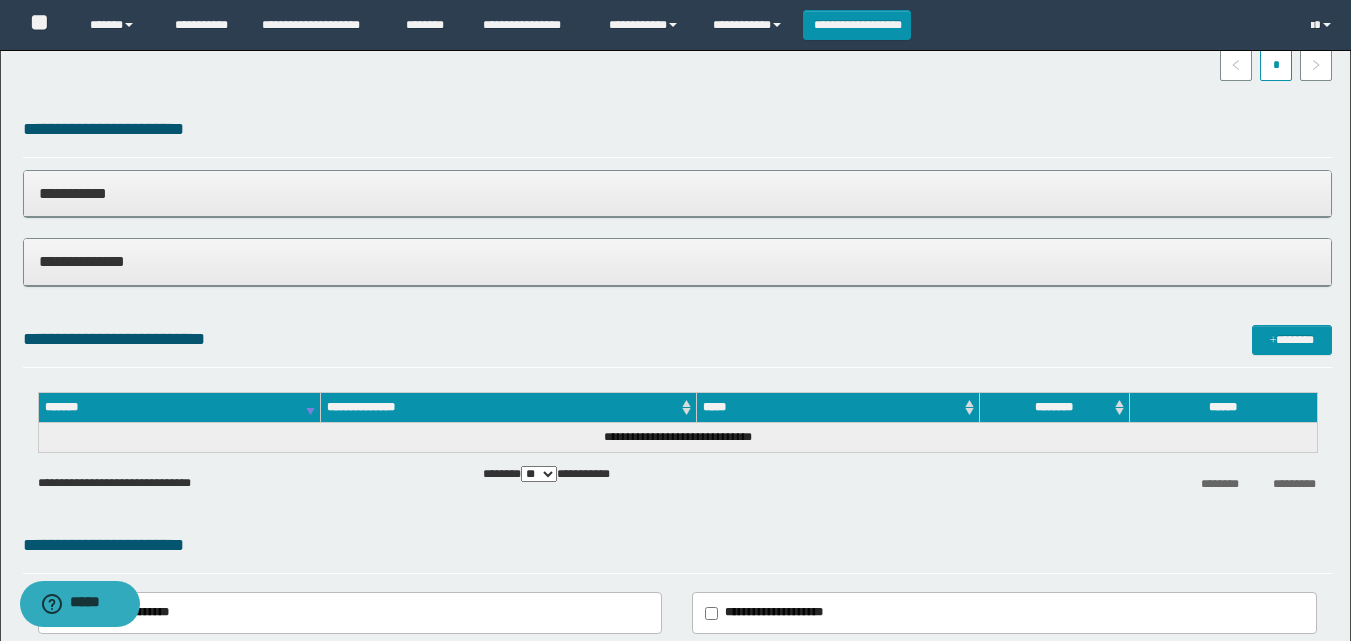 type on "**********" 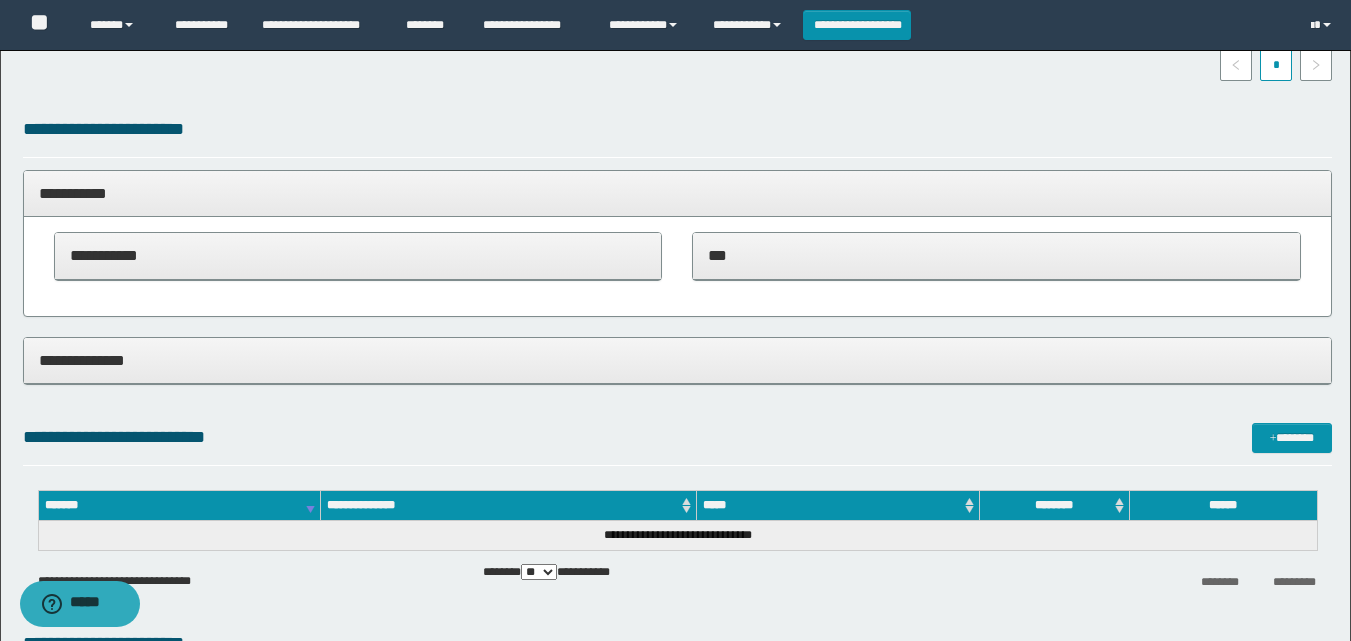 click on "***" at bounding box center [996, 255] 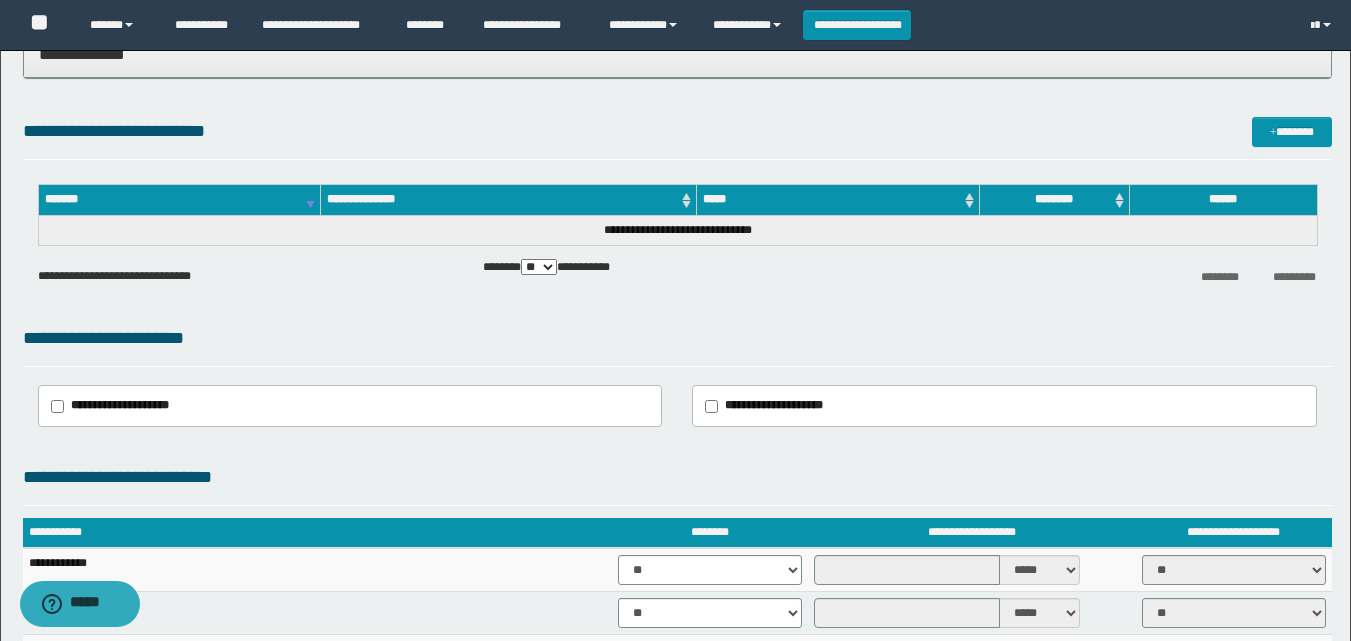 scroll, scrollTop: 2100, scrollLeft: 0, axis: vertical 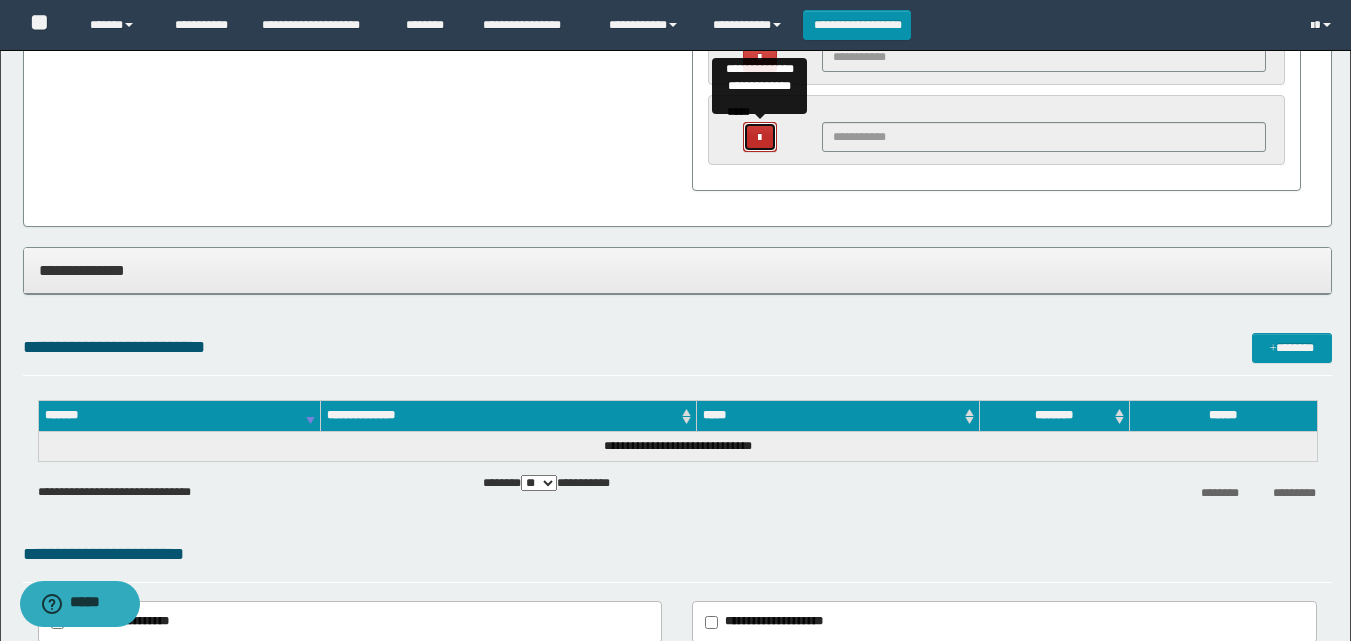 click at bounding box center (759, 138) 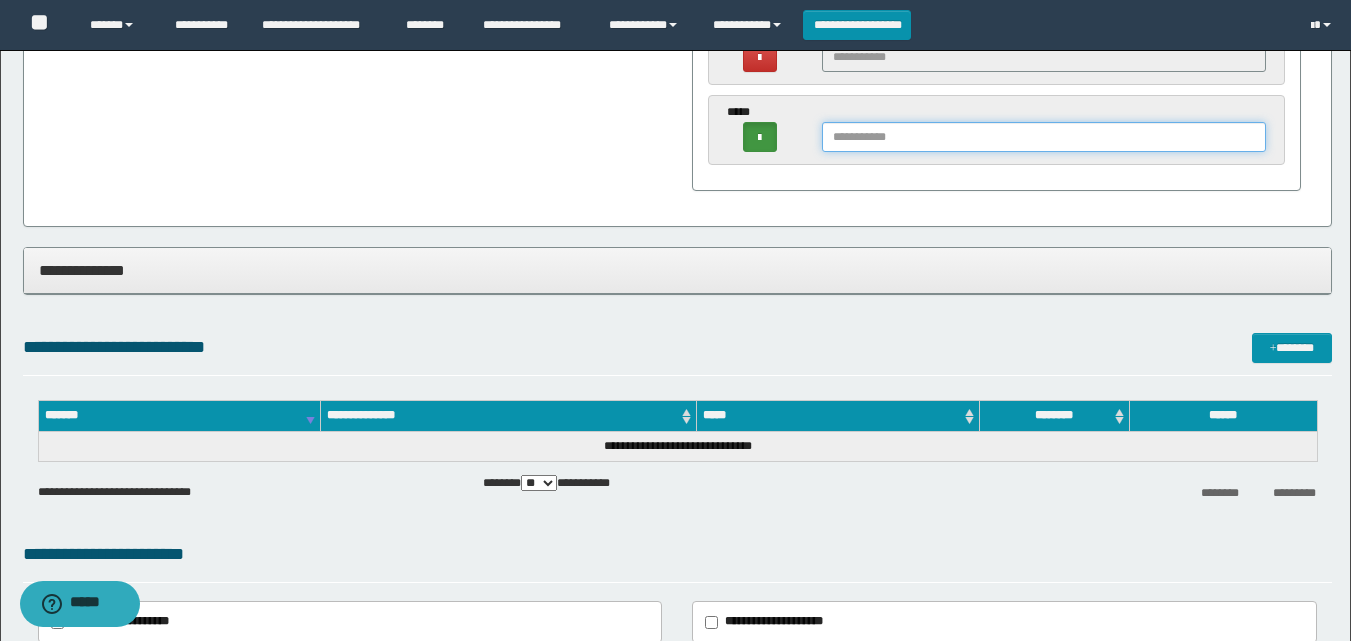 click at bounding box center [1044, 137] 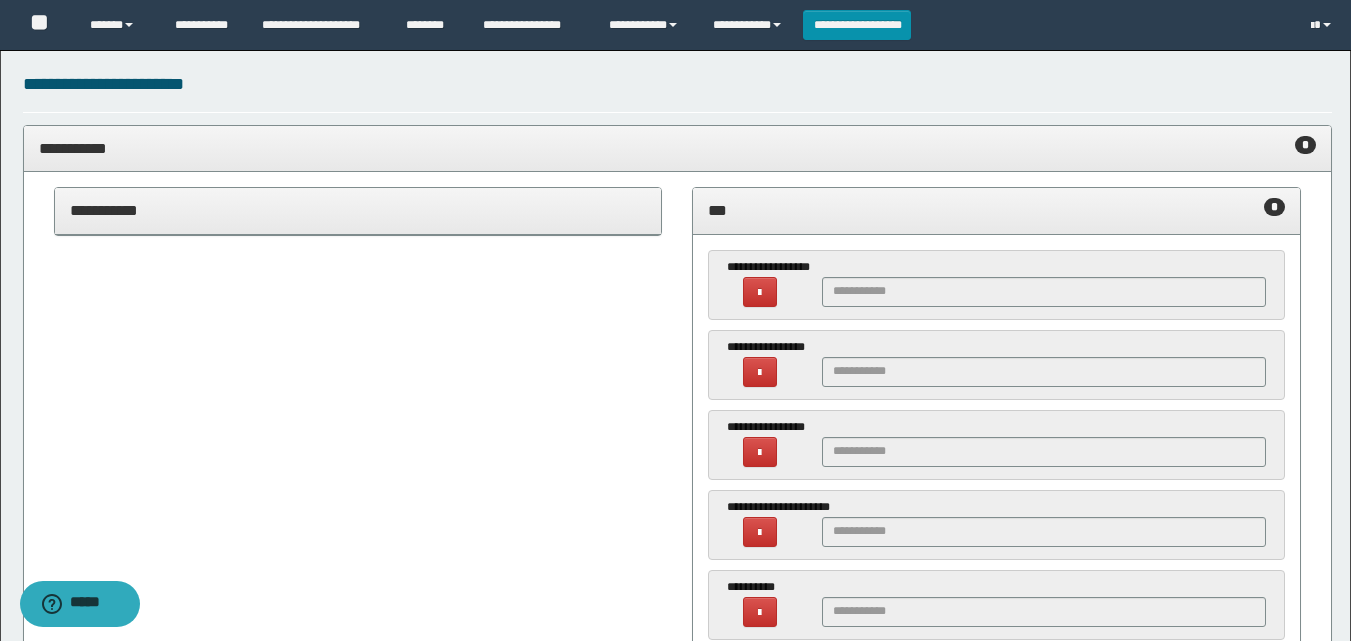 scroll, scrollTop: 600, scrollLeft: 0, axis: vertical 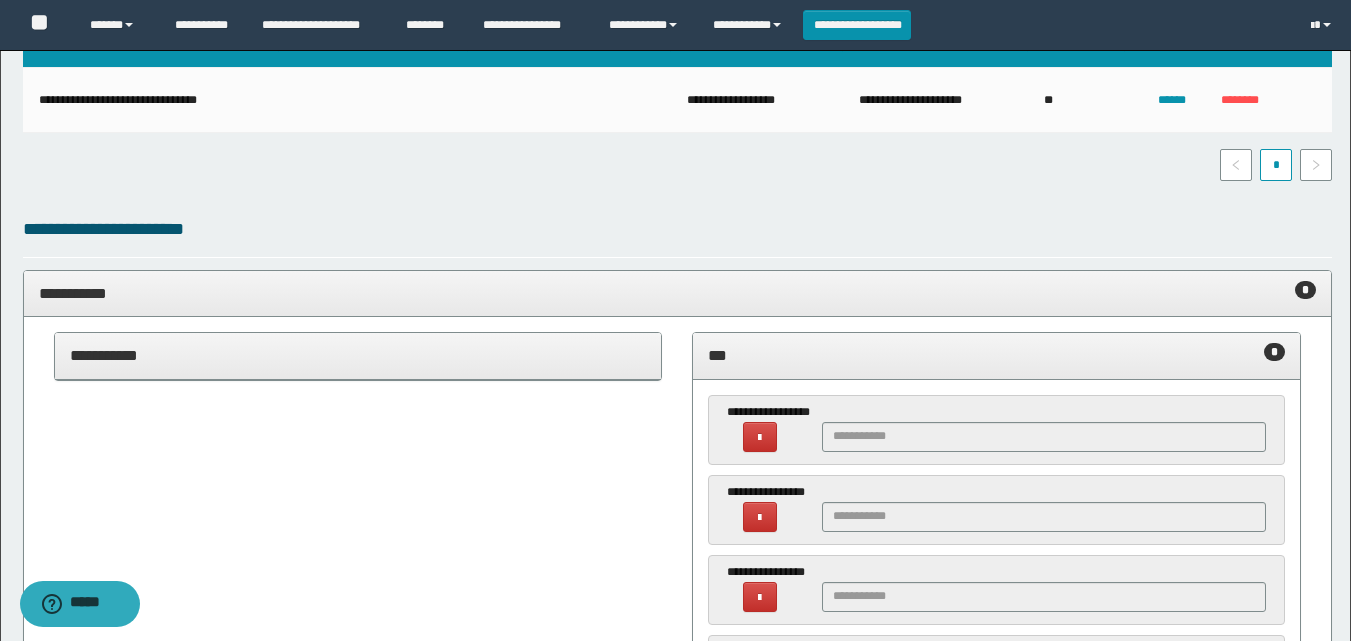 type on "**********" 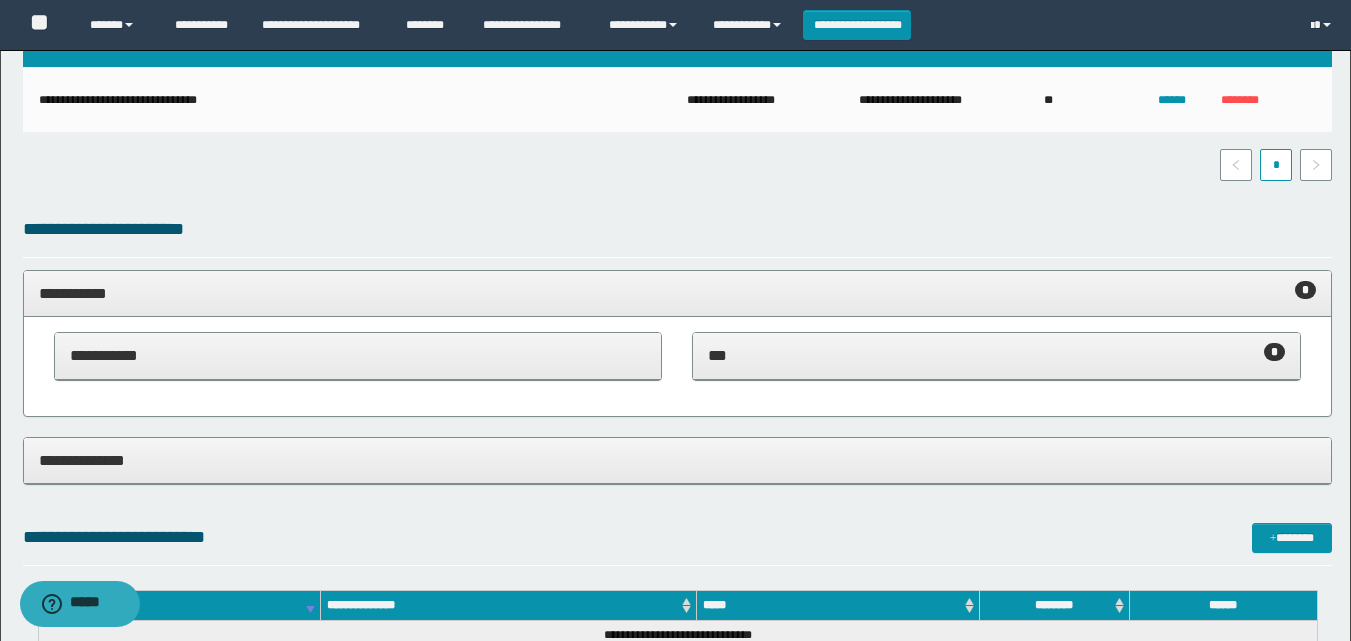 click on "**********" at bounding box center [677, 294] 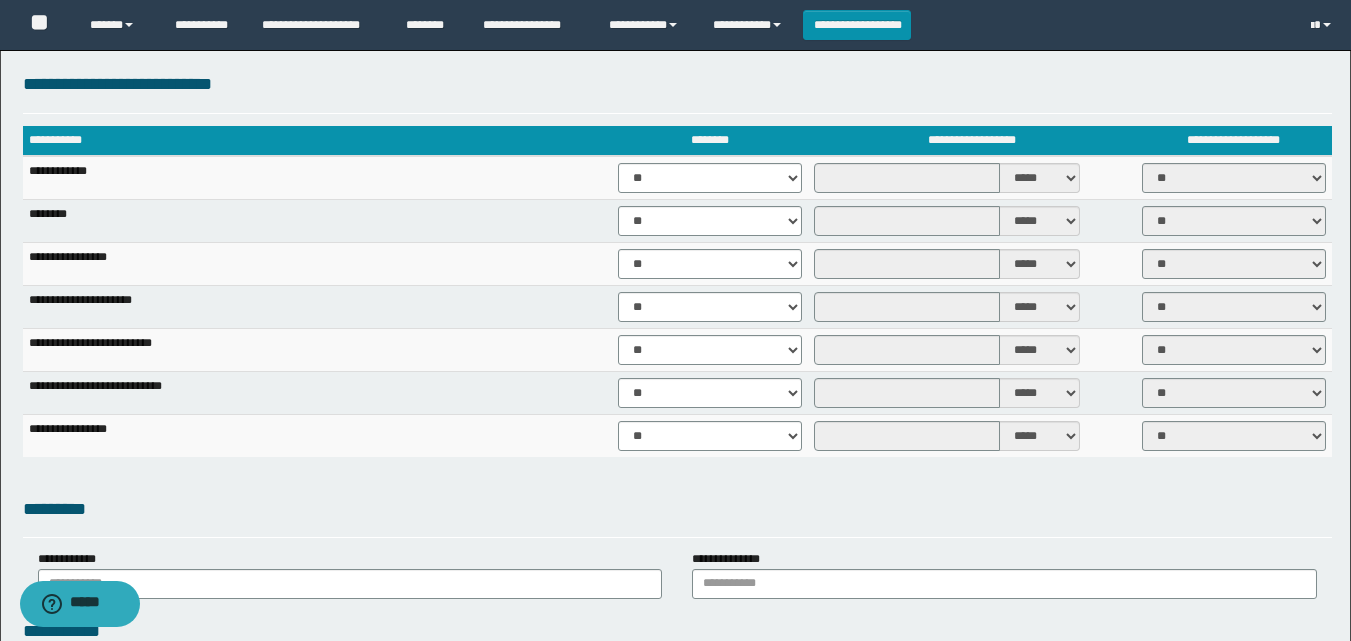scroll, scrollTop: 1700, scrollLeft: 0, axis: vertical 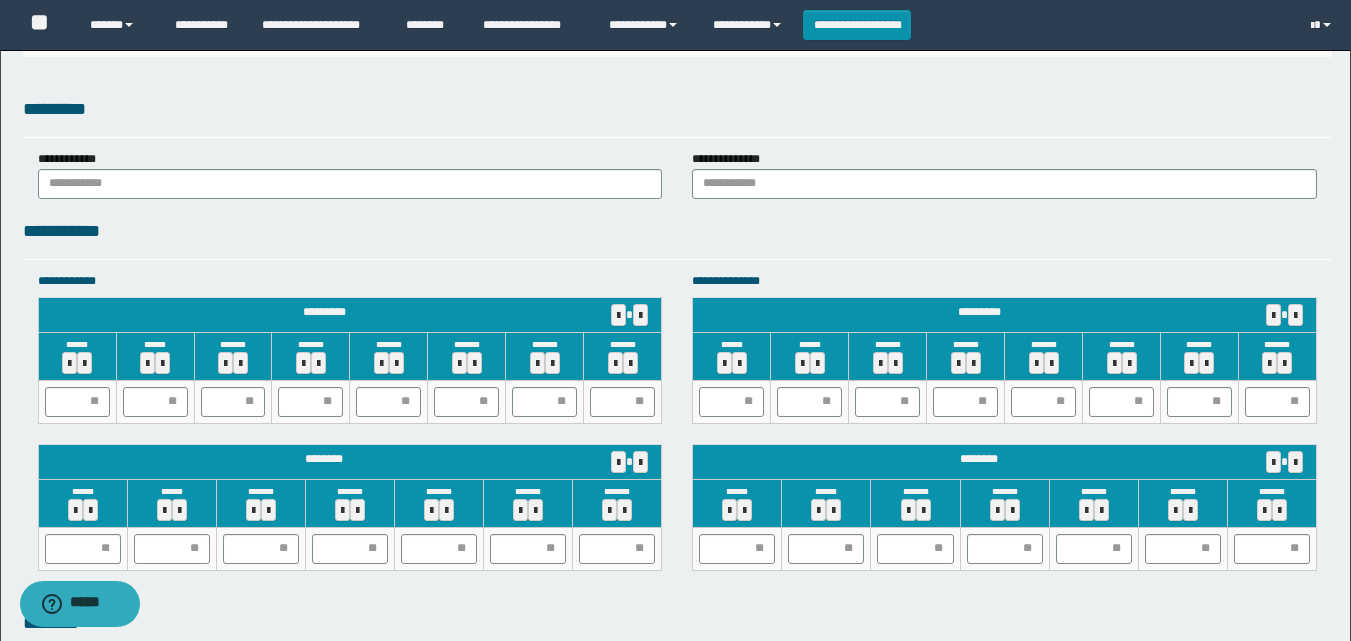 click on "**********" at bounding box center [350, 174] 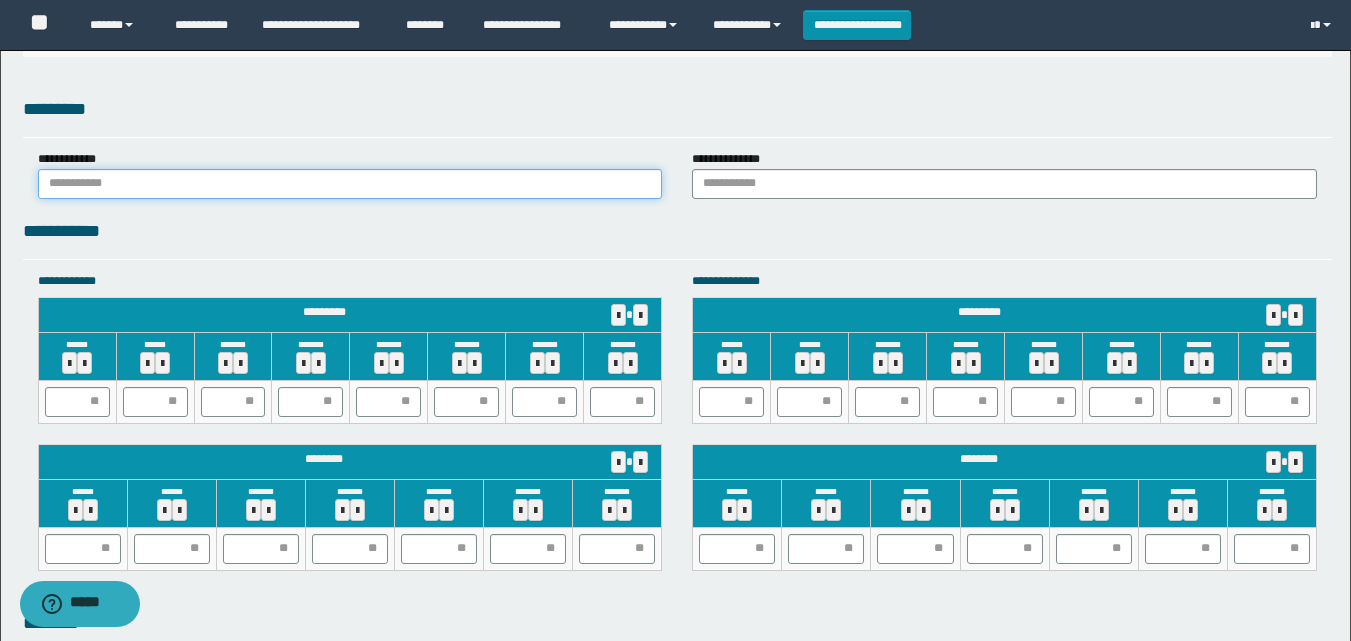 click at bounding box center (350, 184) 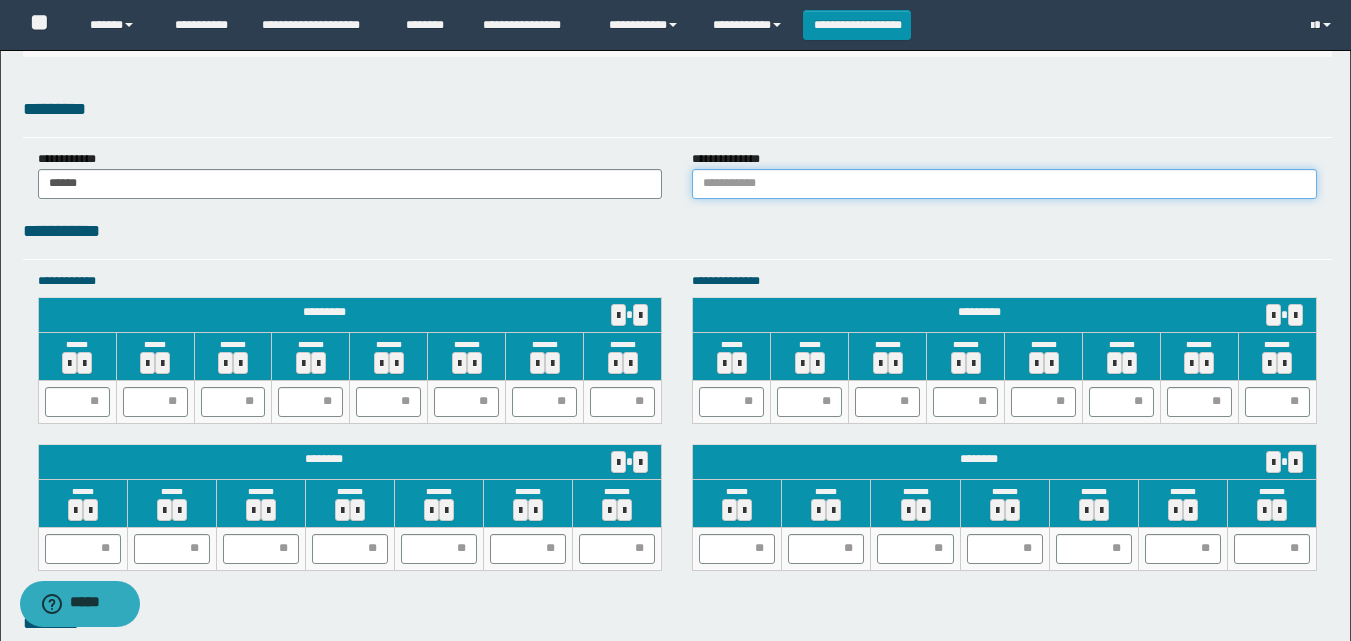 click at bounding box center (1004, 184) 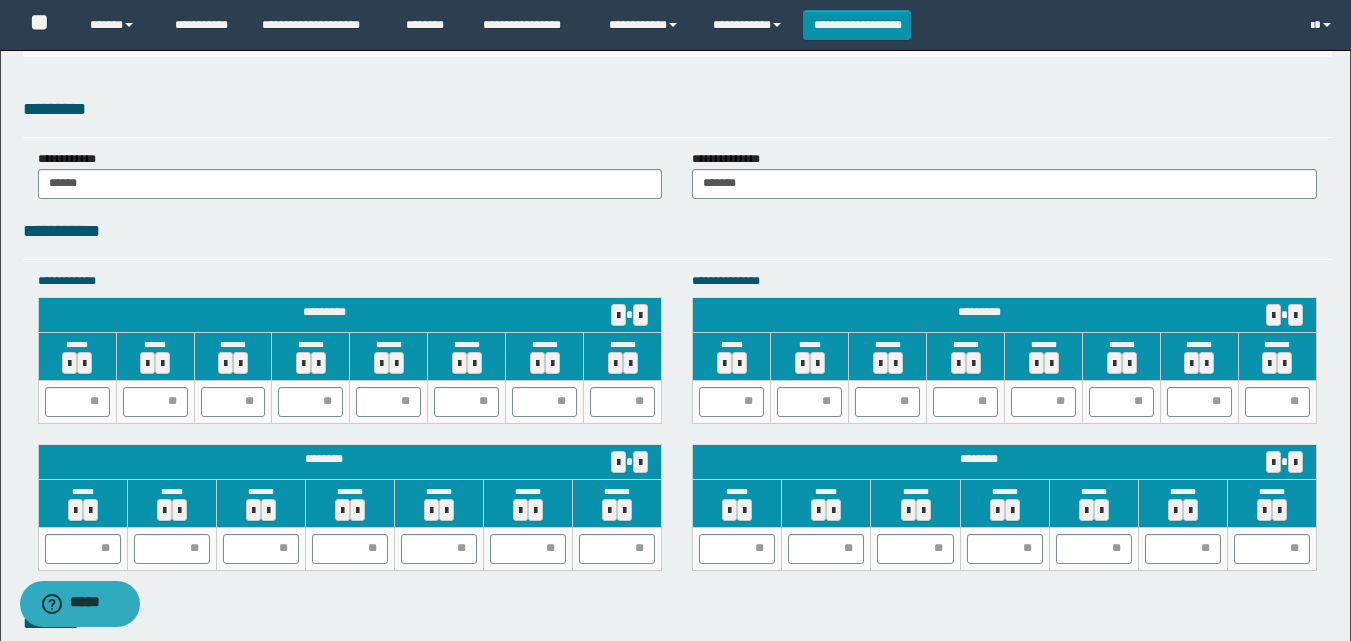 drag, startPoint x: 795, startPoint y: 240, endPoint x: 835, endPoint y: 251, distance: 41.484936 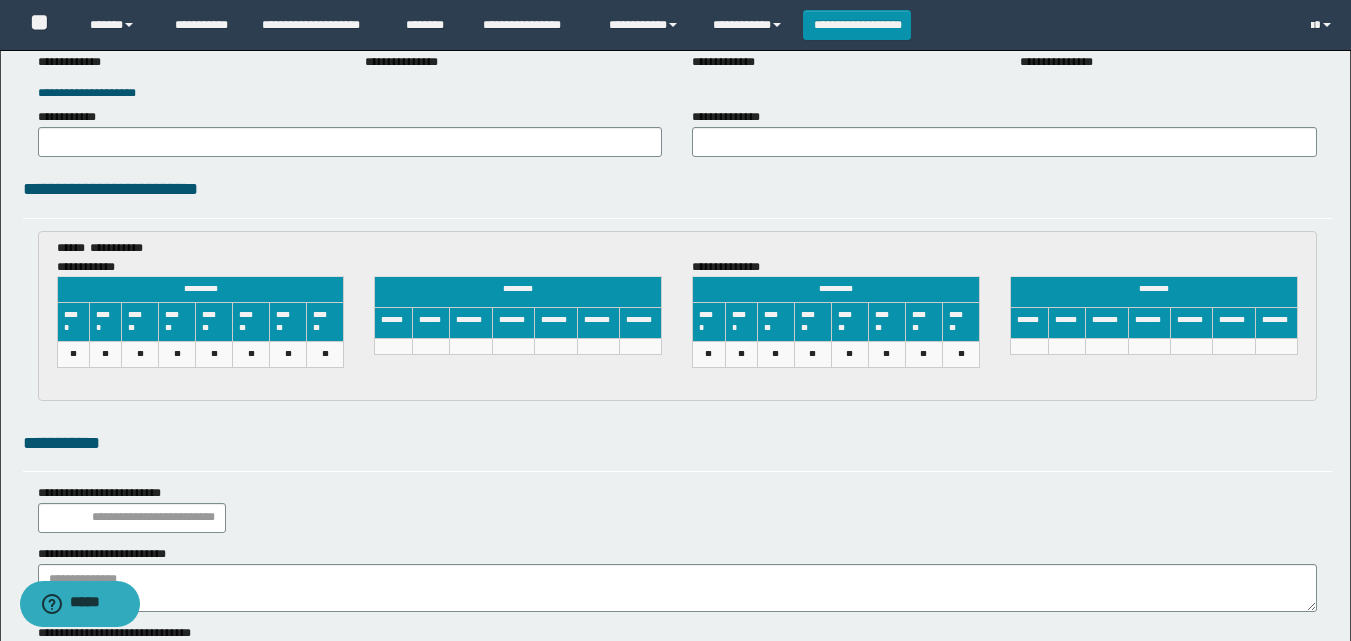 click on "**********" at bounding box center [677, 316] 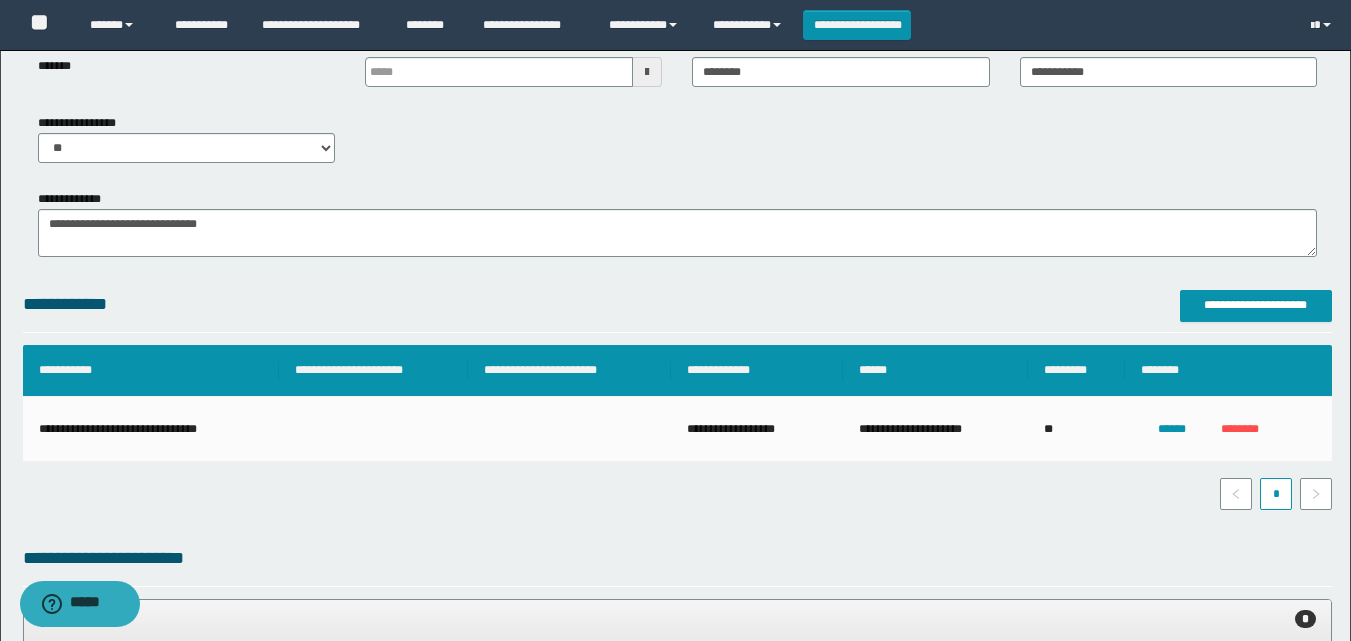 scroll, scrollTop: 265, scrollLeft: 0, axis: vertical 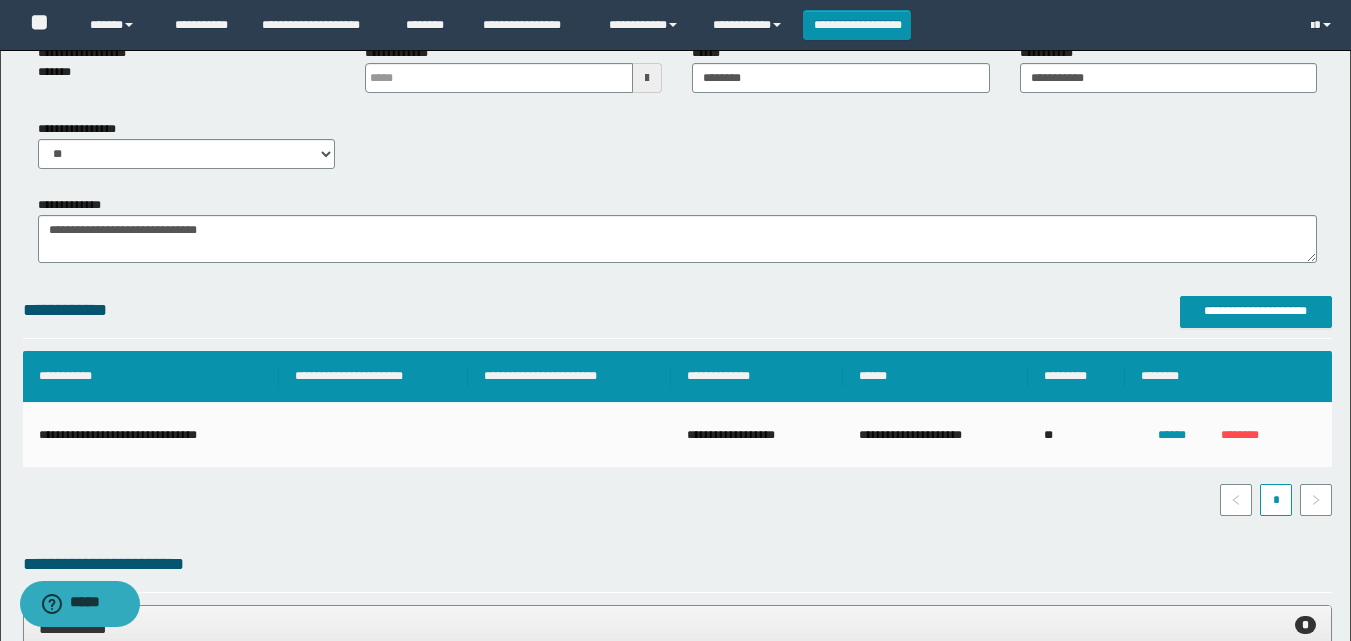 click on "**********" at bounding box center [677, 310] 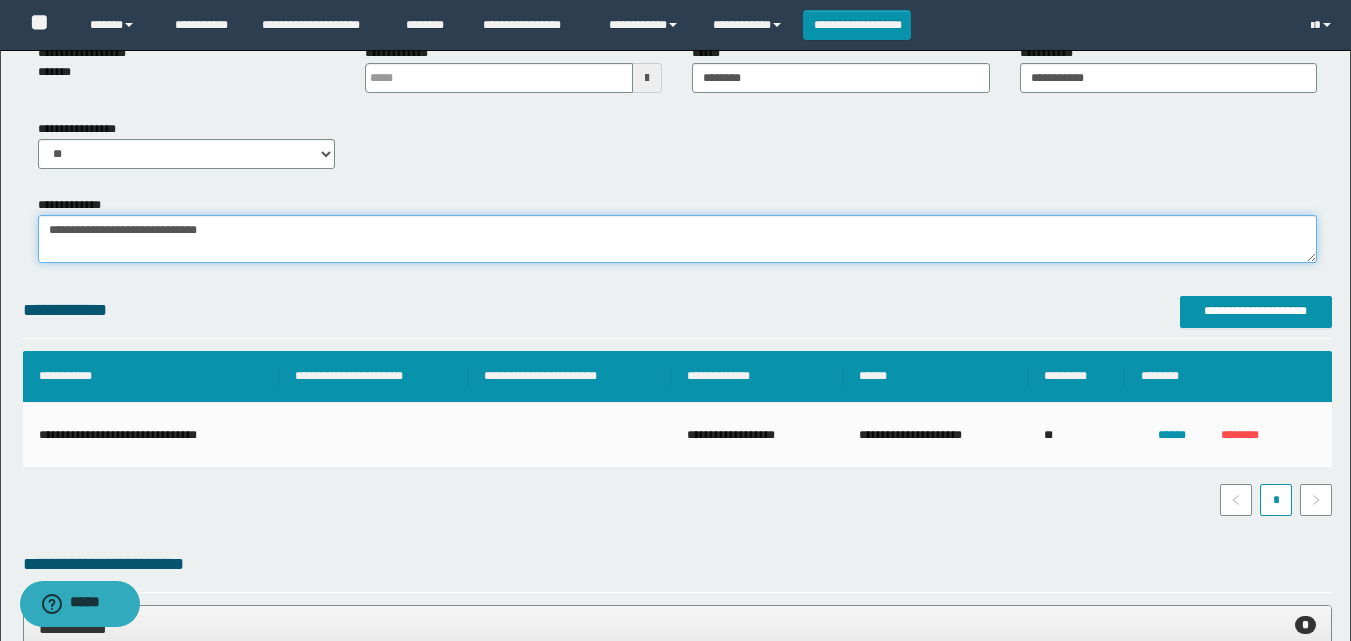 click on "**********" at bounding box center [677, 239] 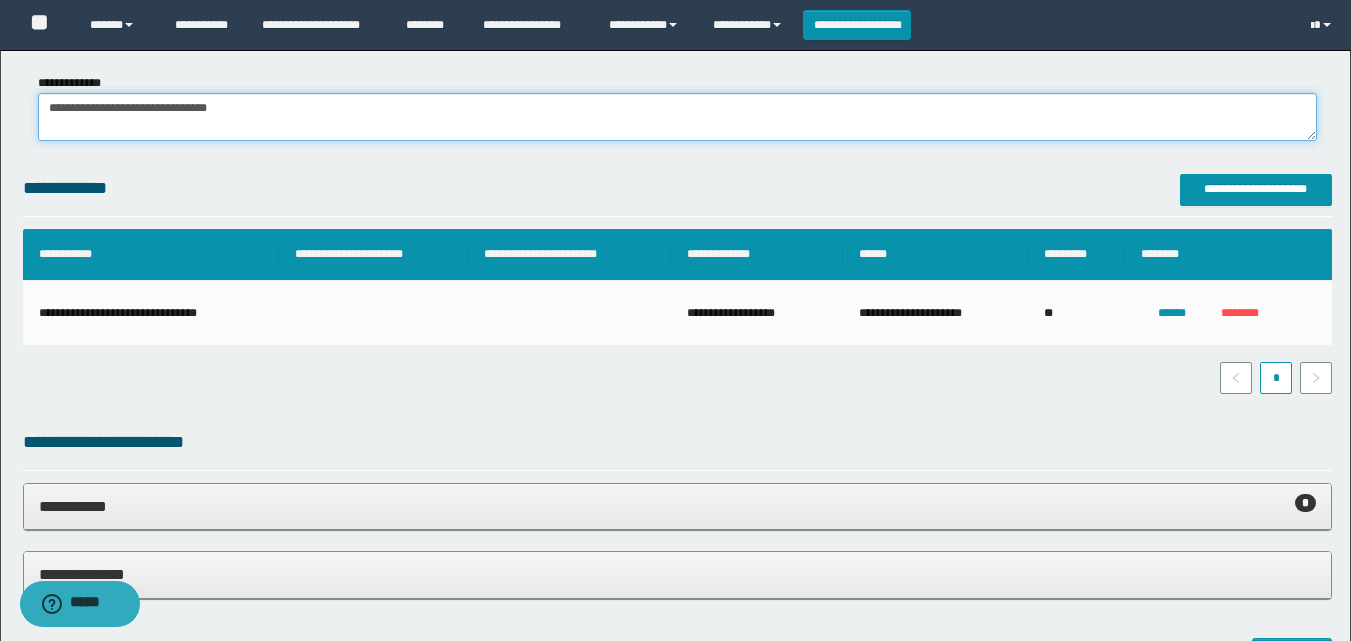 scroll, scrollTop: 465, scrollLeft: 0, axis: vertical 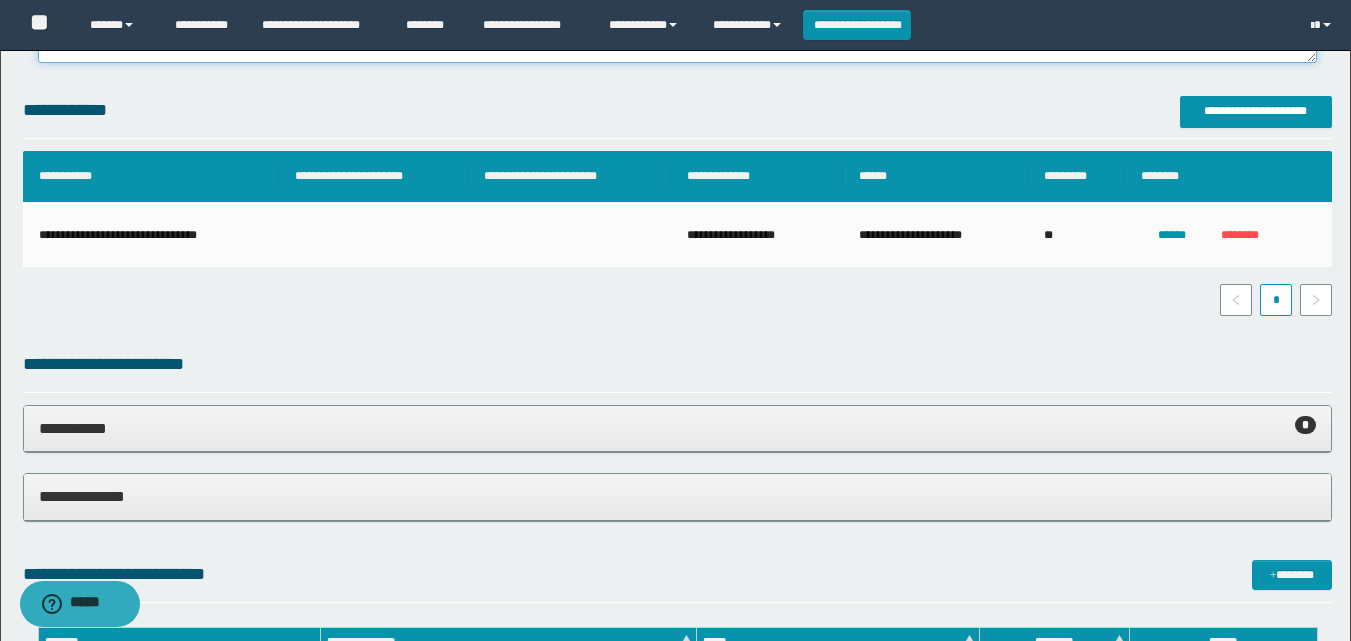 type on "**********" 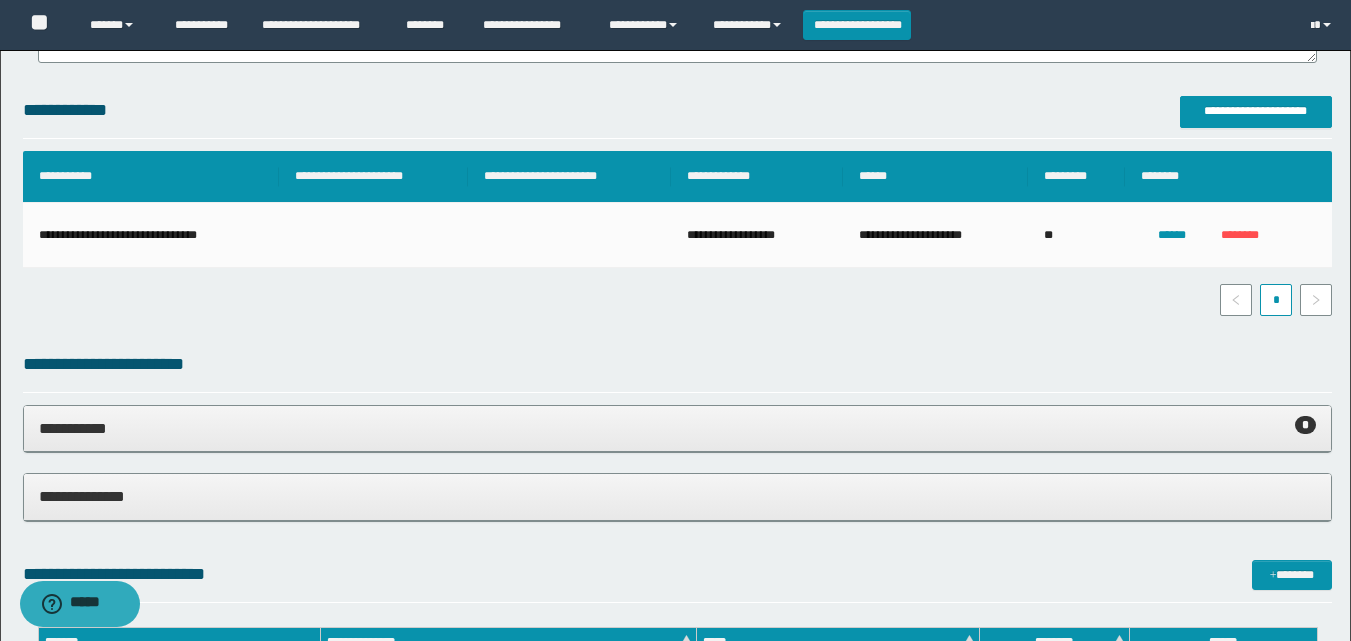 click on "**********" at bounding box center [677, 364] 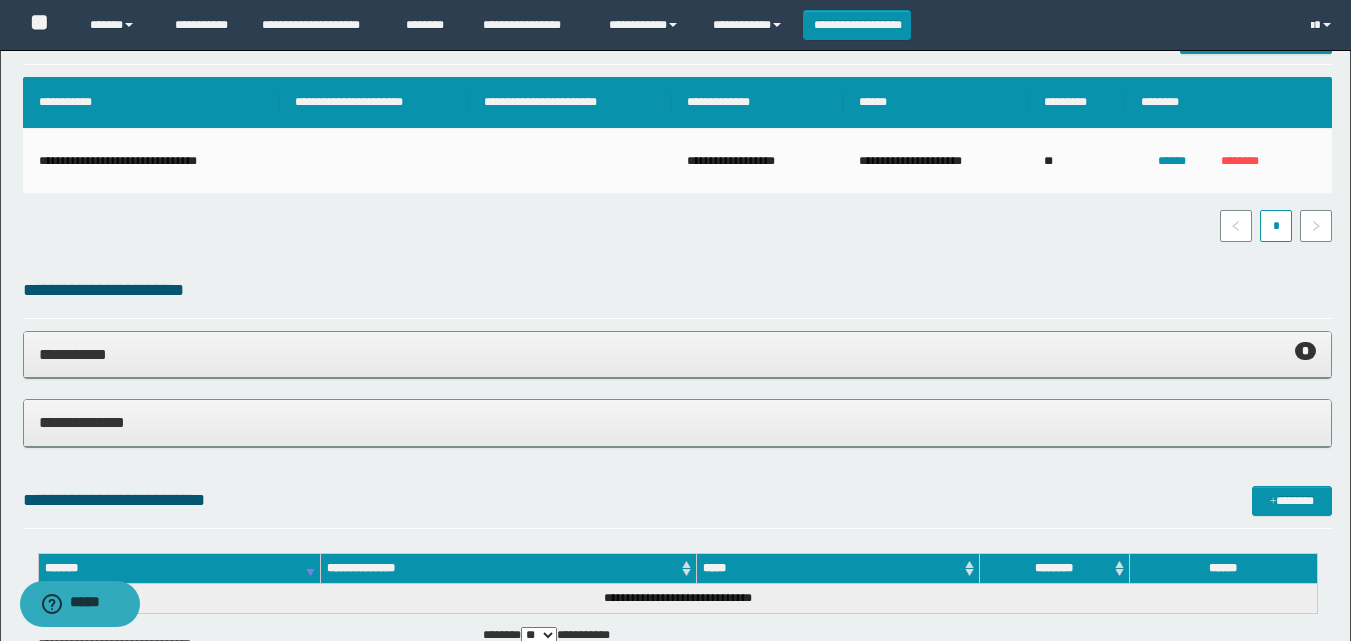 scroll, scrollTop: 665, scrollLeft: 0, axis: vertical 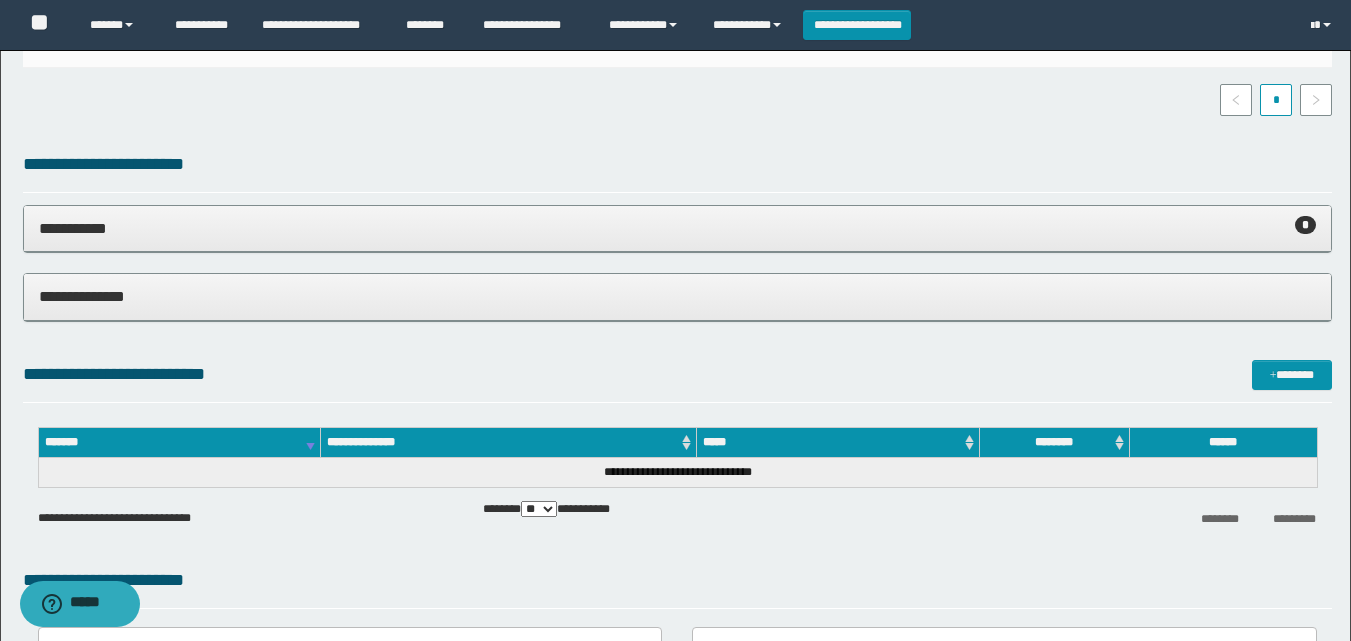 click on "**********" at bounding box center [677, 228] 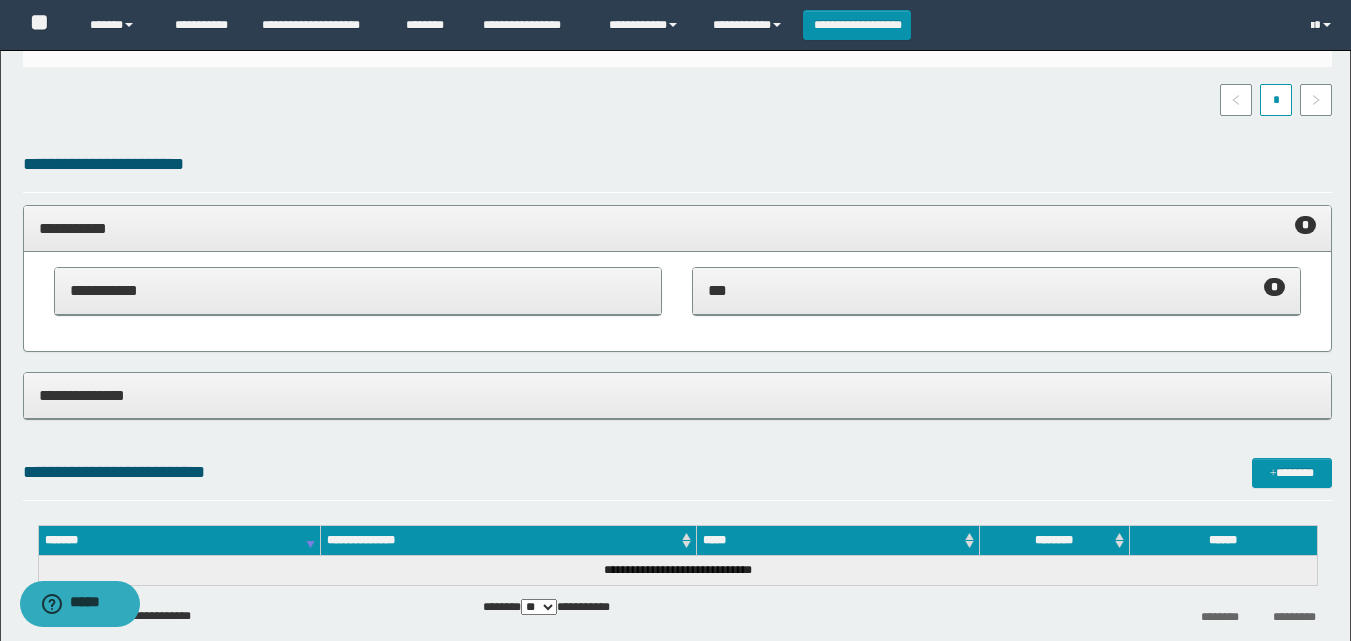 click on "*** *" at bounding box center [996, 290] 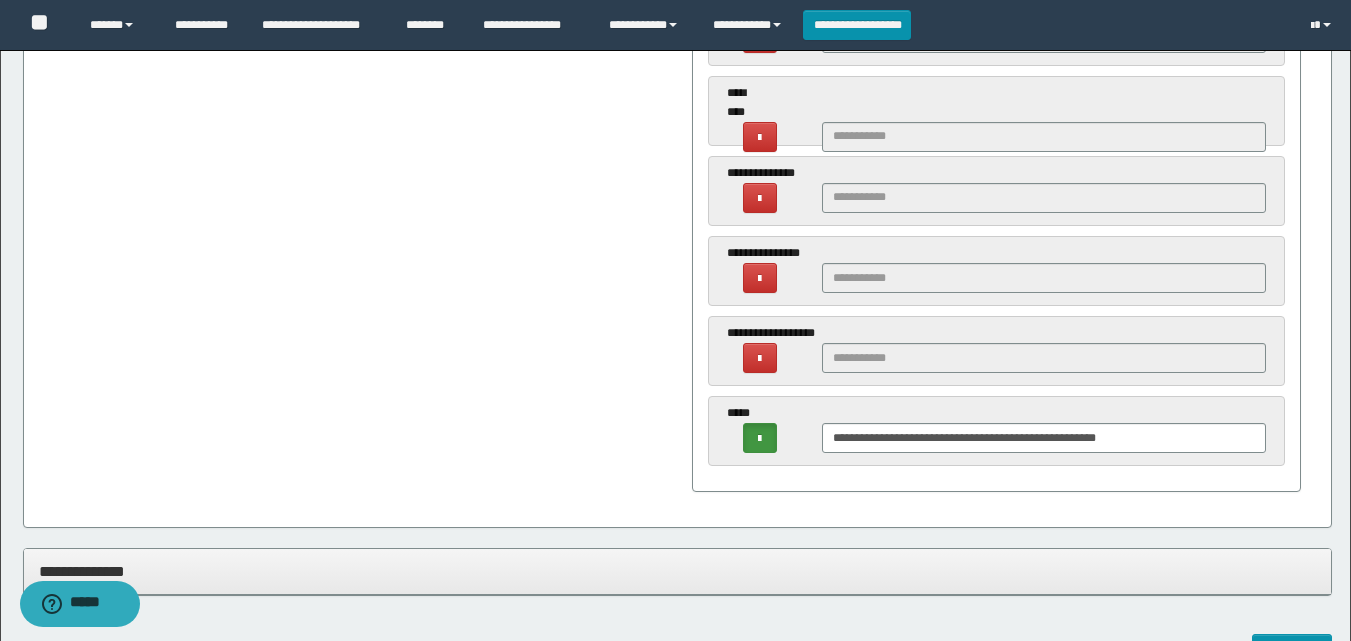 scroll, scrollTop: 1965, scrollLeft: 0, axis: vertical 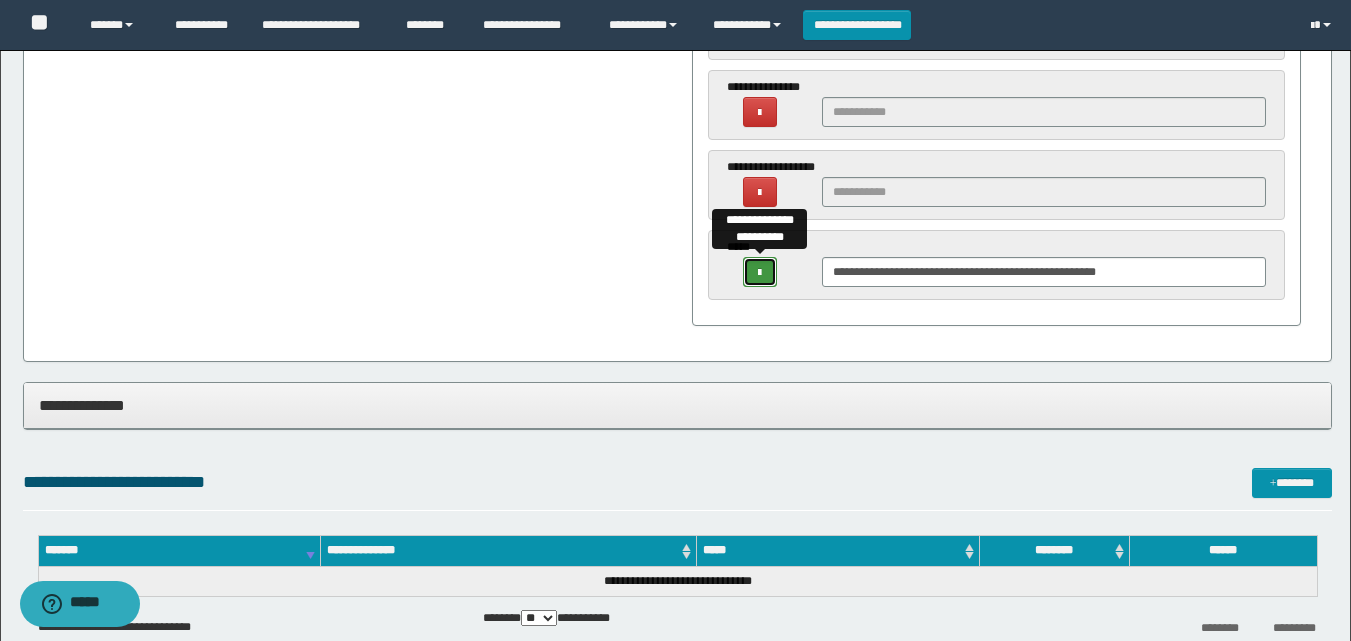 click at bounding box center (760, 272) 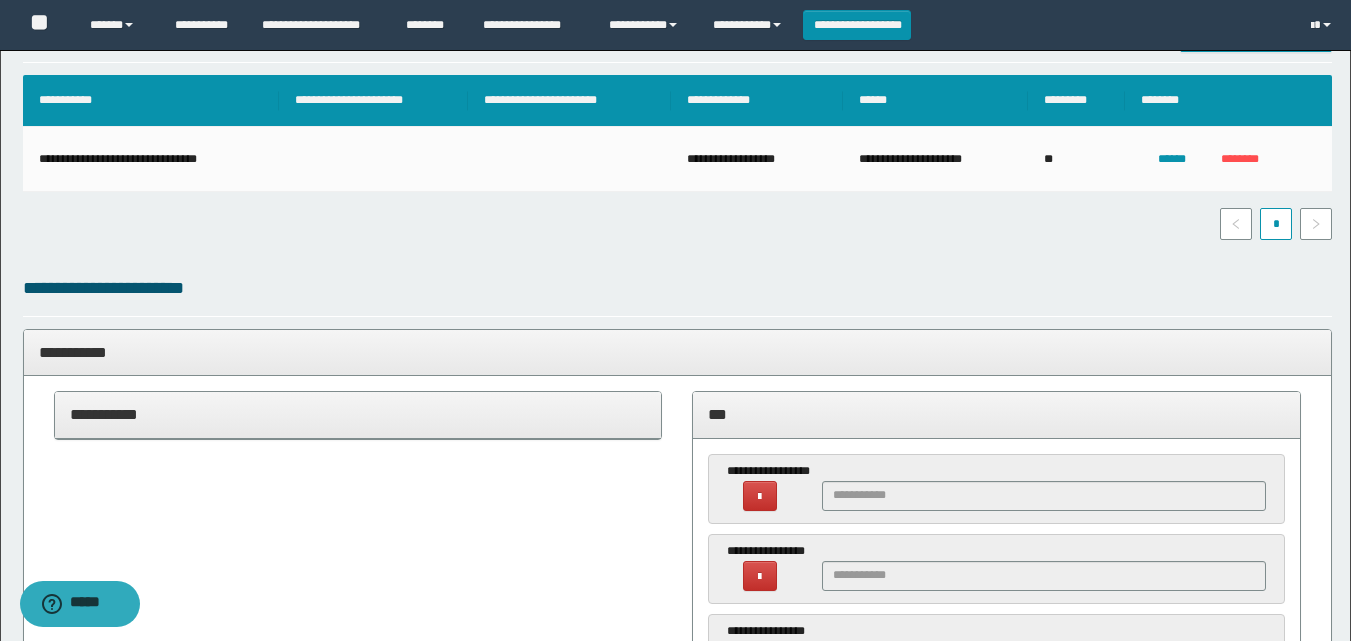 scroll, scrollTop: 365, scrollLeft: 0, axis: vertical 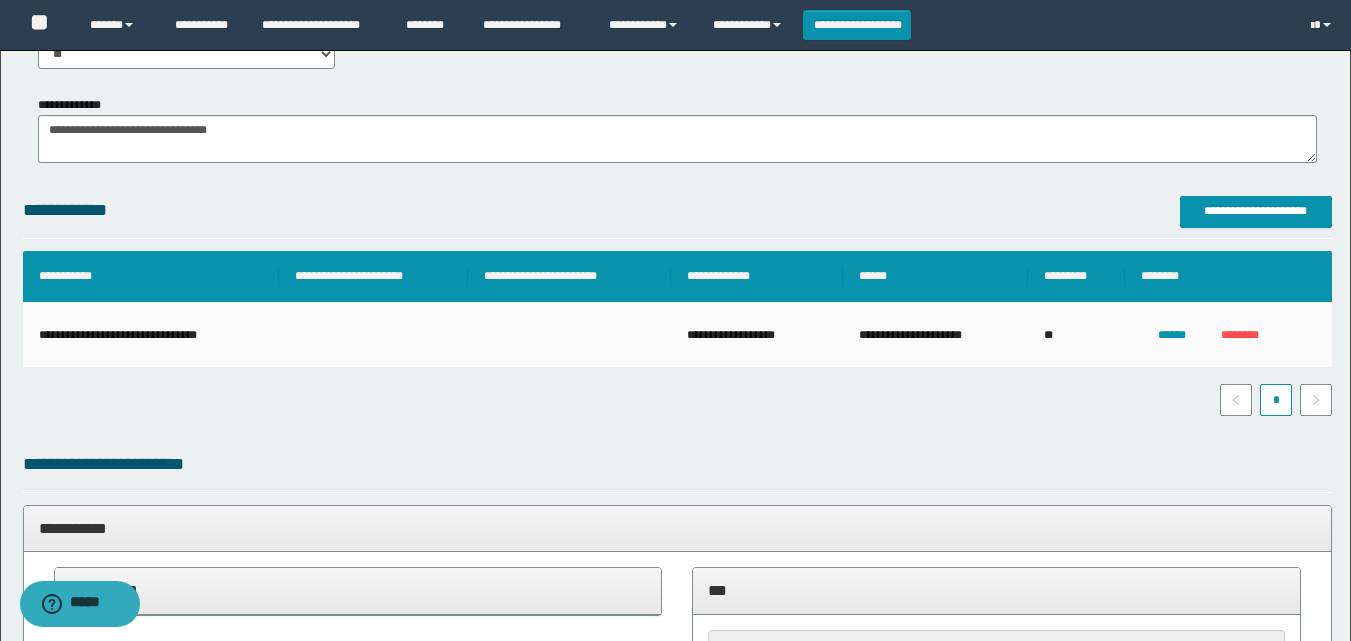 click on "***" at bounding box center (996, 590) 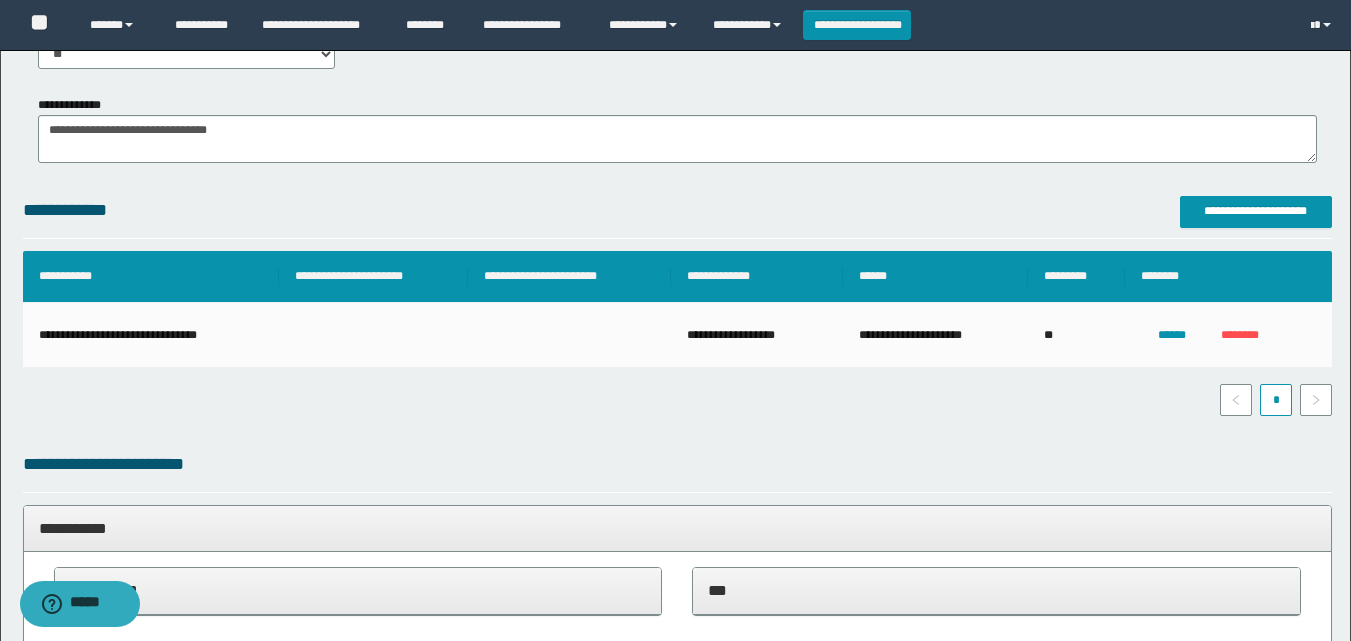 click on "**********" at bounding box center (677, 528) 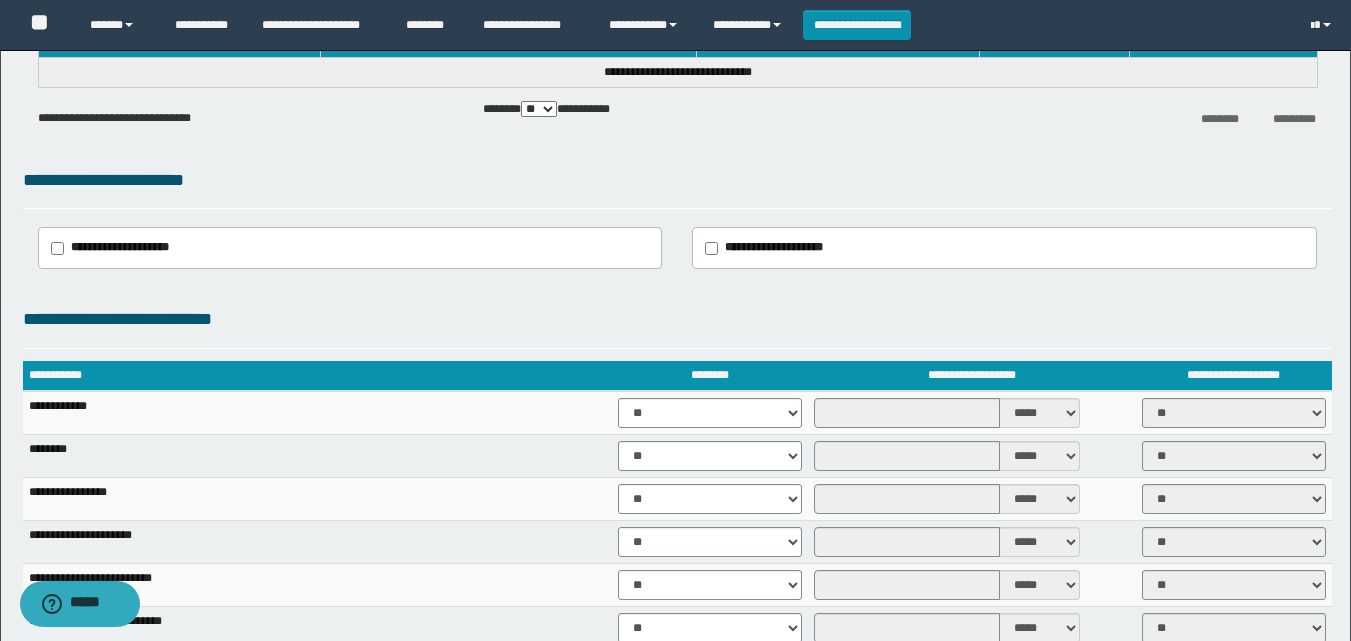 scroll, scrollTop: 1565, scrollLeft: 0, axis: vertical 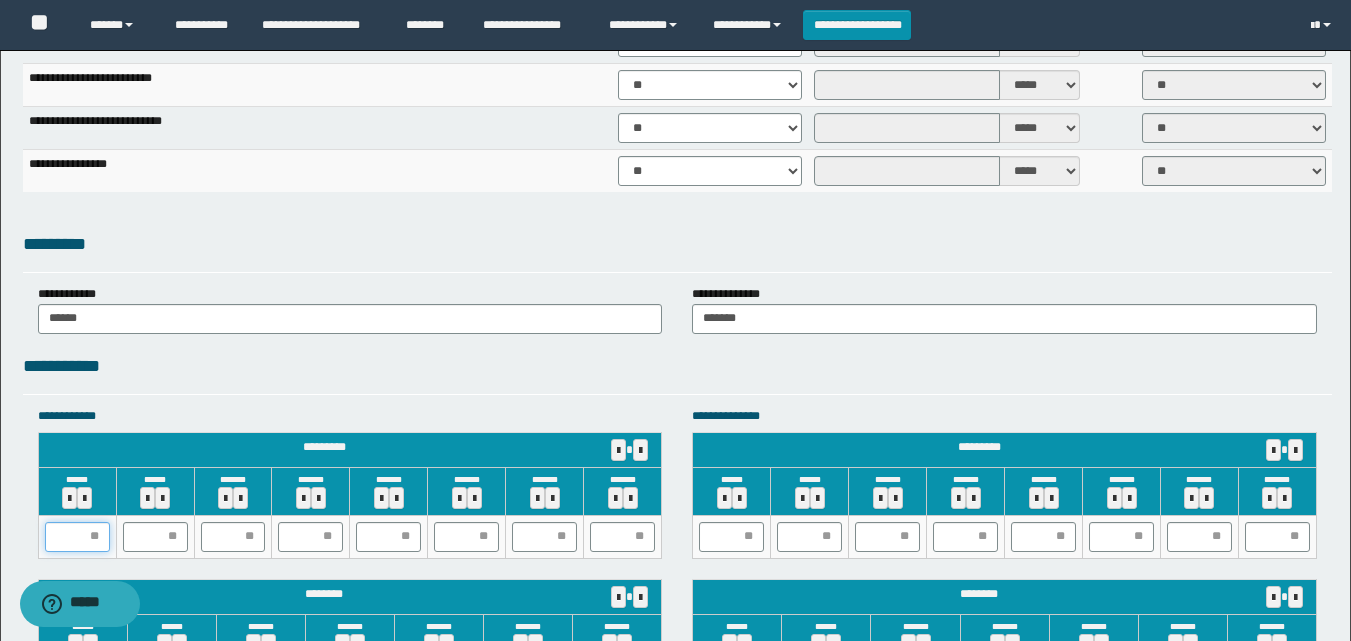 click at bounding box center [77, 537] 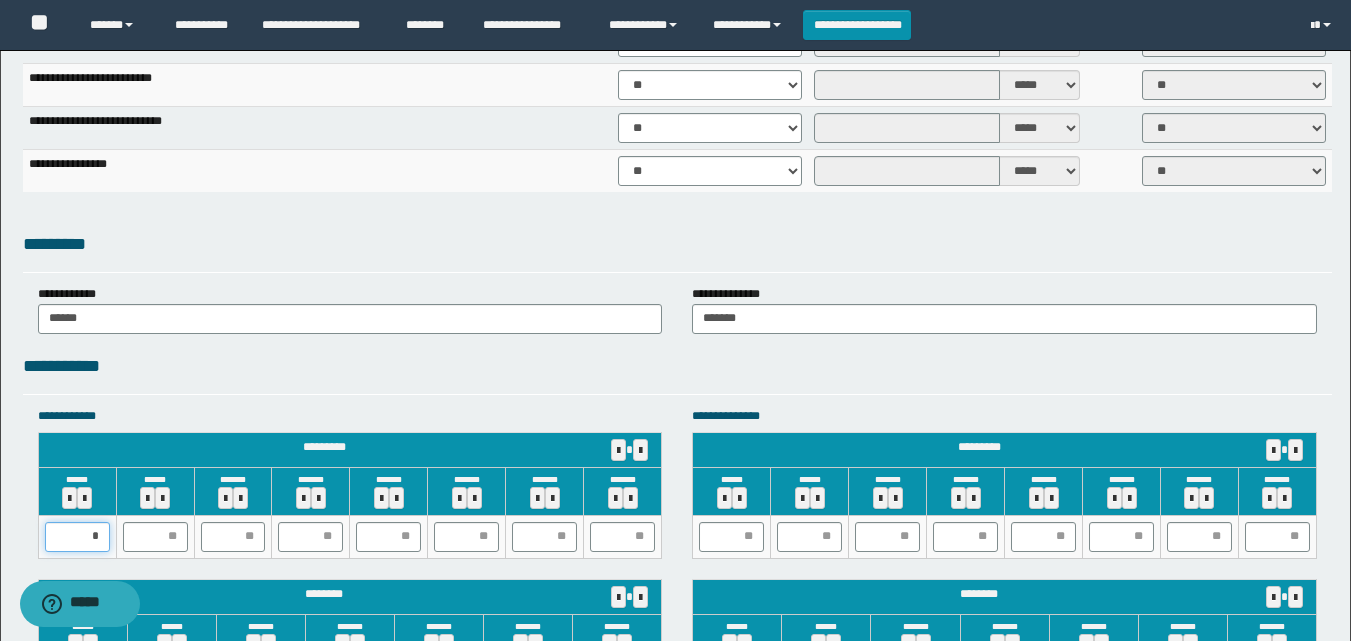 type on "**" 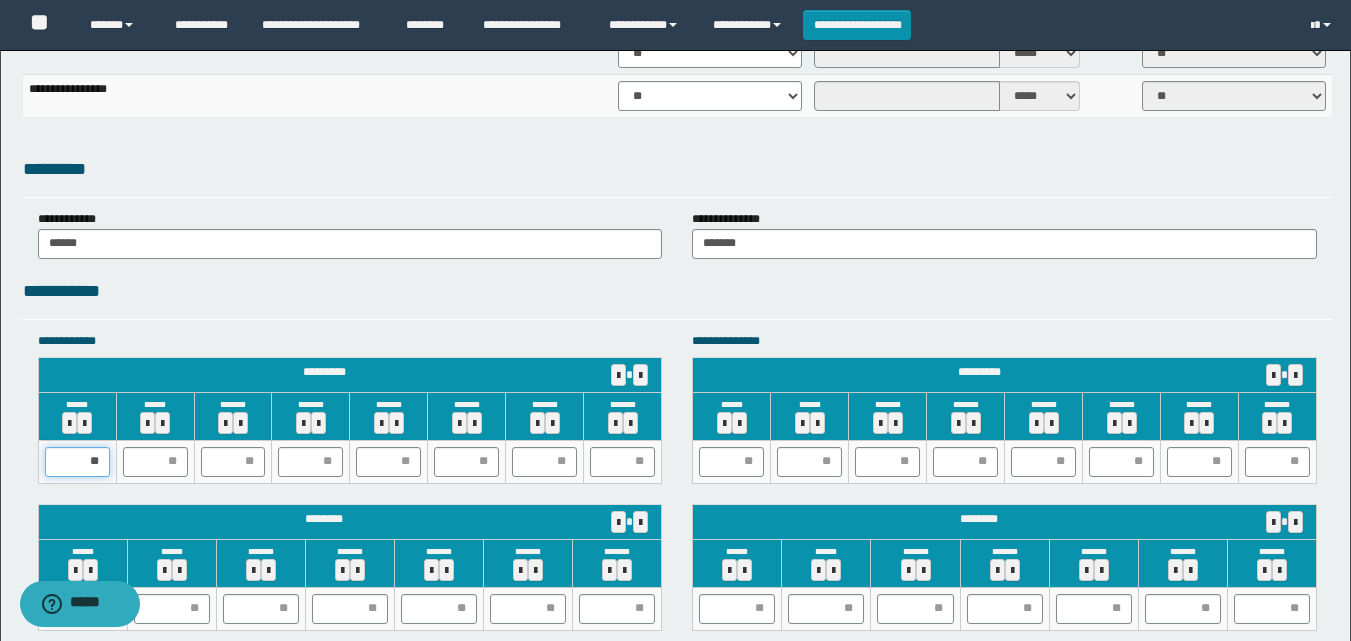 scroll, scrollTop: 1865, scrollLeft: 0, axis: vertical 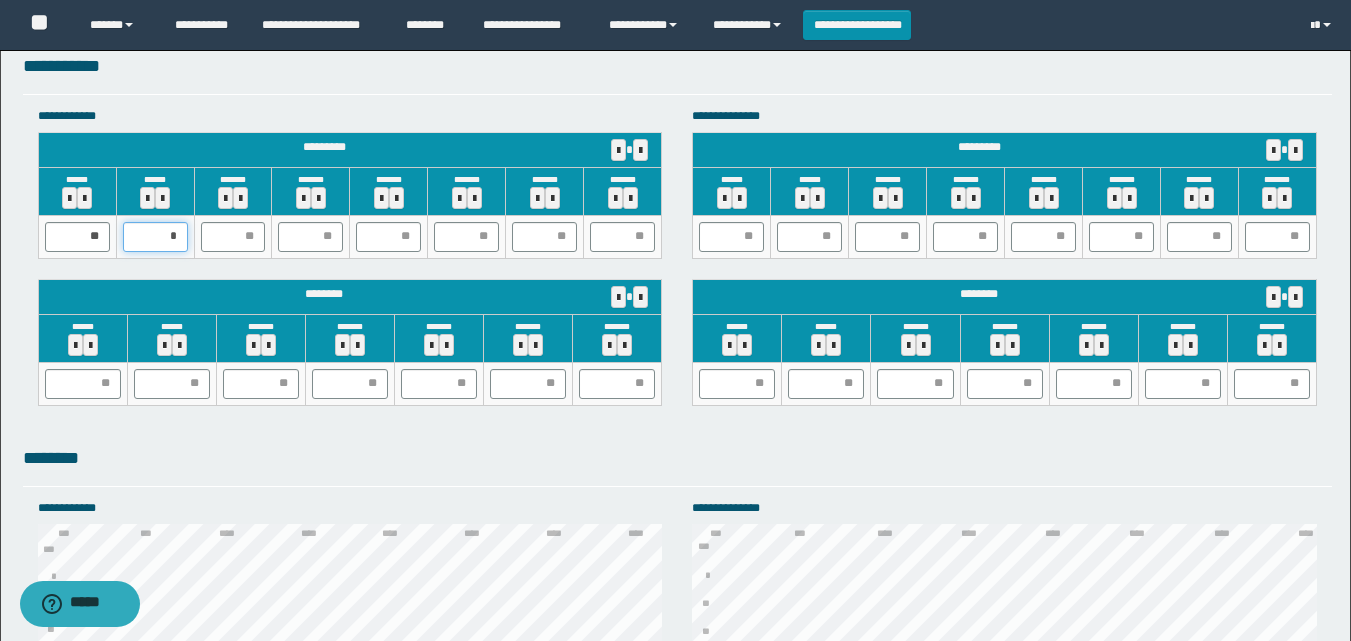 type on "**" 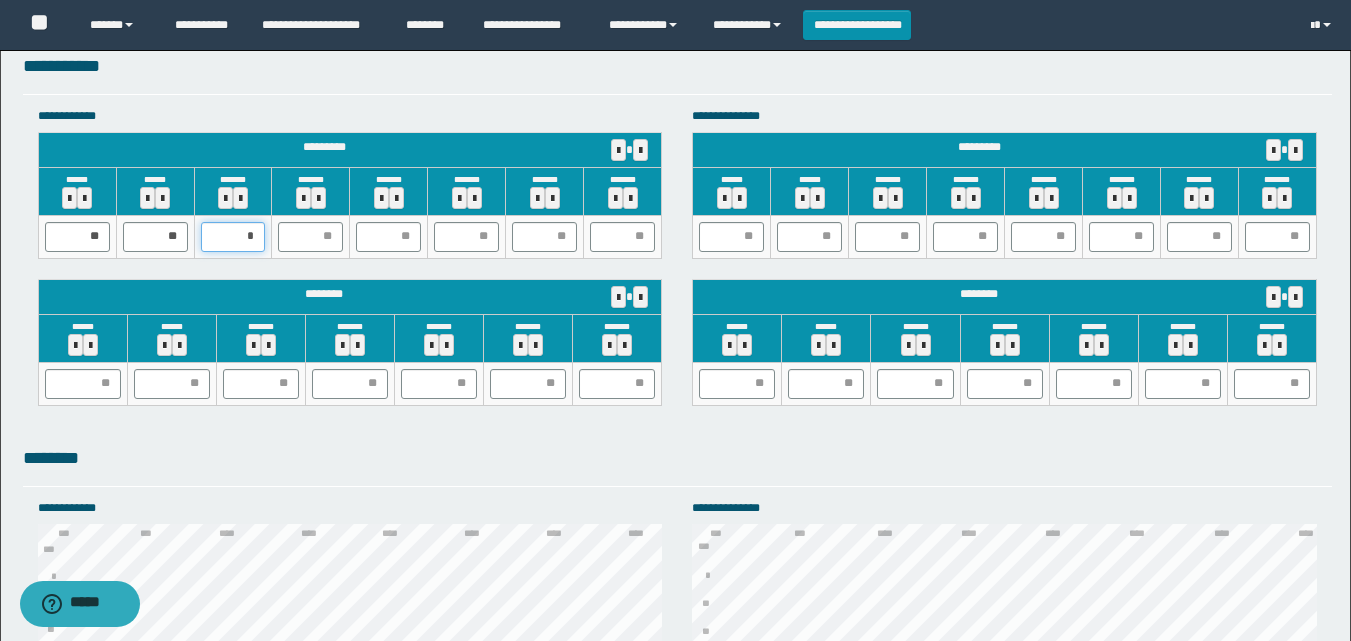 type on "**" 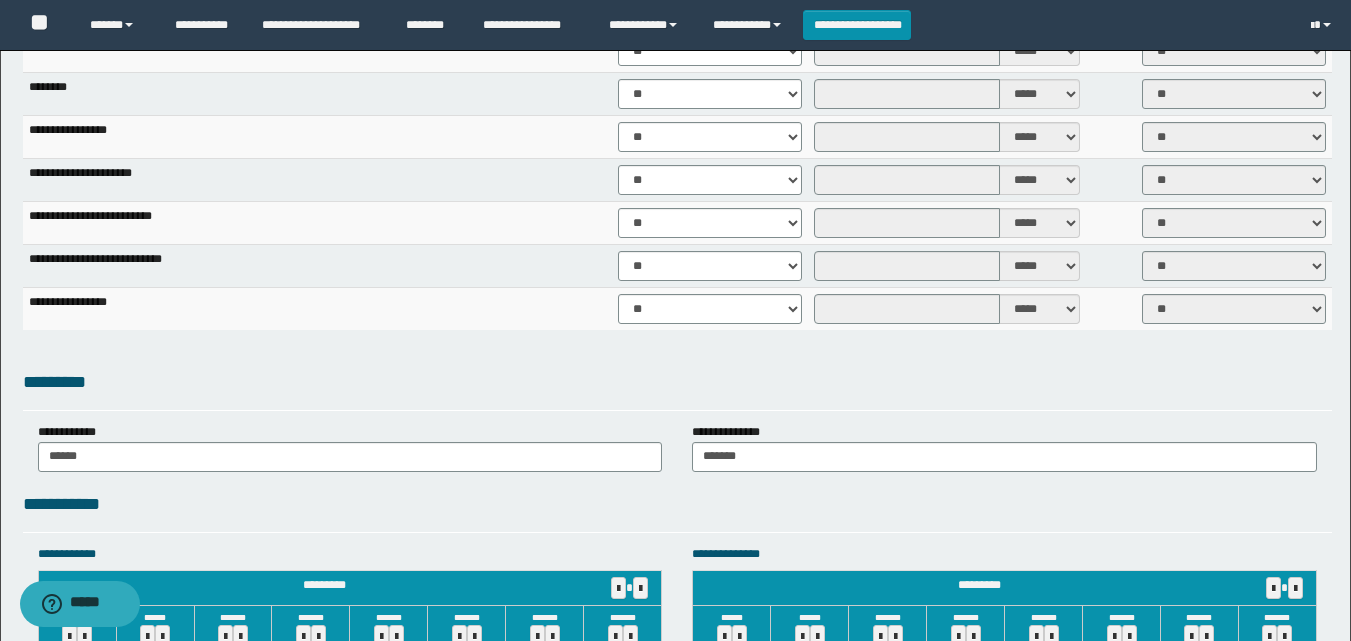 scroll, scrollTop: 1500, scrollLeft: 0, axis: vertical 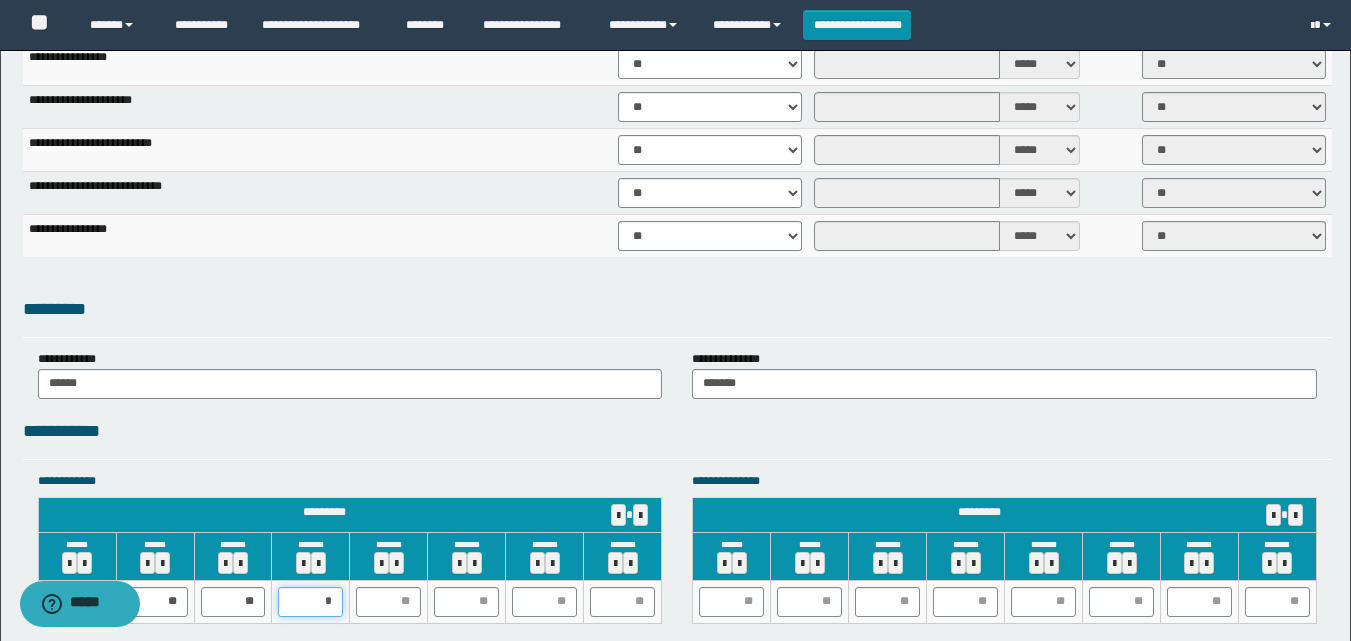 type on "**" 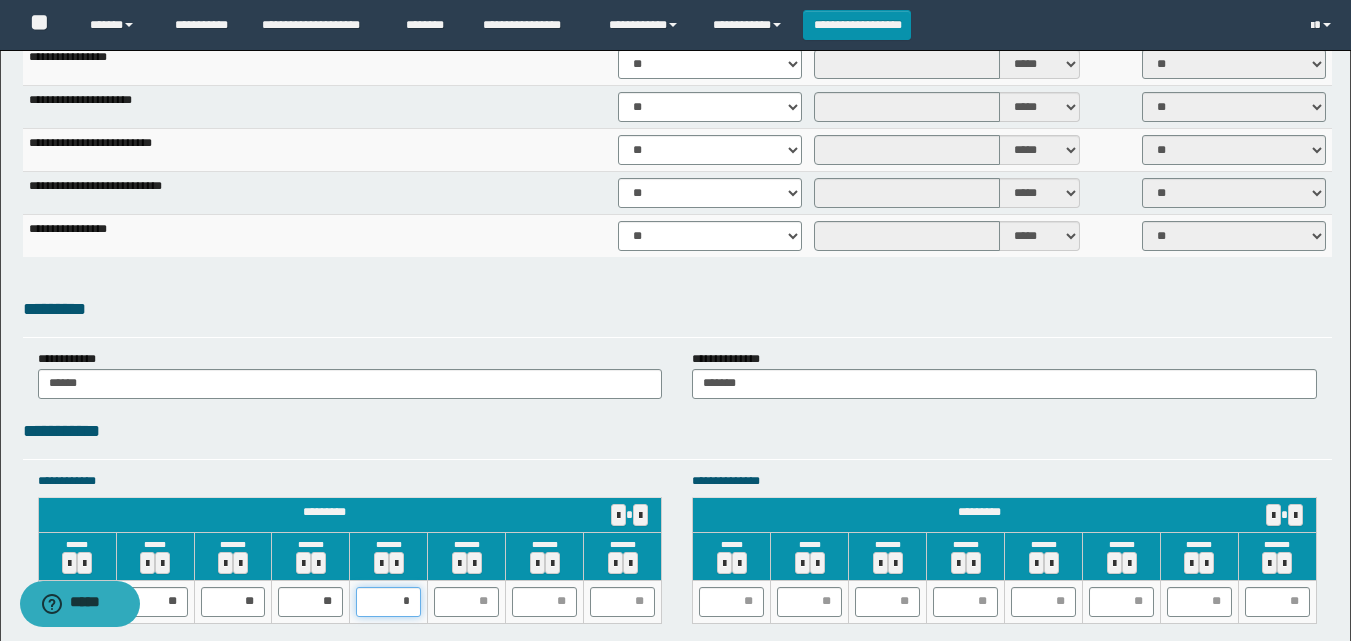 type on "**" 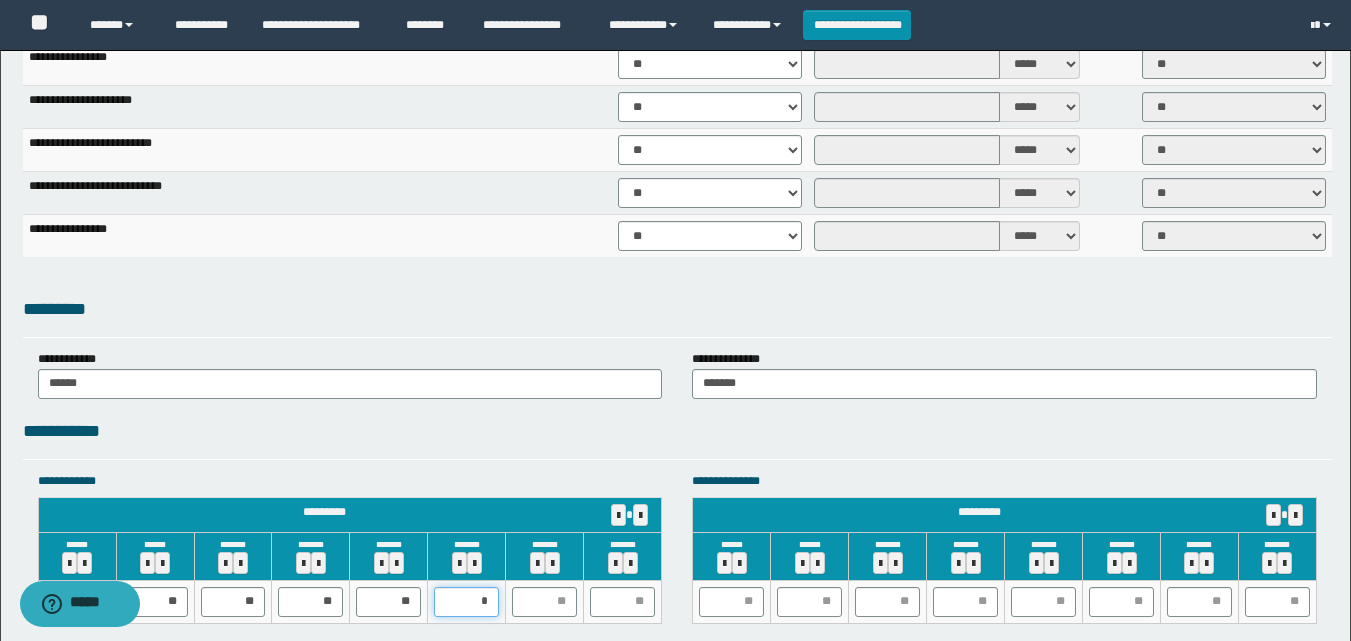 type on "**" 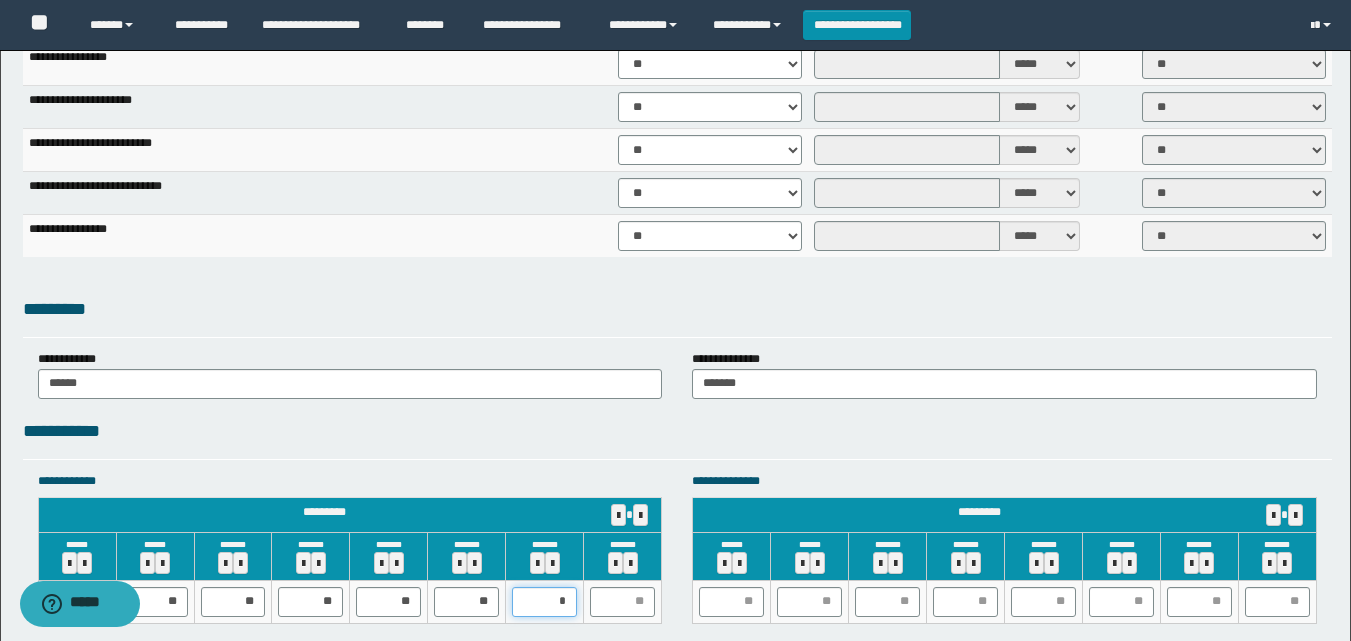 type on "**" 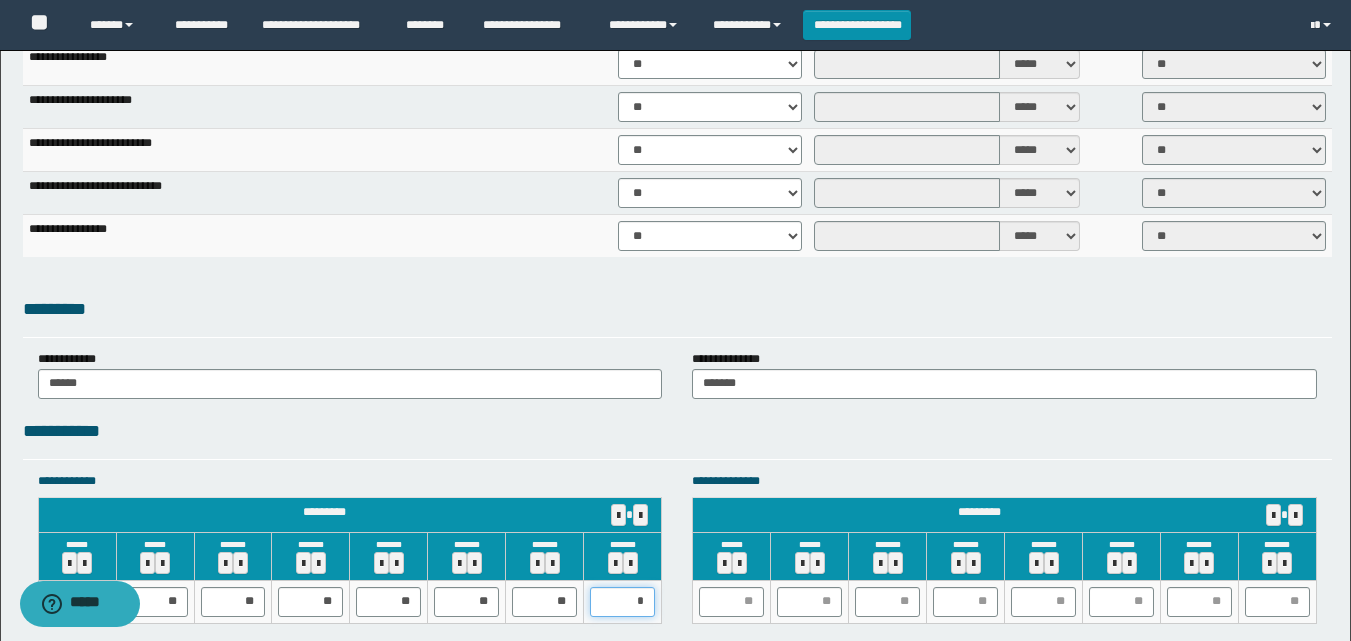 type on "**" 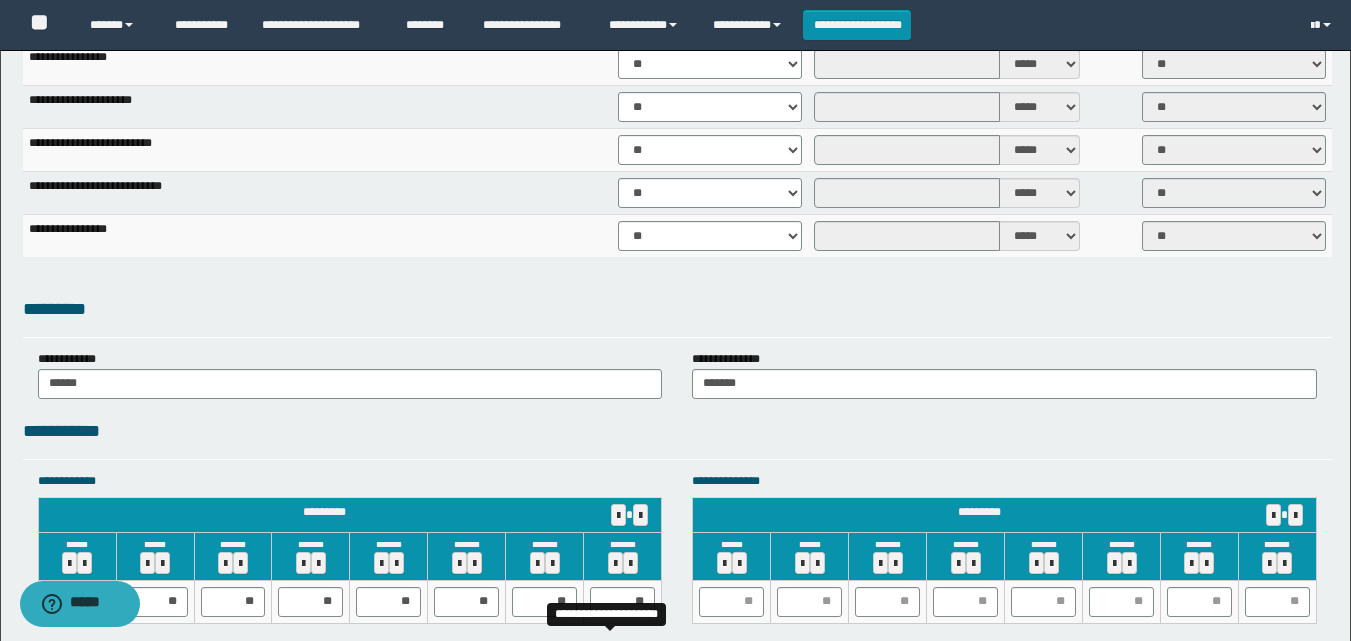 scroll, scrollTop: 1841, scrollLeft: 0, axis: vertical 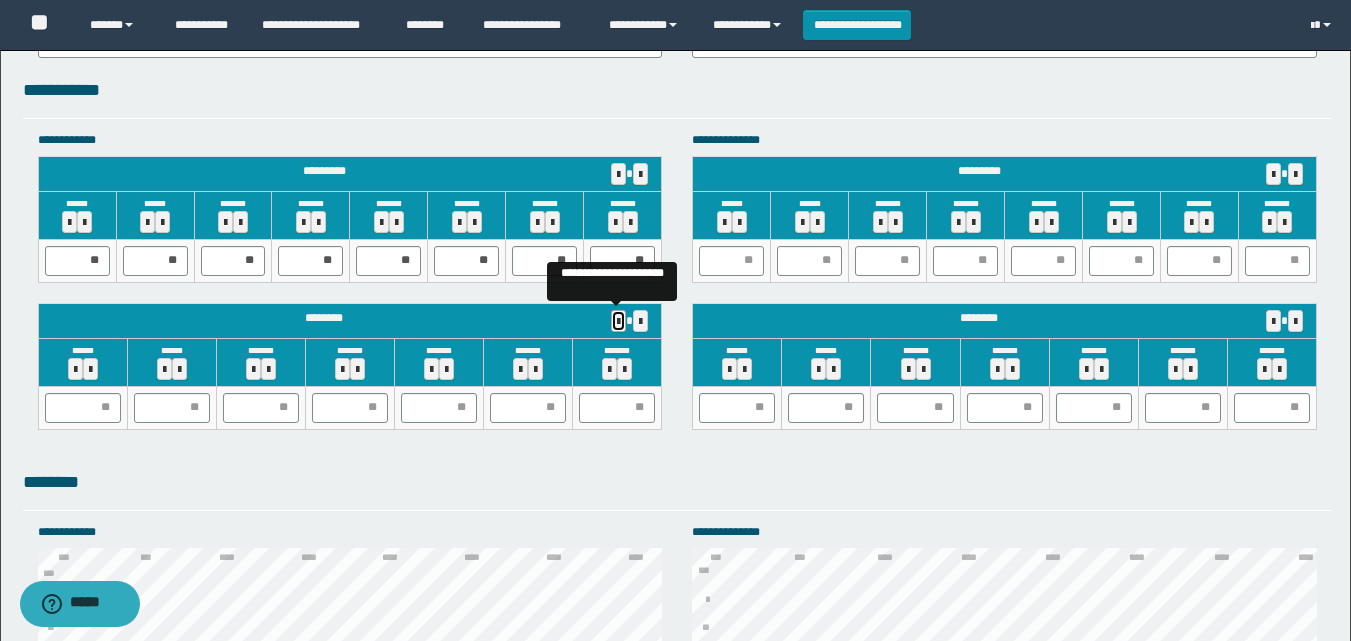 type 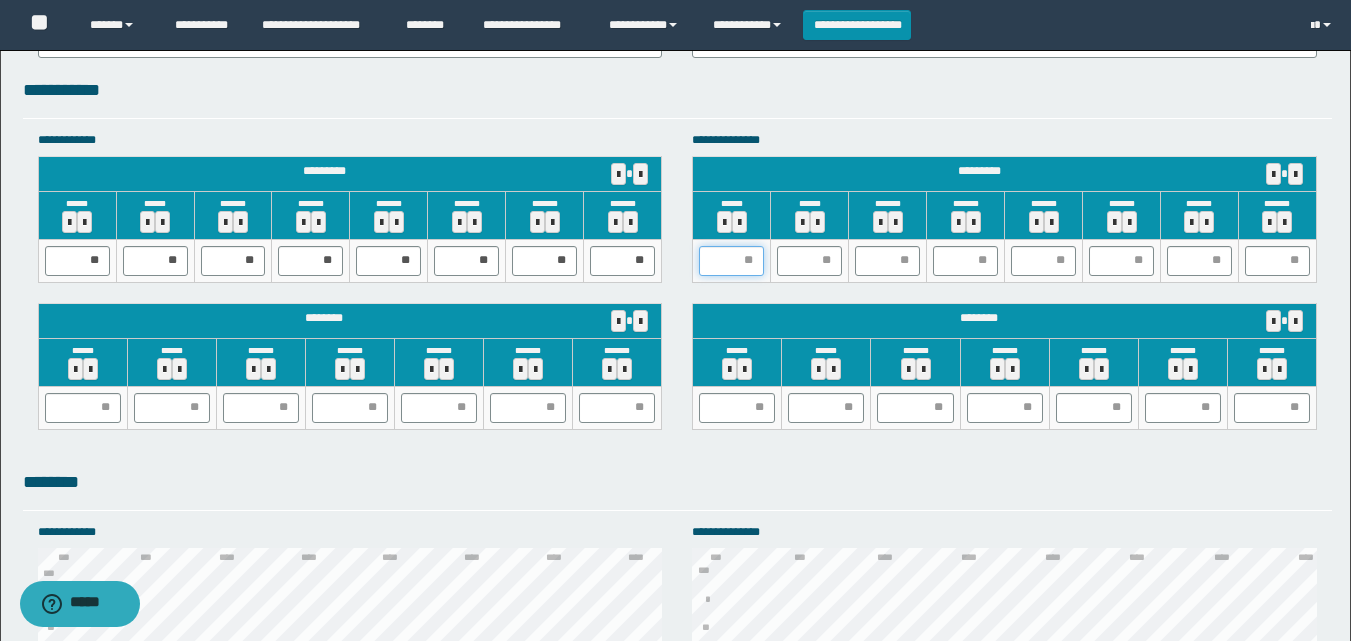 click at bounding box center (731, 261) 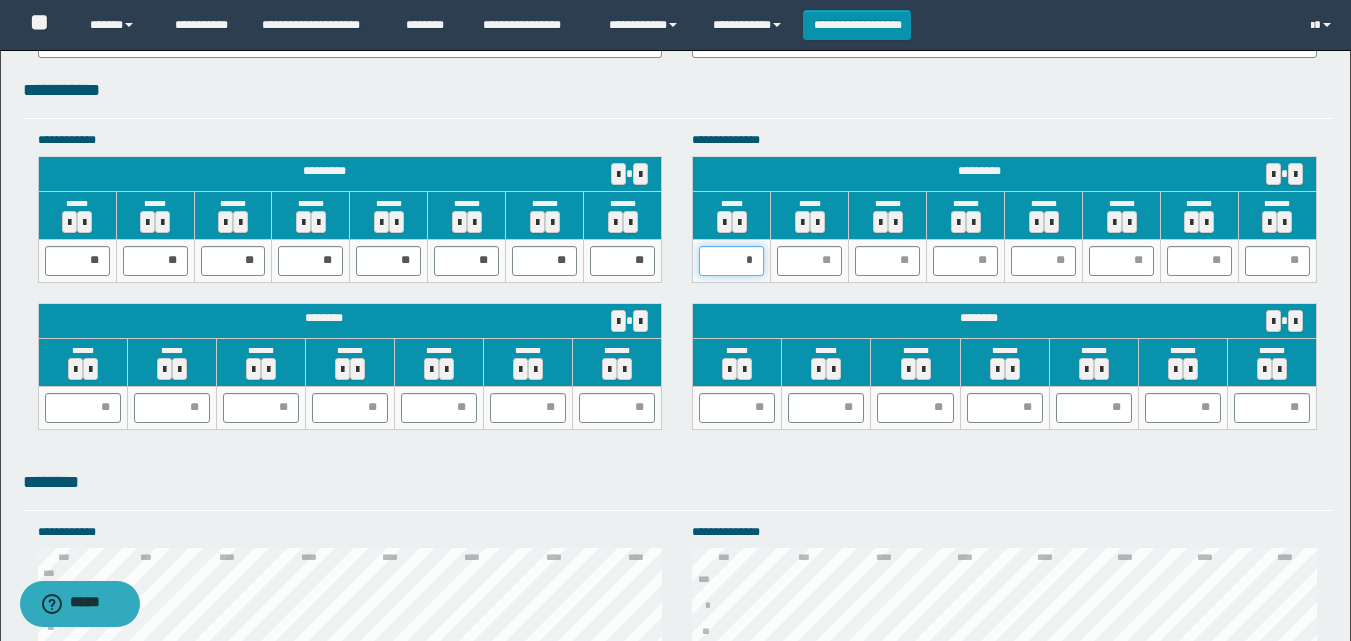type on "**" 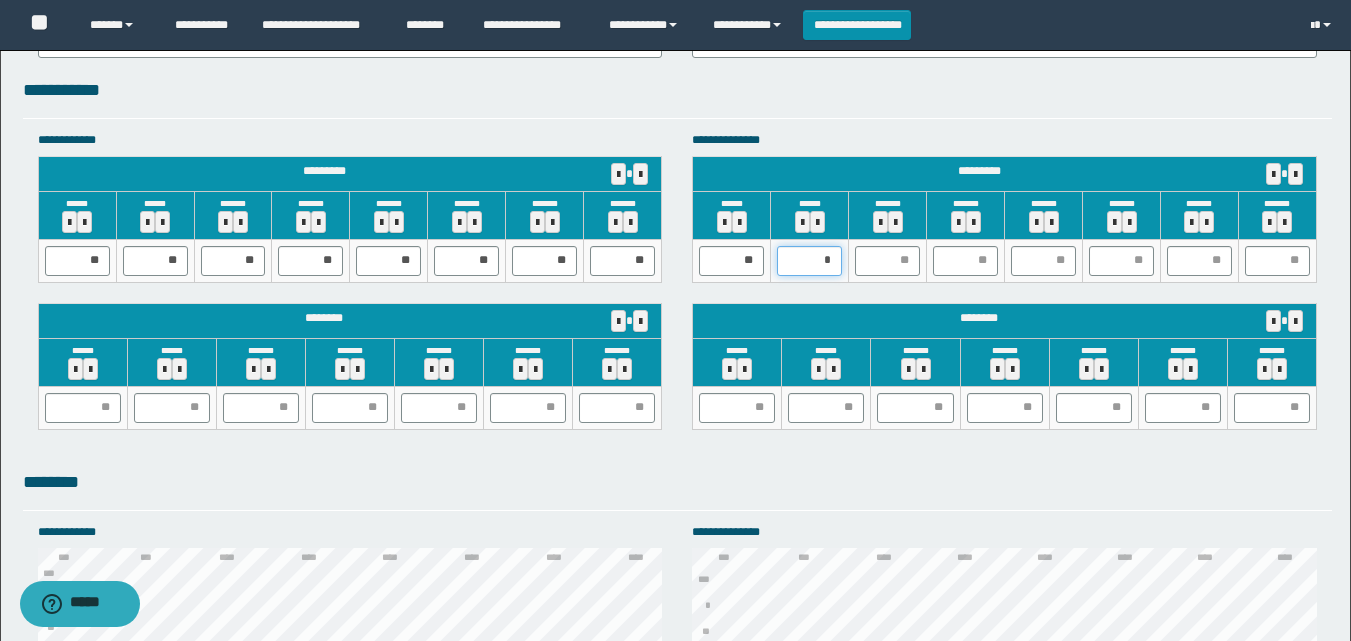 type on "**" 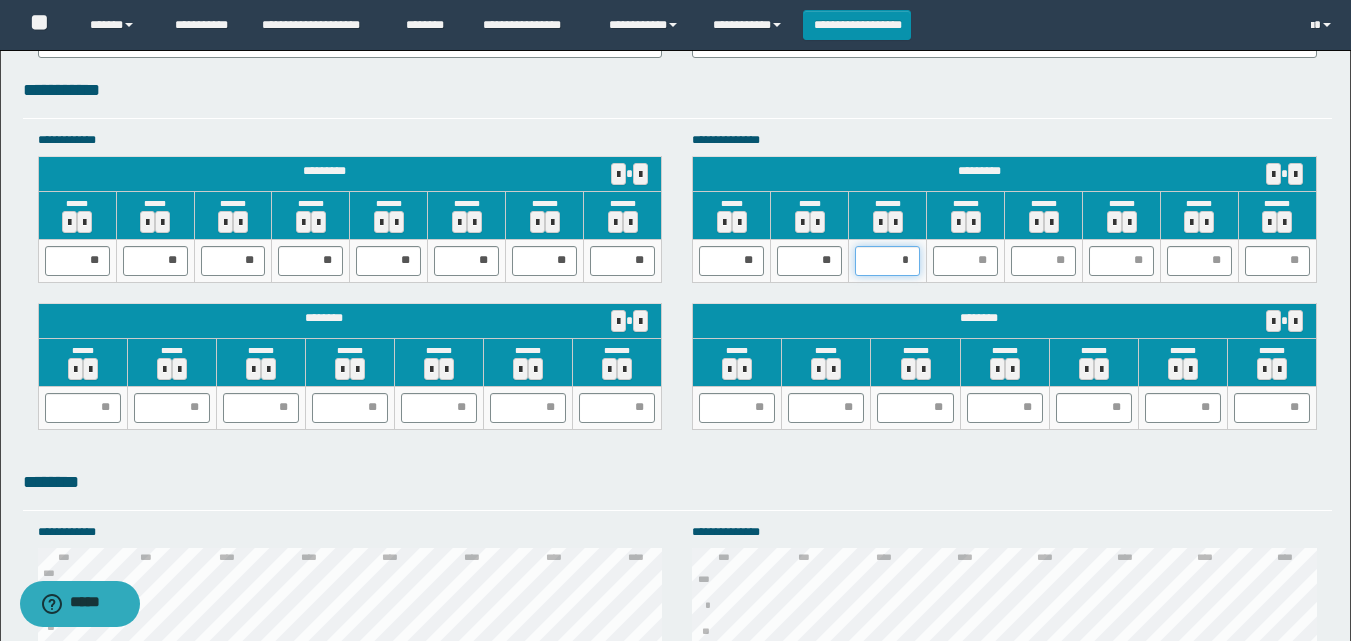 type on "**" 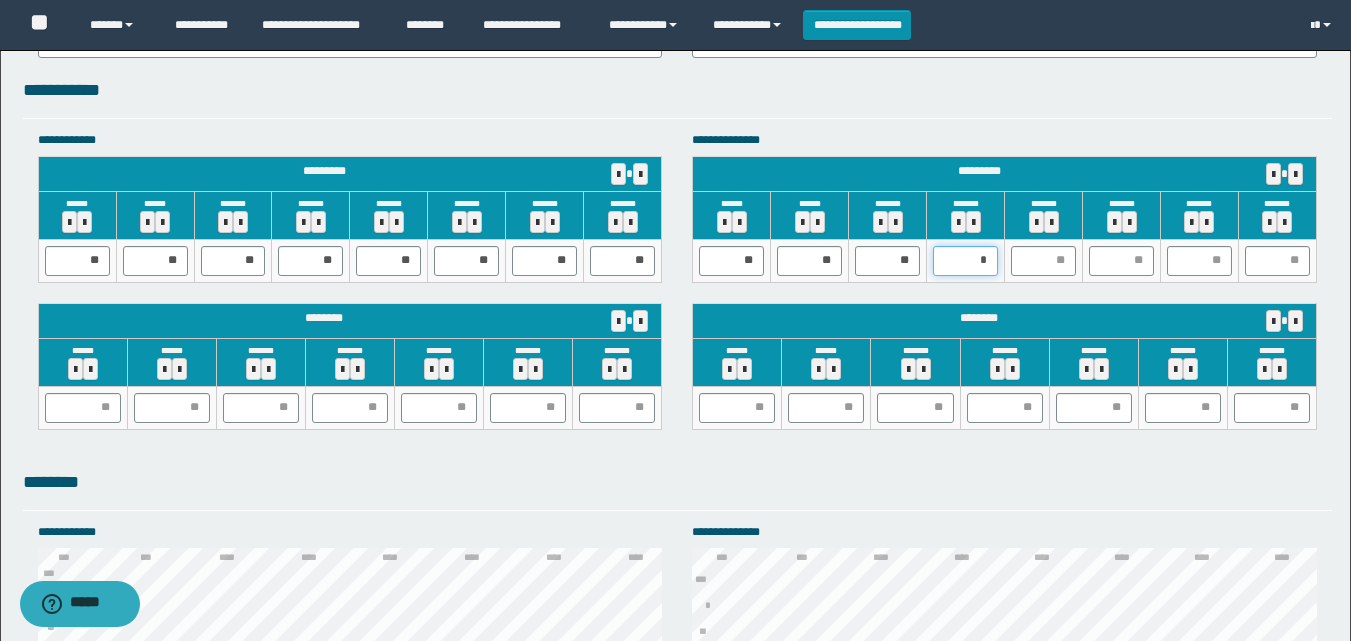 type on "**" 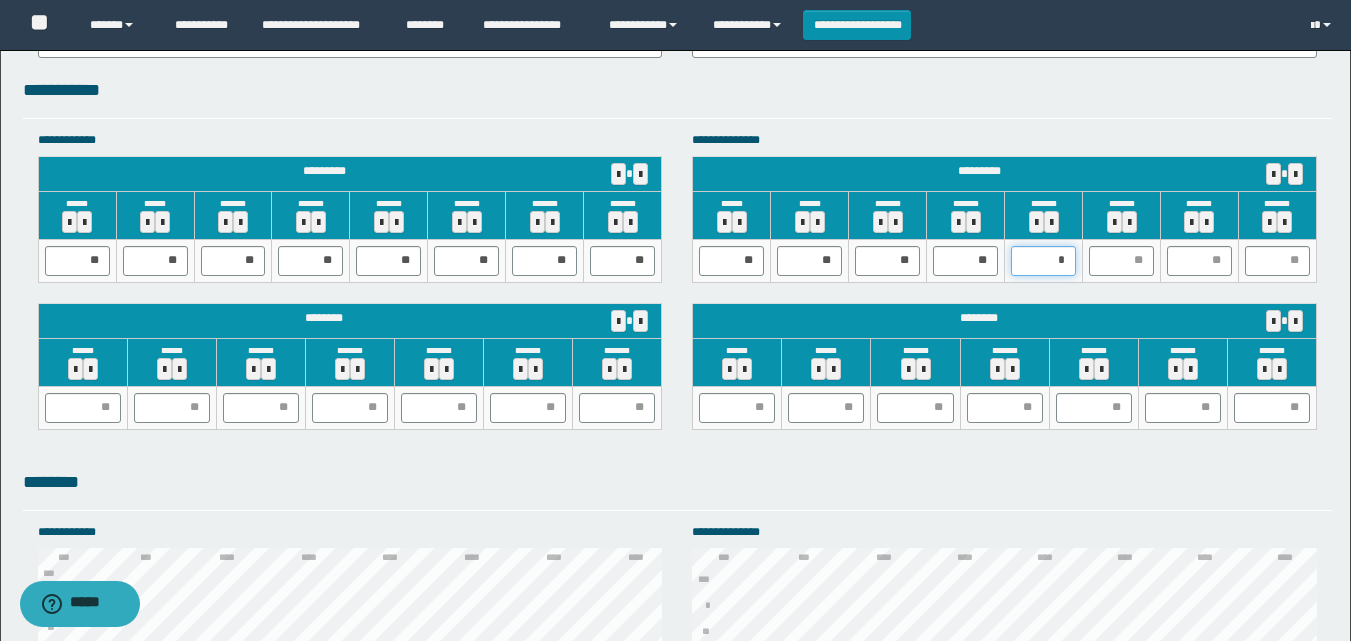 type on "**" 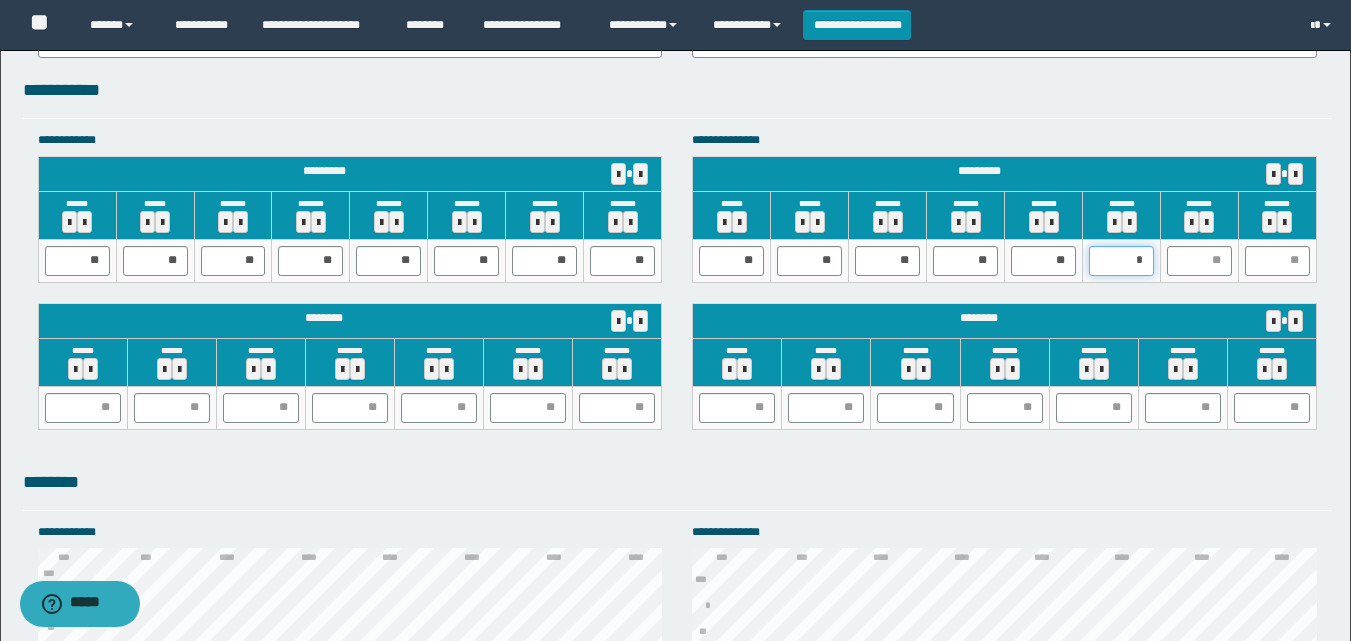 type on "**" 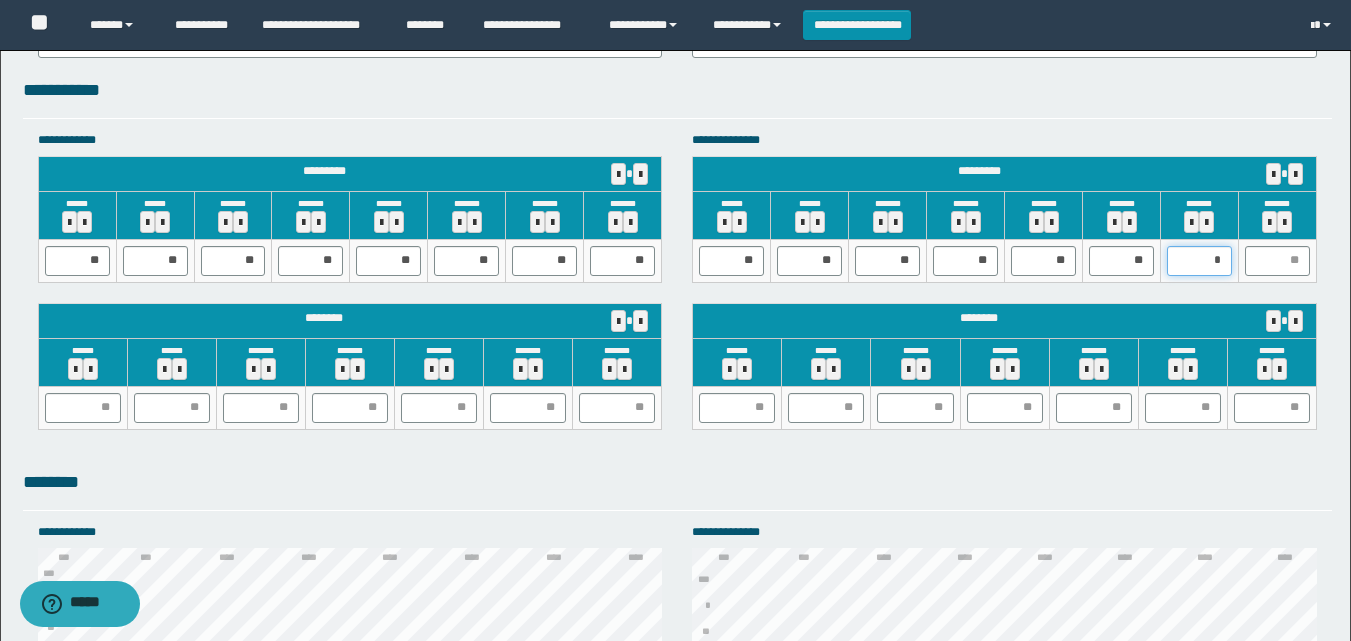 type on "**" 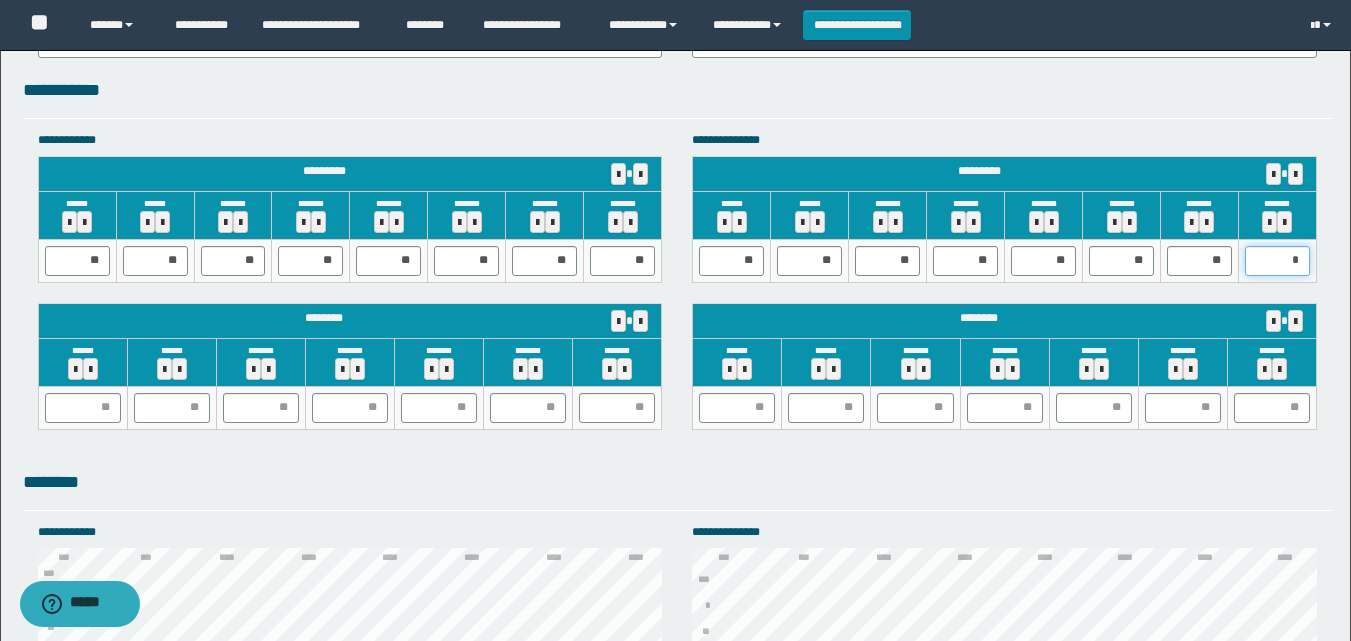 type on "**" 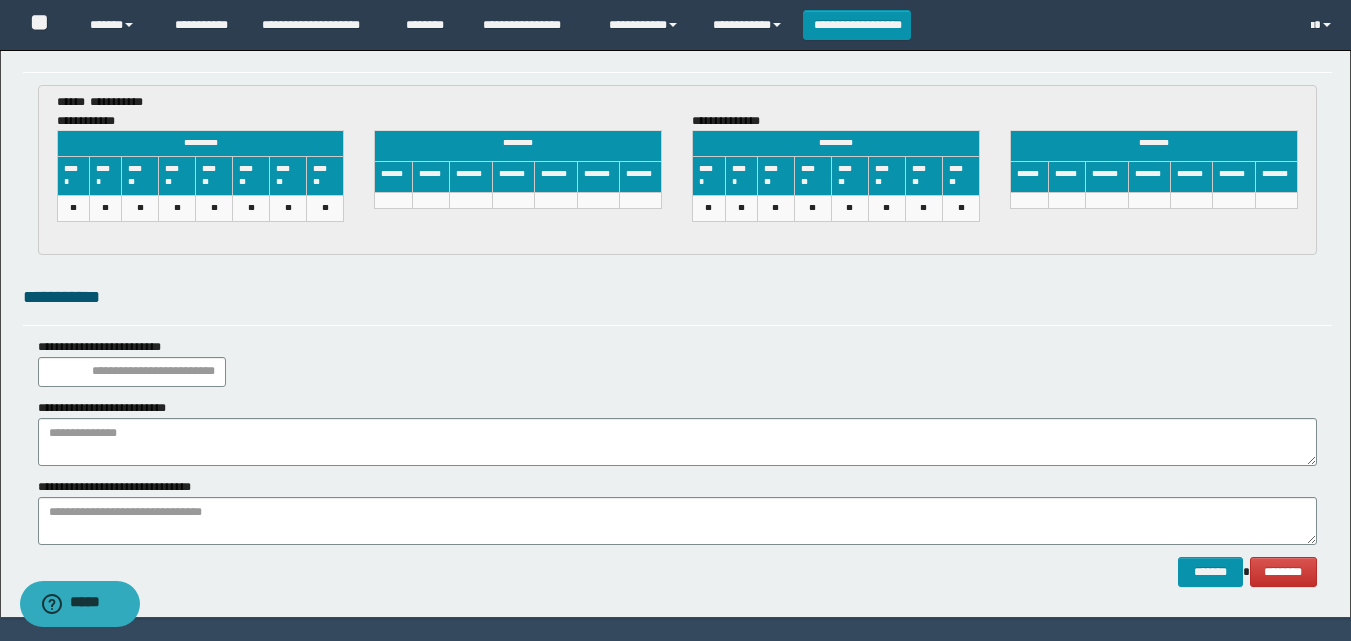 scroll, scrollTop: 3065, scrollLeft: 0, axis: vertical 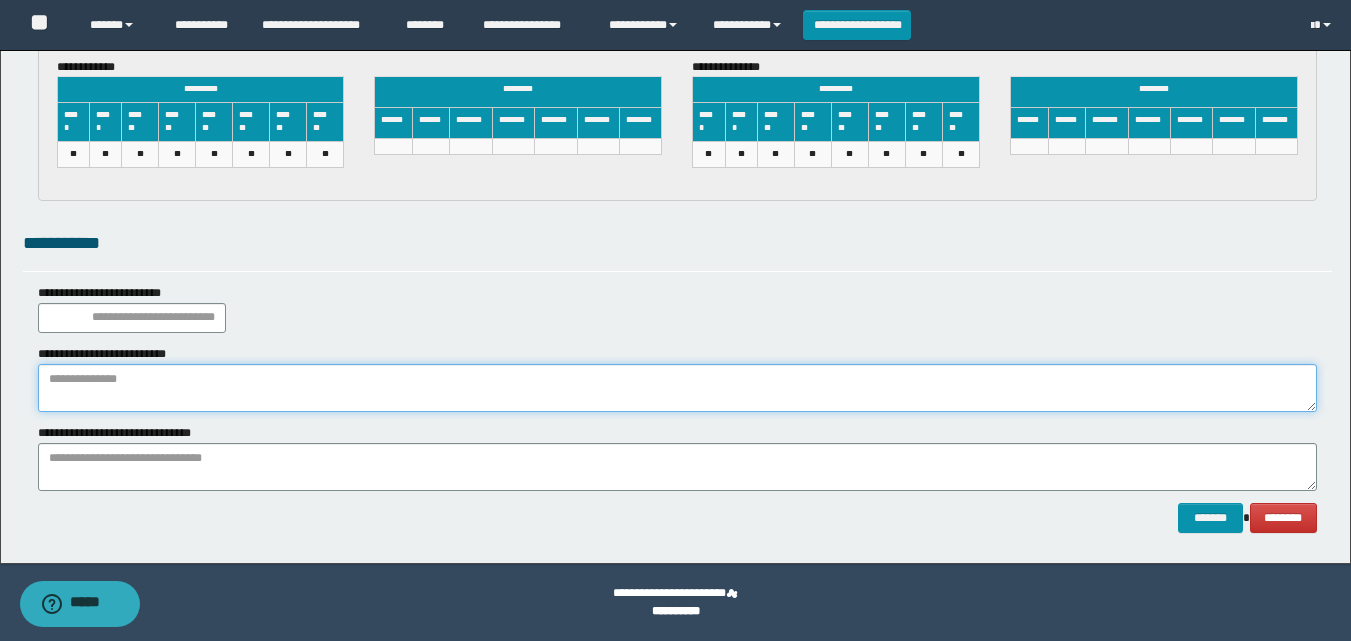 click at bounding box center (677, 388) 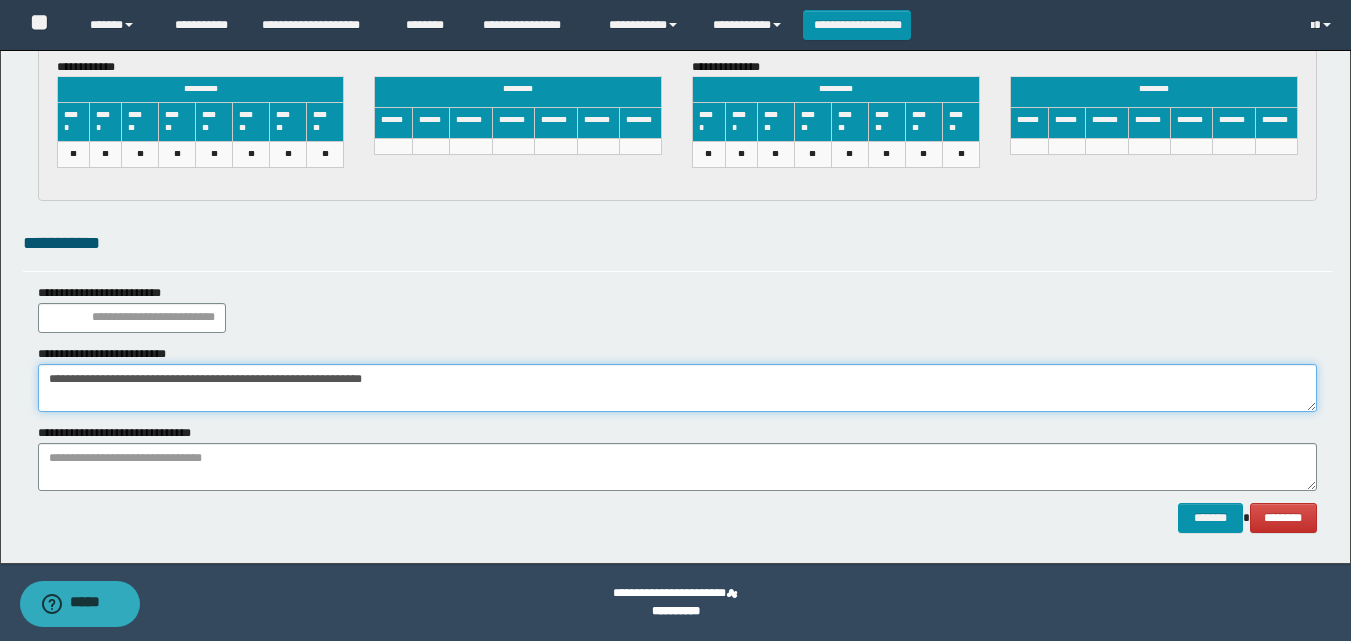 type on "**********" 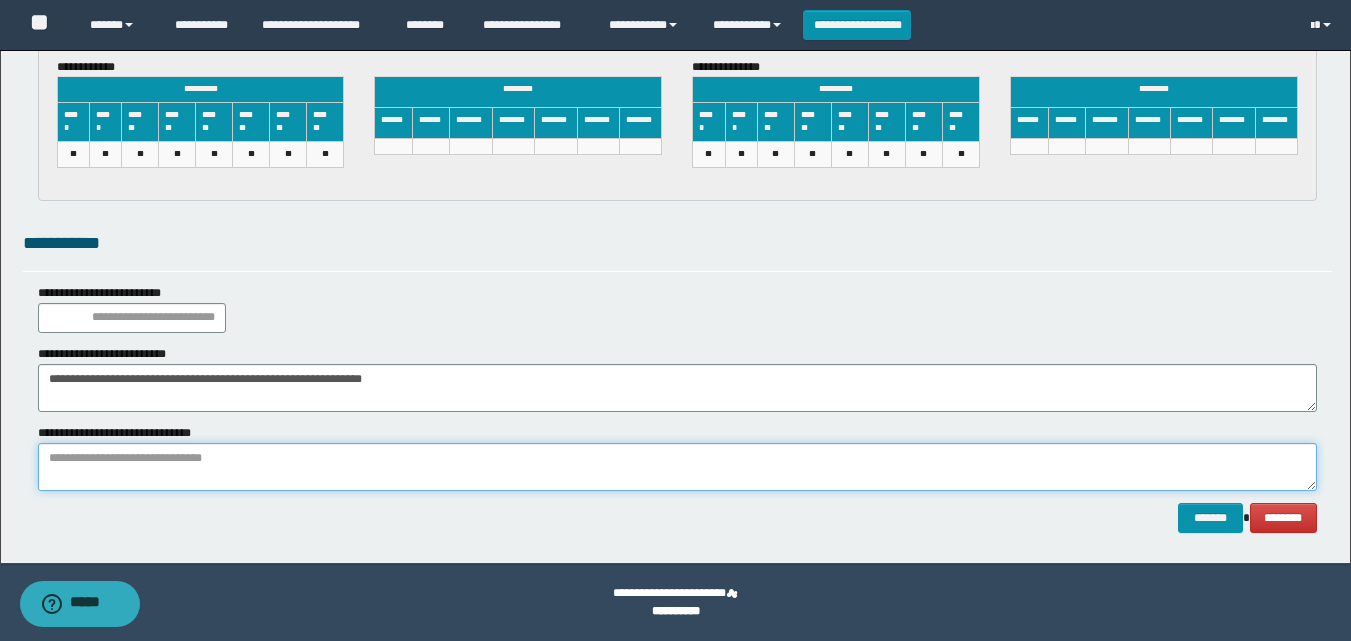 click at bounding box center [677, 467] 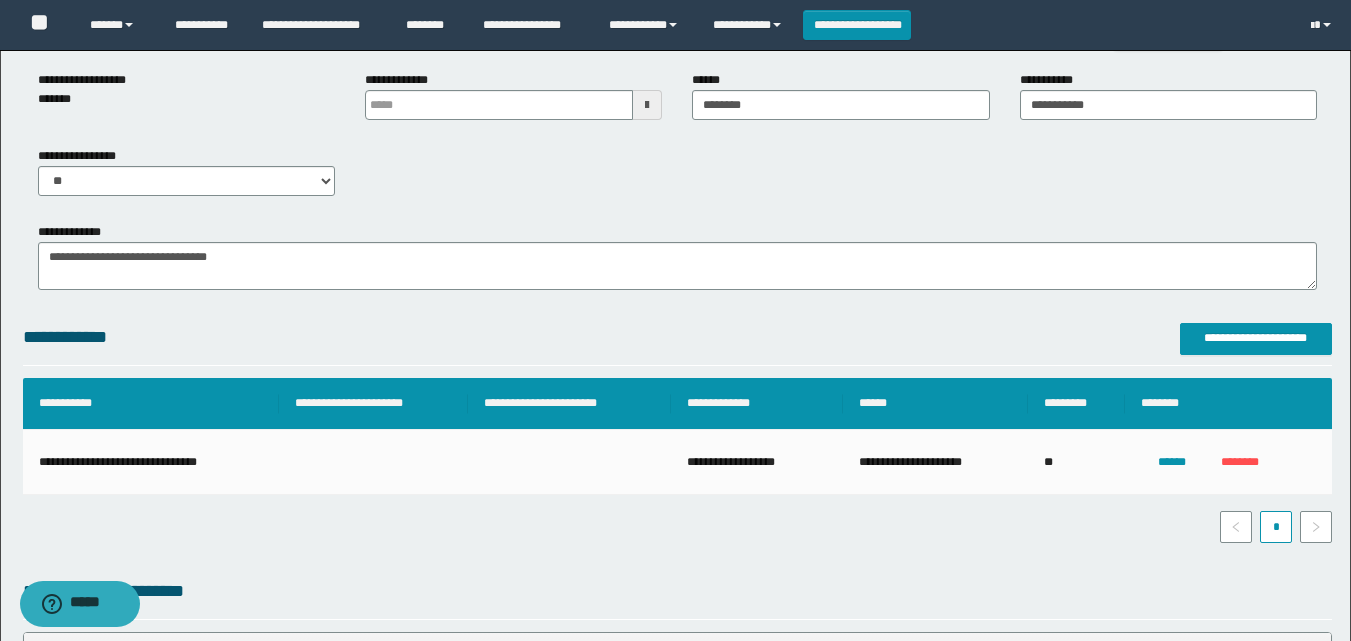 scroll, scrollTop: 0, scrollLeft: 0, axis: both 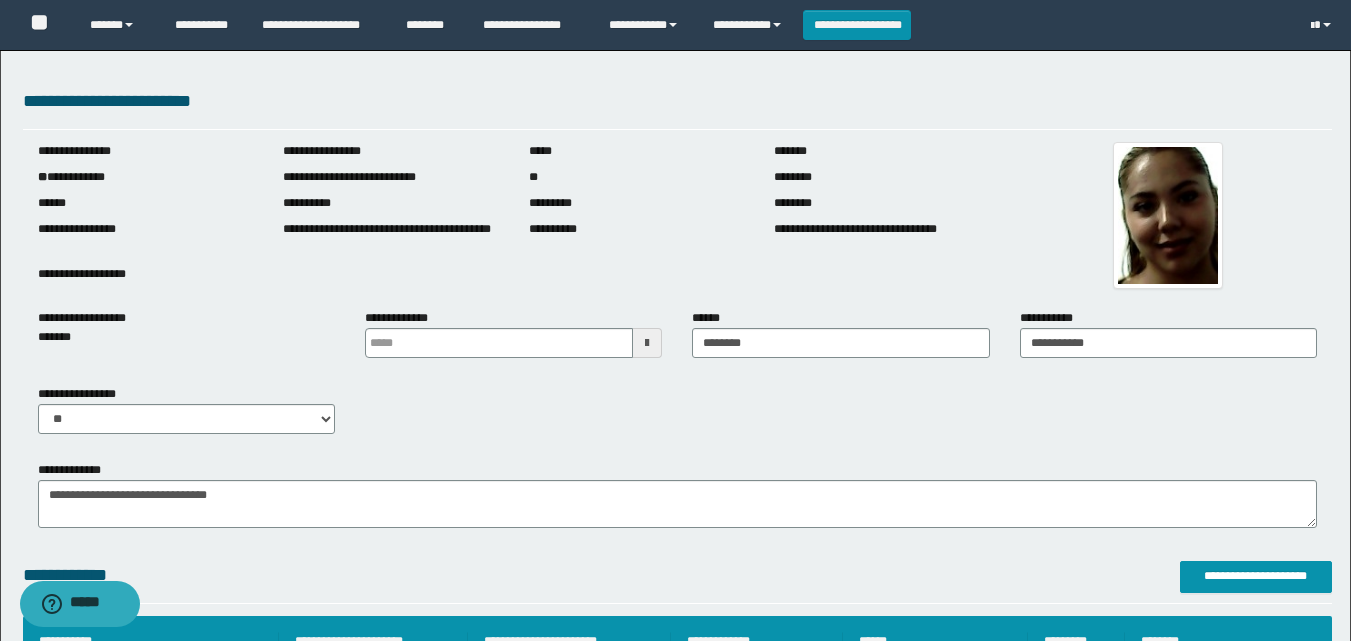 type on "**********" 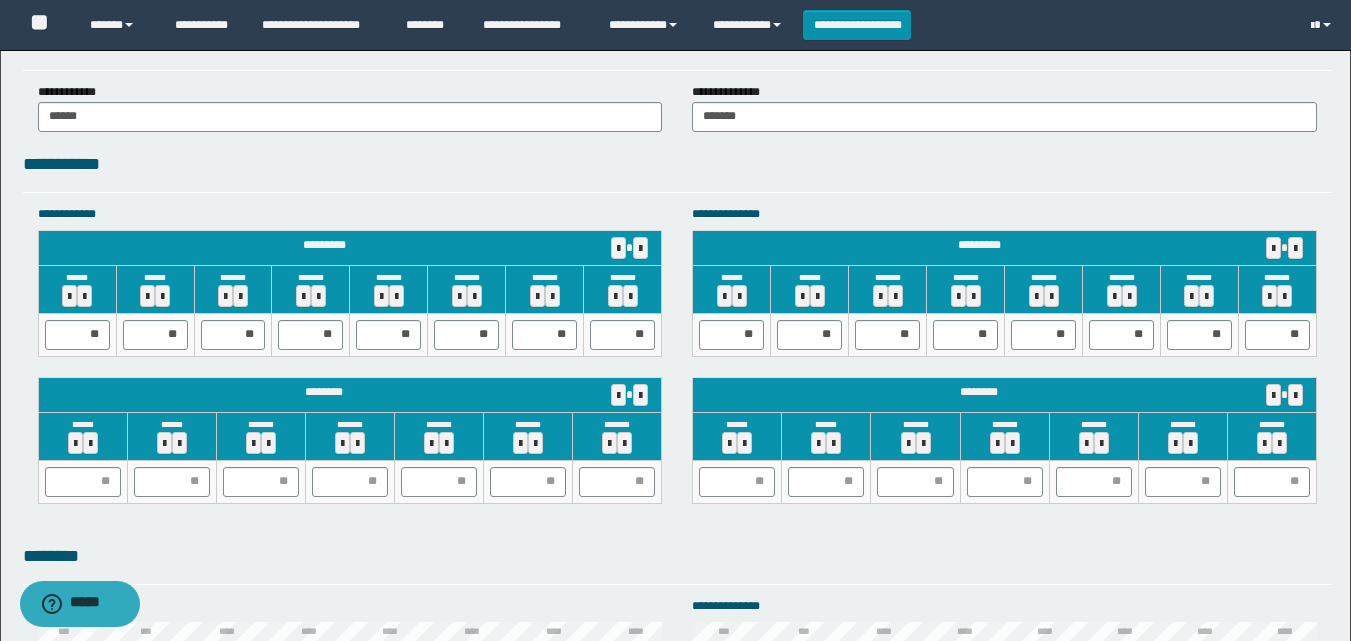 scroll, scrollTop: 1765, scrollLeft: 0, axis: vertical 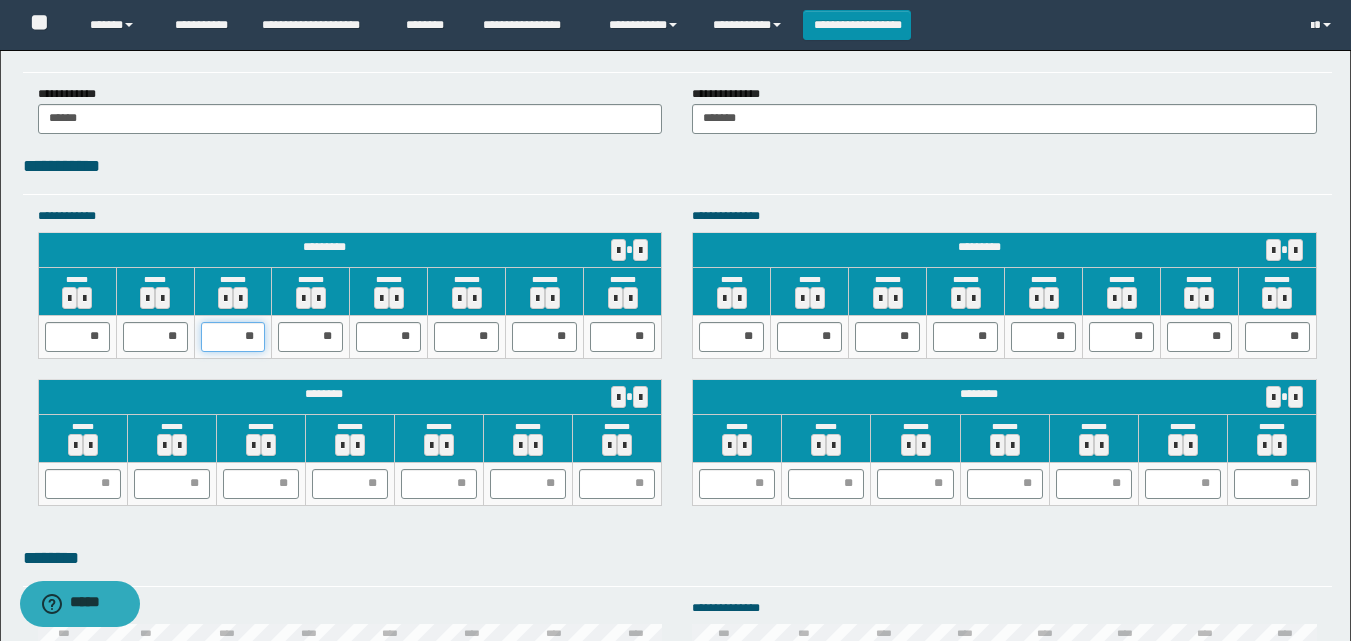 drag, startPoint x: 242, startPoint y: 333, endPoint x: 288, endPoint y: 330, distance: 46.09772 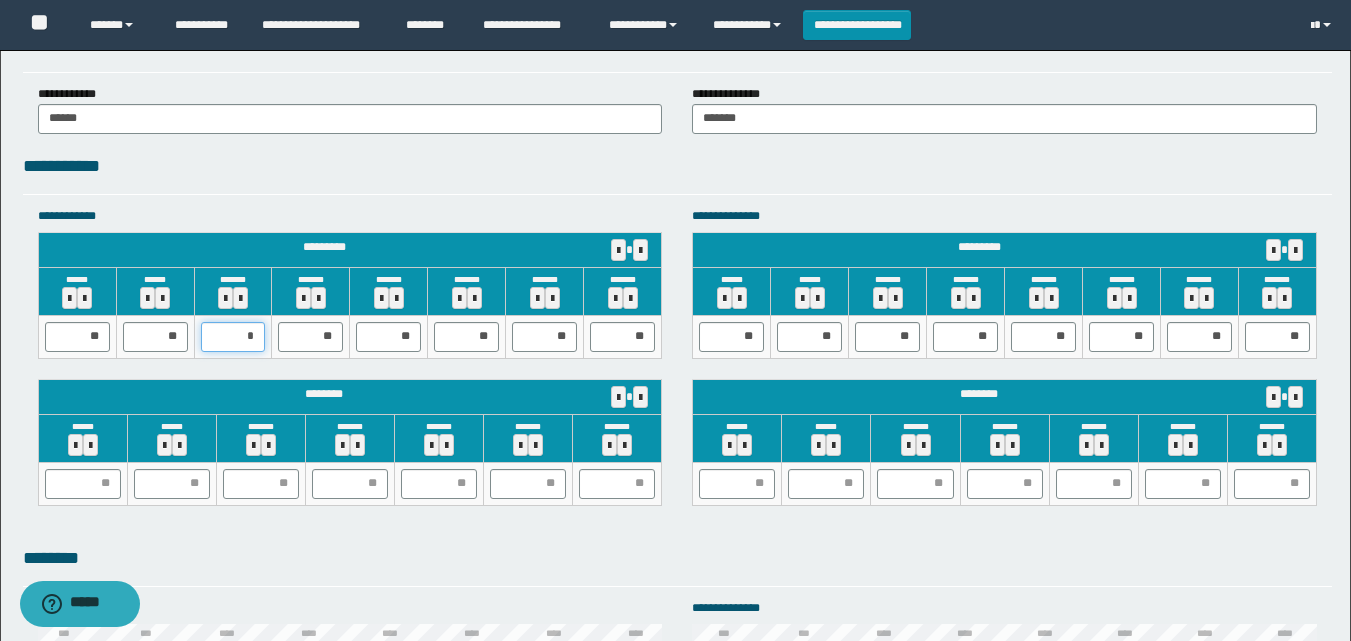 type on "**" 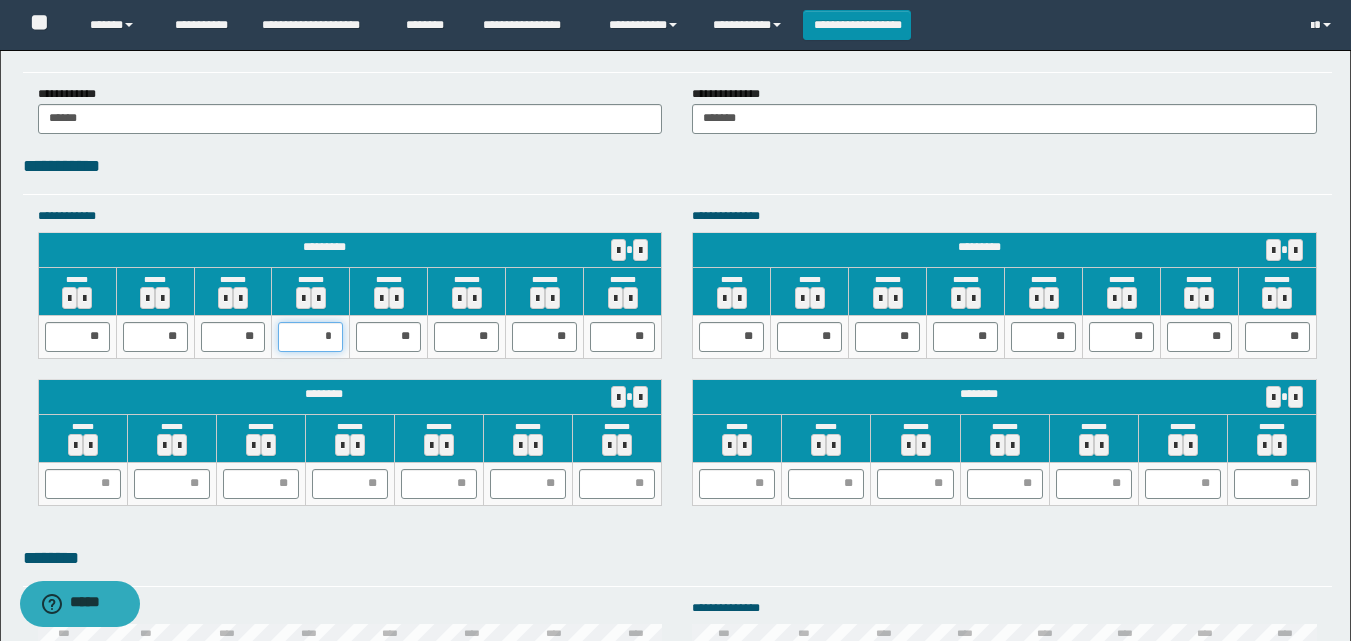 type on "**" 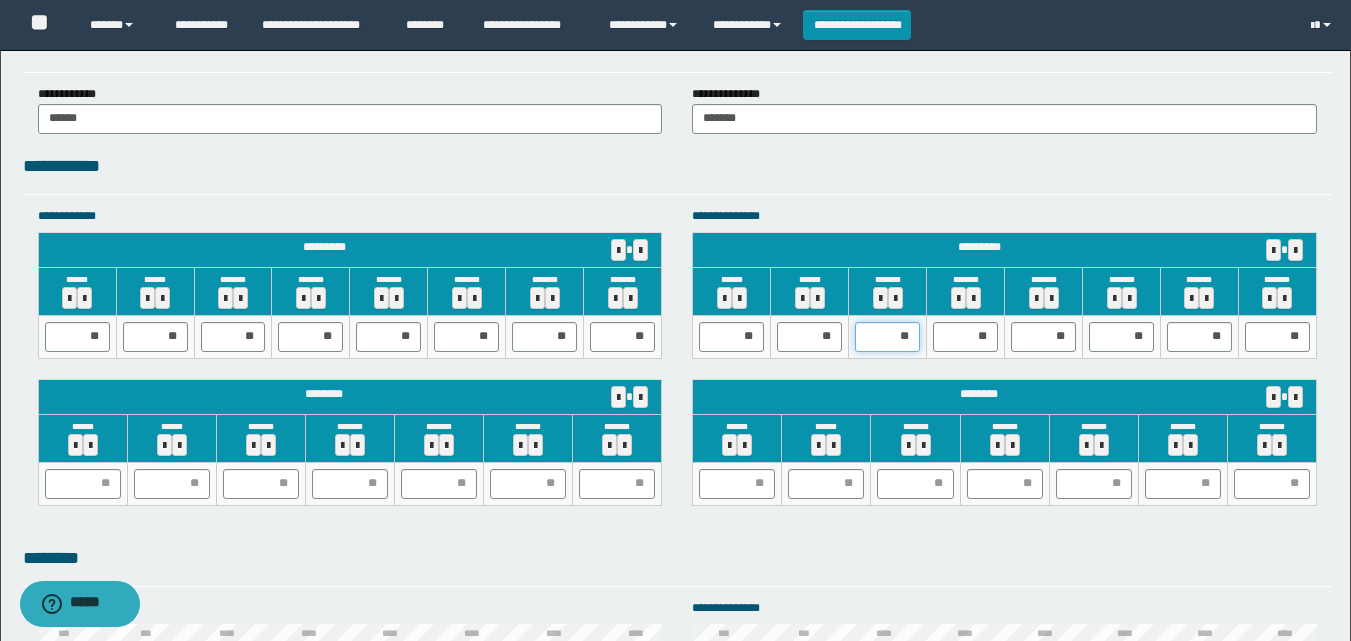 click on "**" at bounding box center (887, 337) 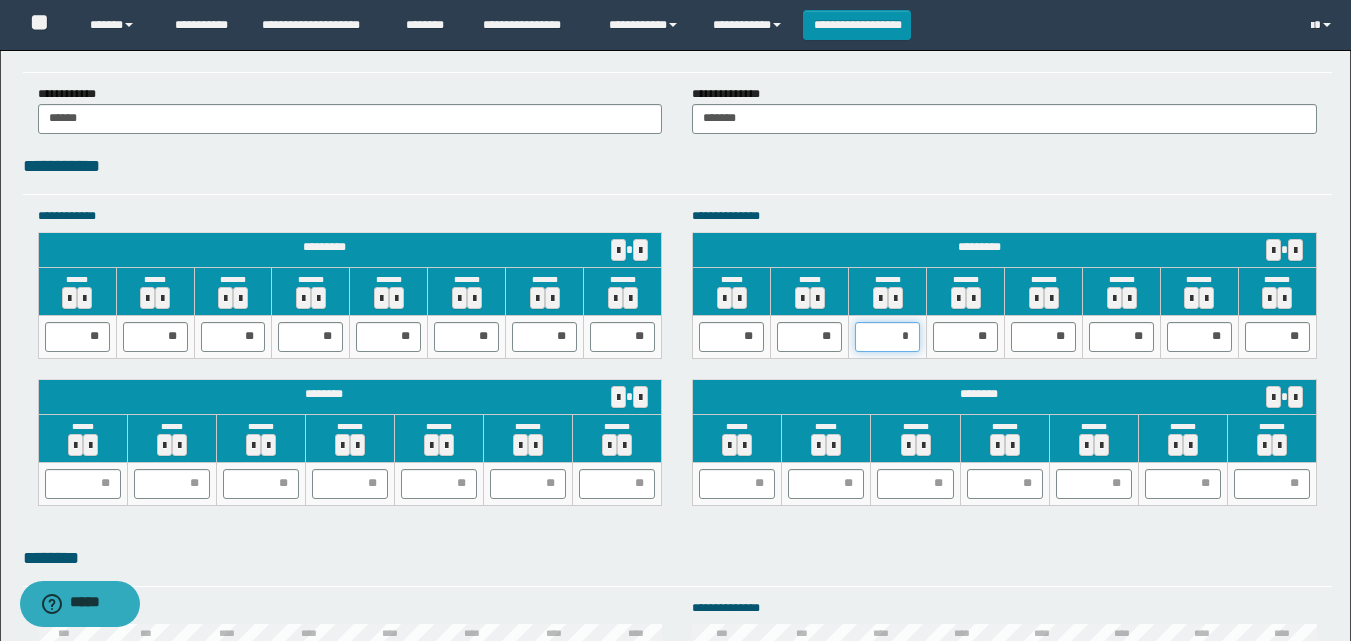 type on "**" 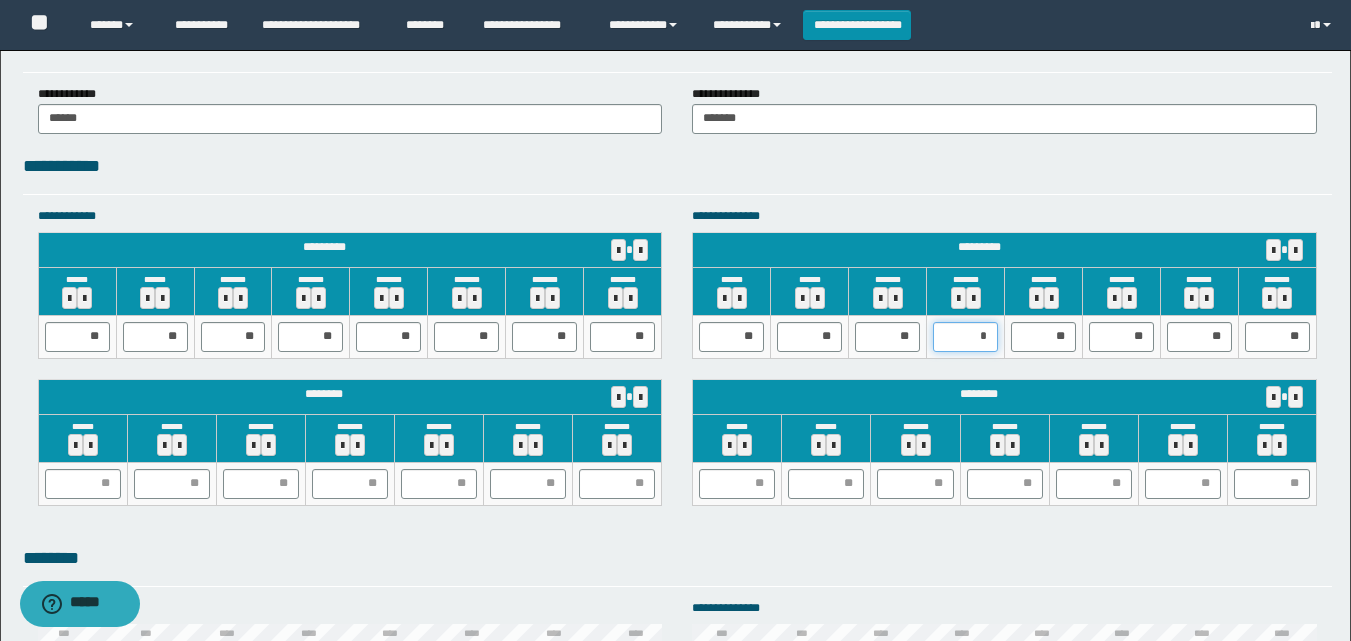 type on "**" 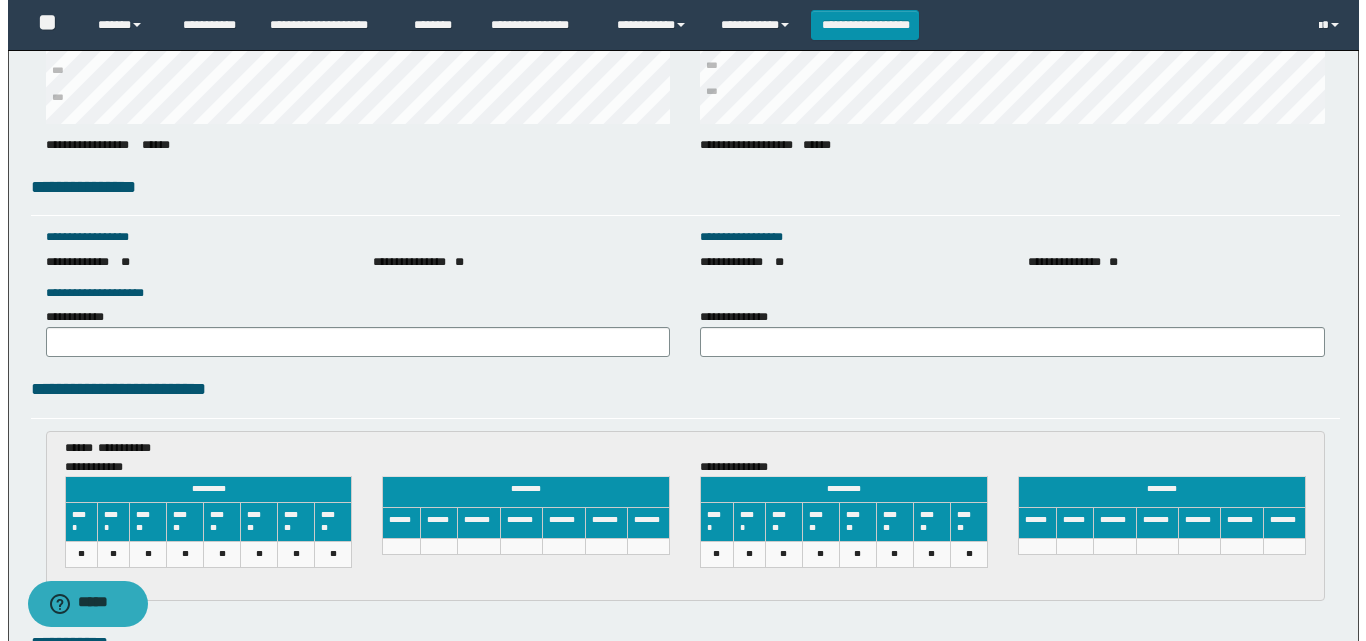 scroll, scrollTop: 3065, scrollLeft: 0, axis: vertical 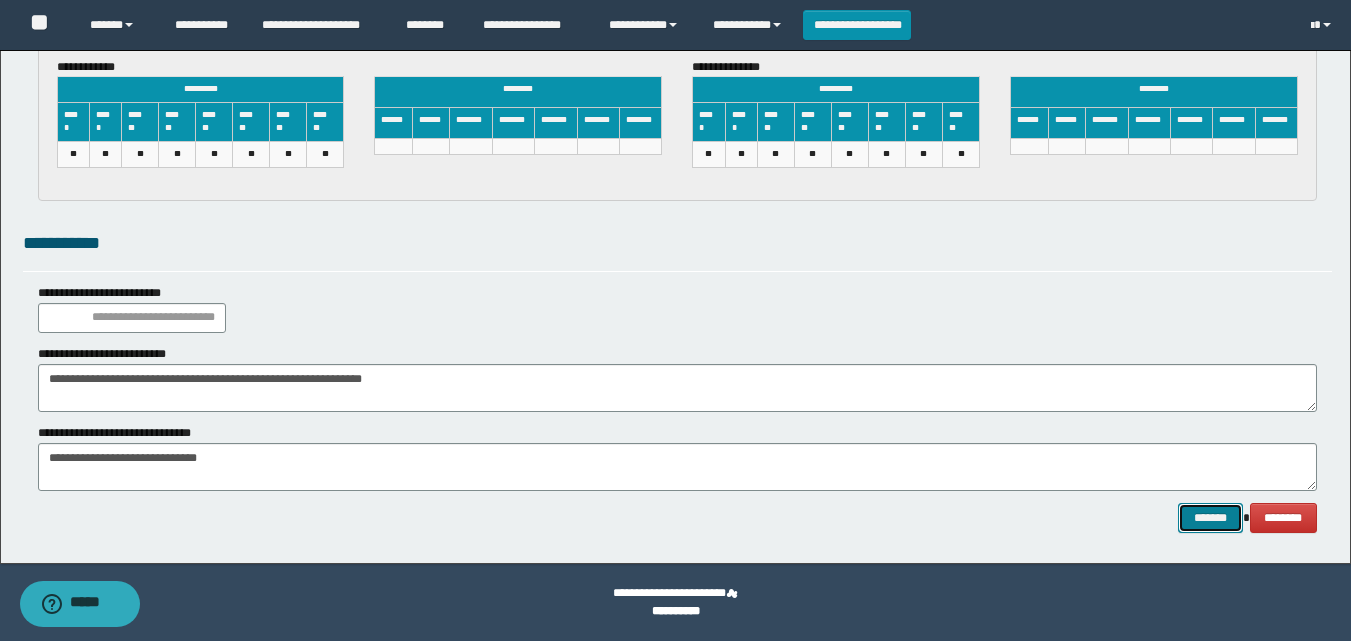 click on "*******" at bounding box center [1210, 518] 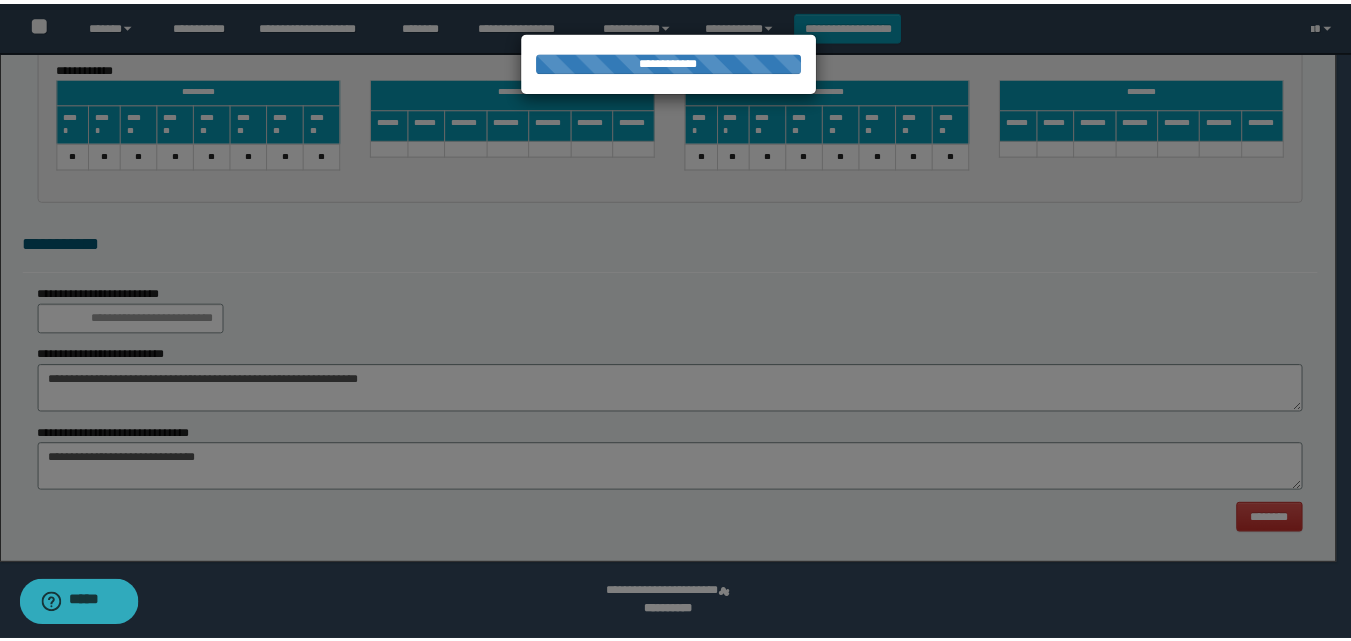 scroll, scrollTop: 0, scrollLeft: 0, axis: both 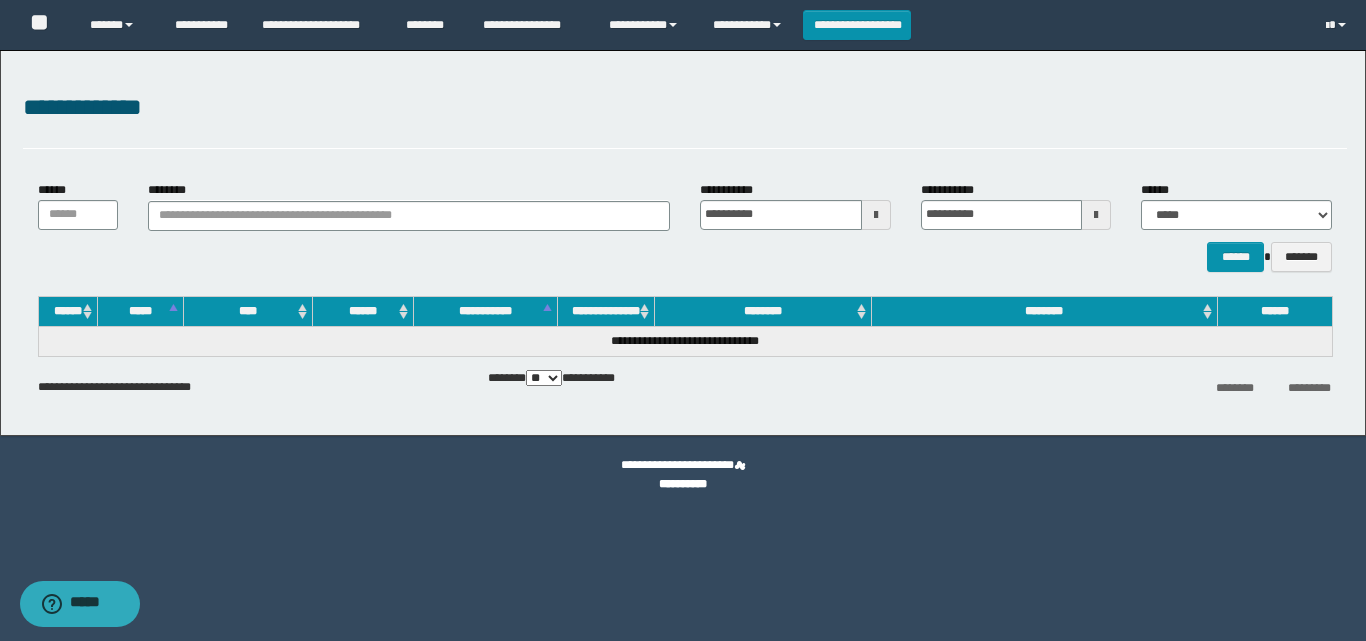 drag, startPoint x: 306, startPoint y: 346, endPoint x: 478, endPoint y: 45, distance: 346.6771 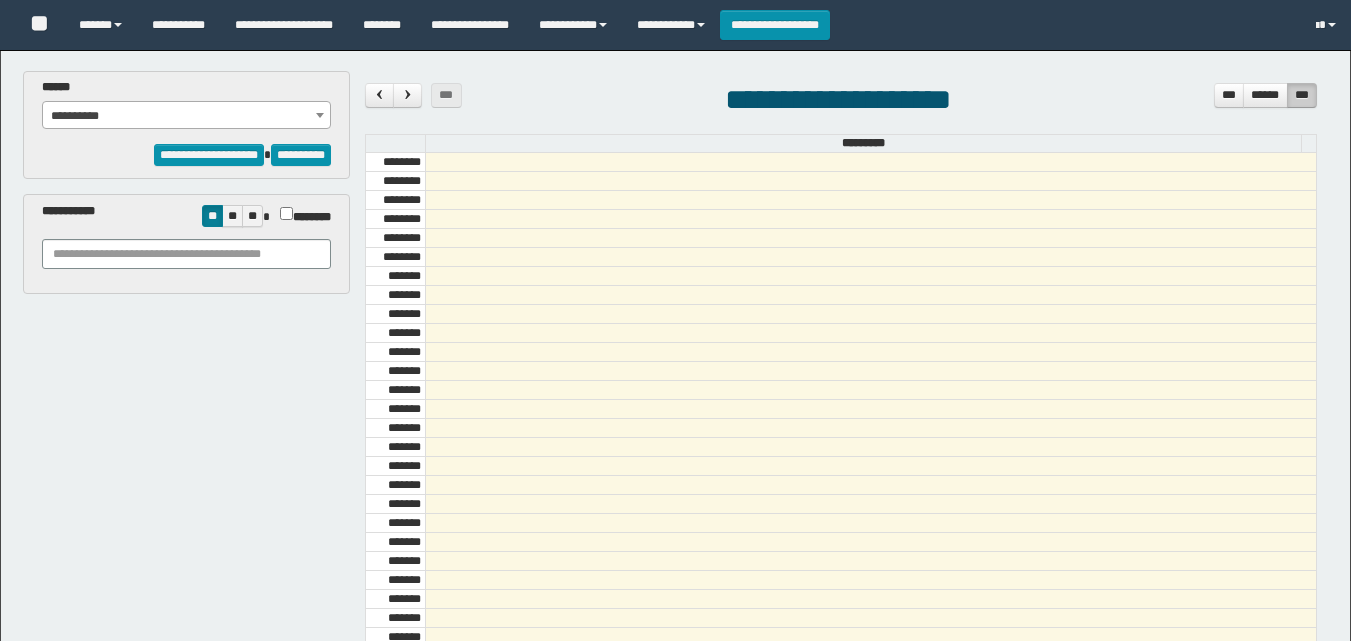 select on "******" 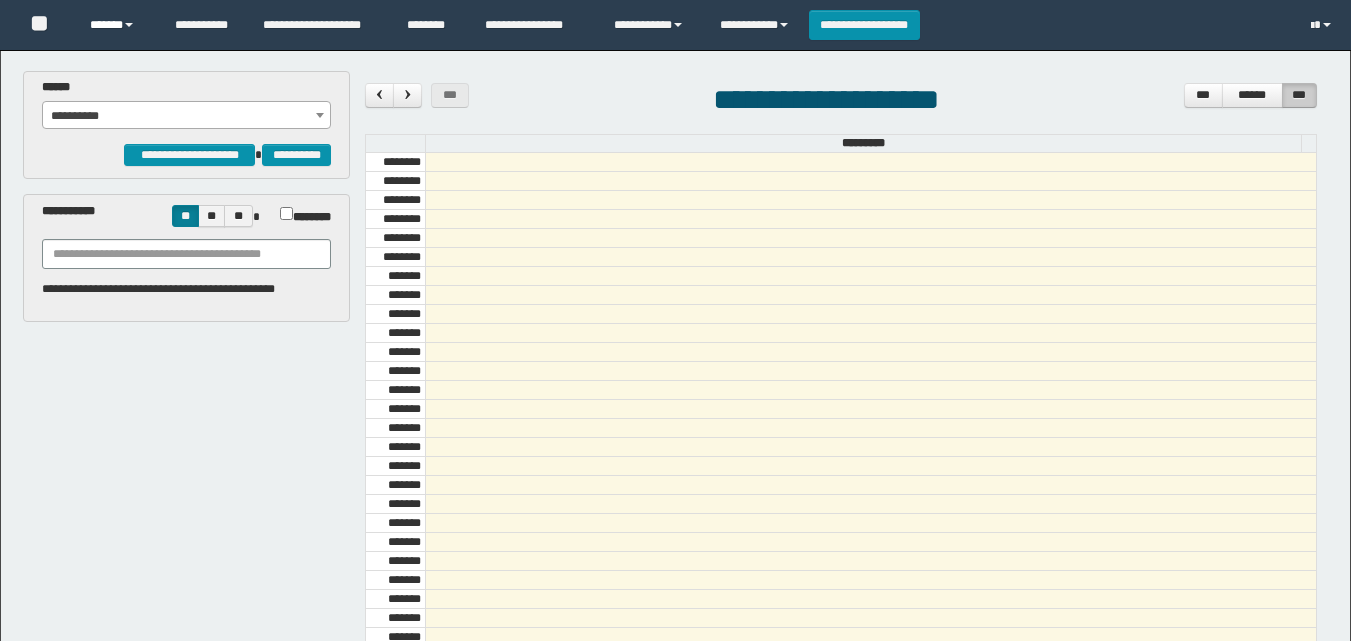 scroll, scrollTop: 0, scrollLeft: 0, axis: both 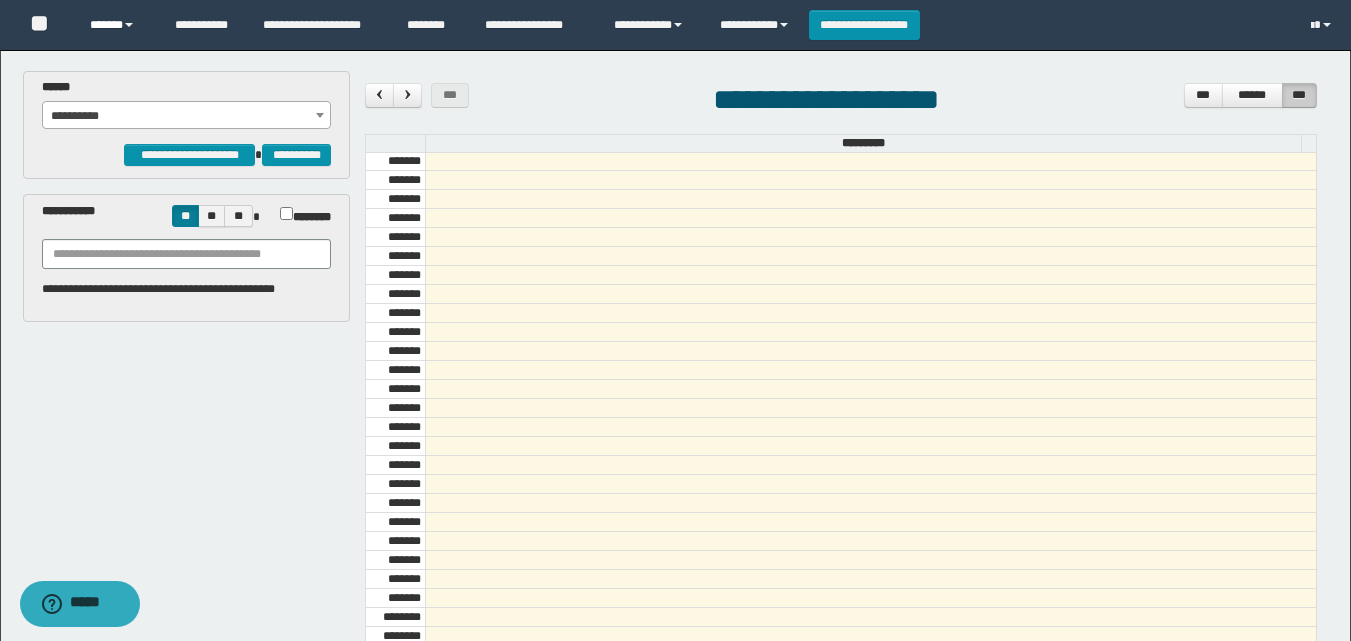 click on "******" at bounding box center (117, 25) 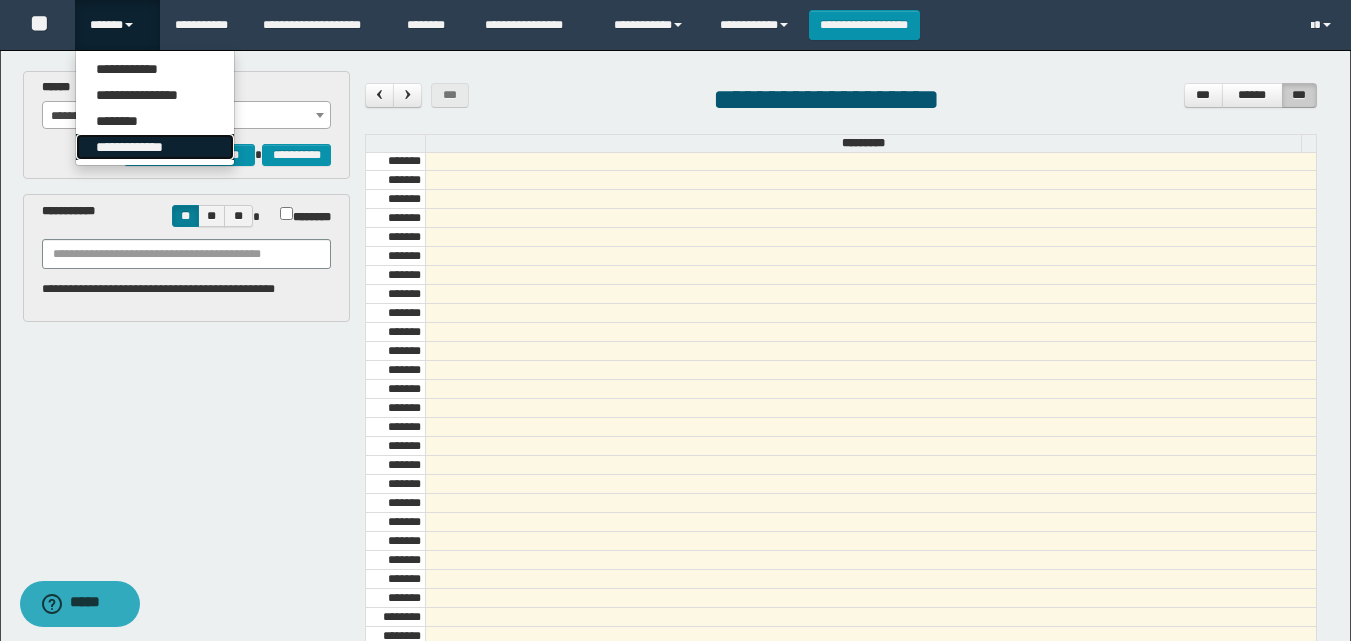 click on "**********" at bounding box center (155, 147) 